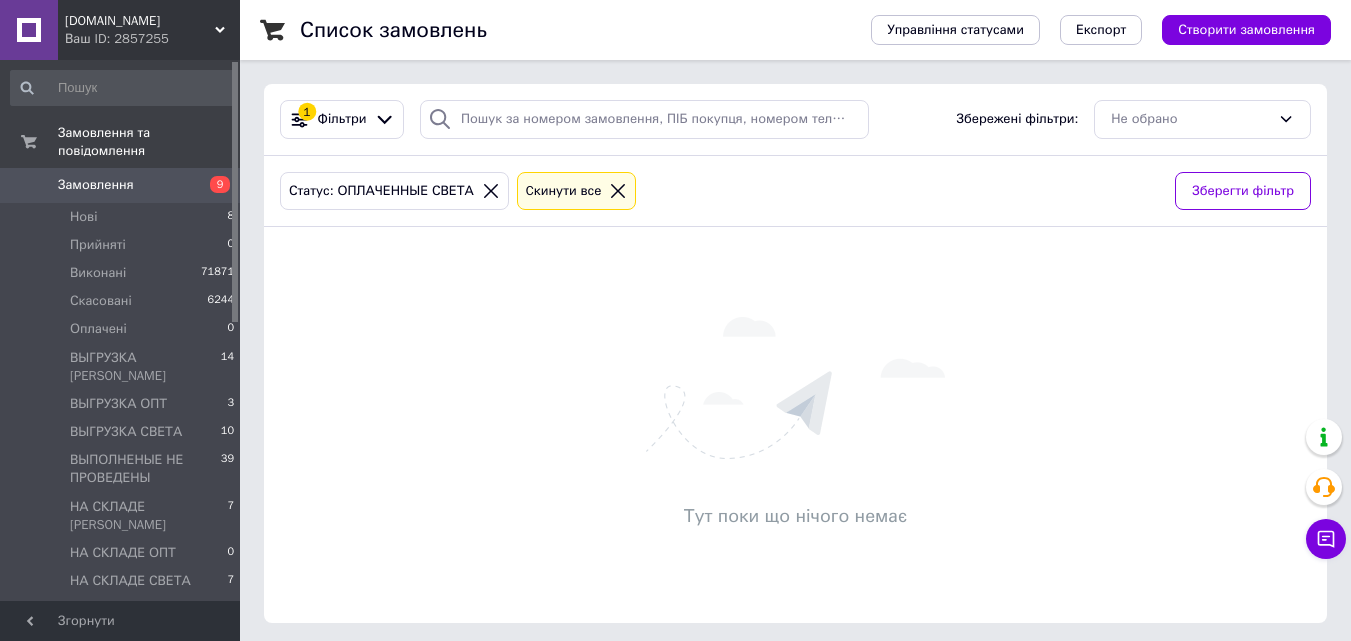 scroll, scrollTop: 0, scrollLeft: 0, axis: both 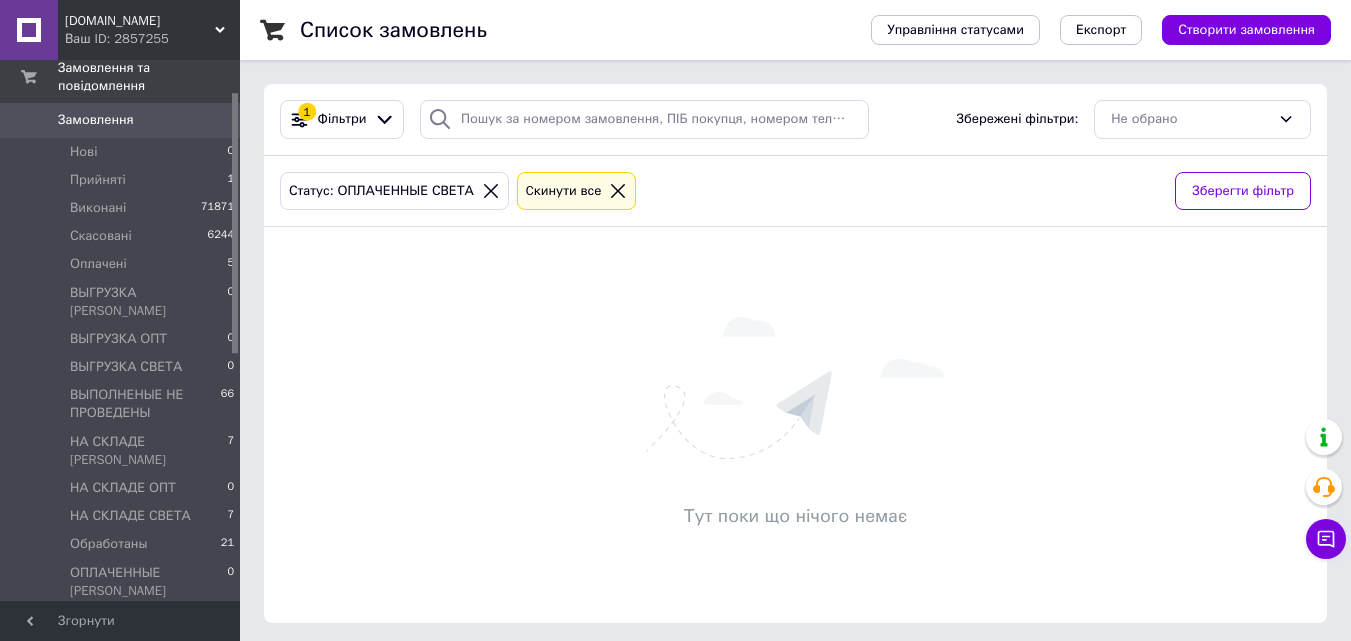 drag, startPoint x: 233, startPoint y: 246, endPoint x: 258, endPoint y: 277, distance: 39.824615 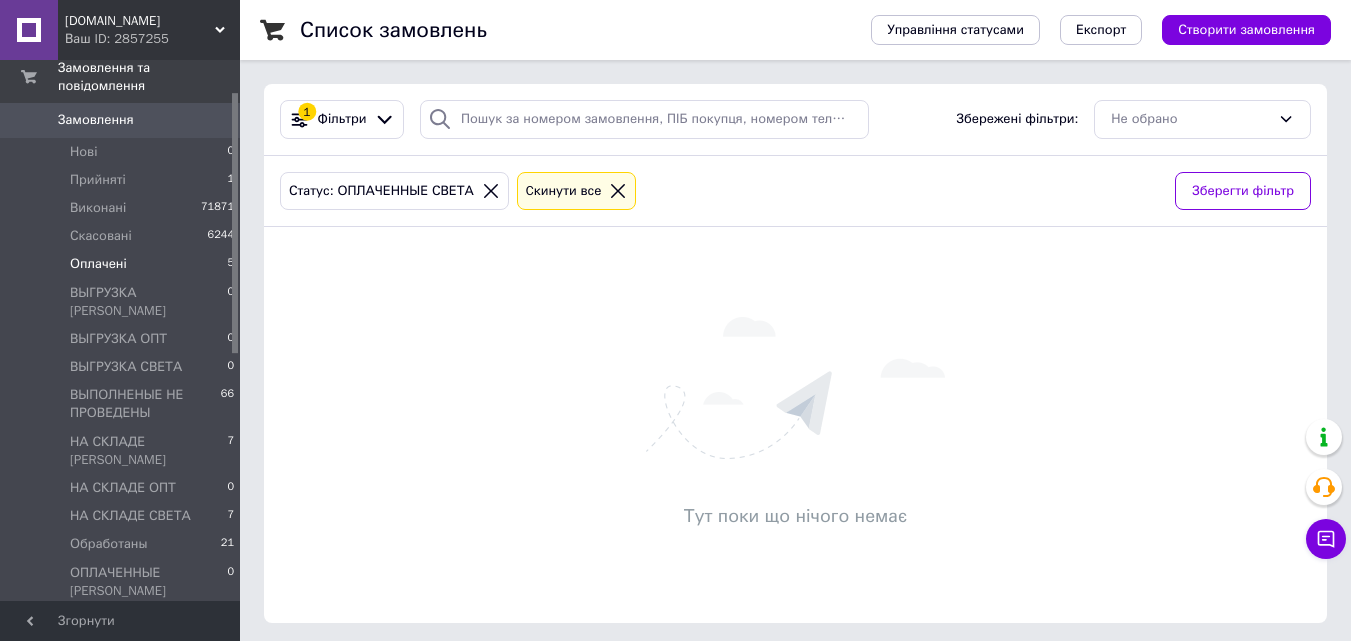 click on "Оплачені" at bounding box center (98, 264) 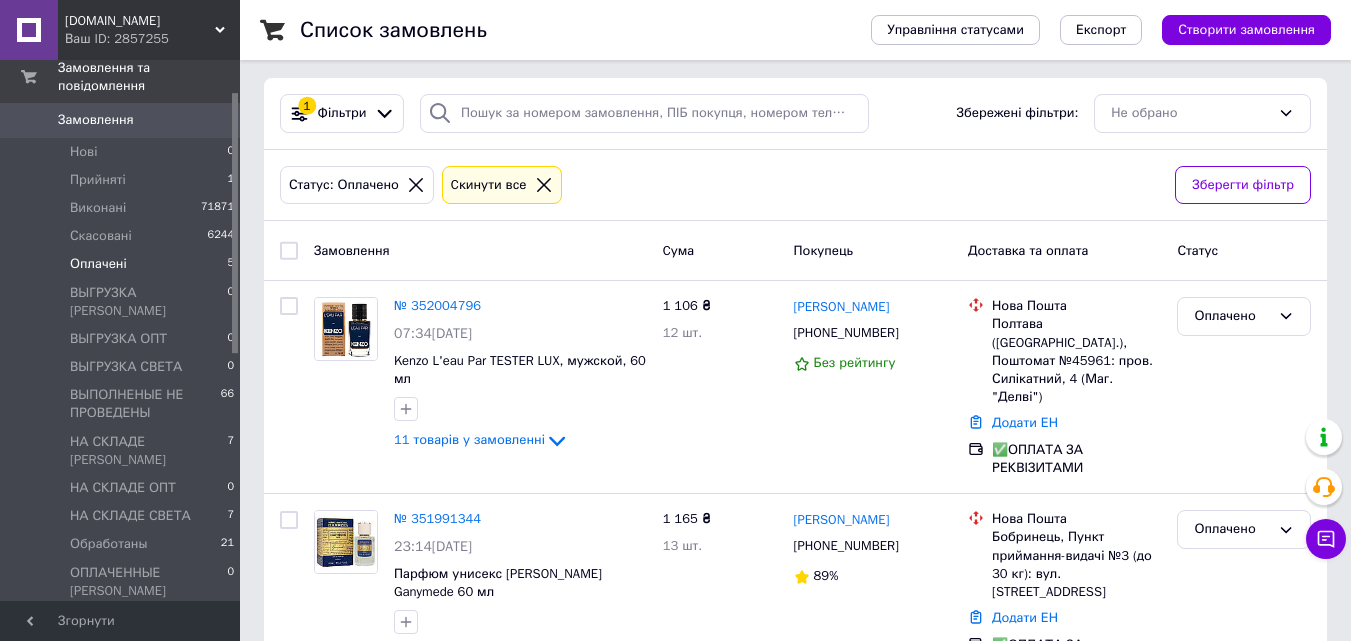 scroll, scrollTop: 0, scrollLeft: 0, axis: both 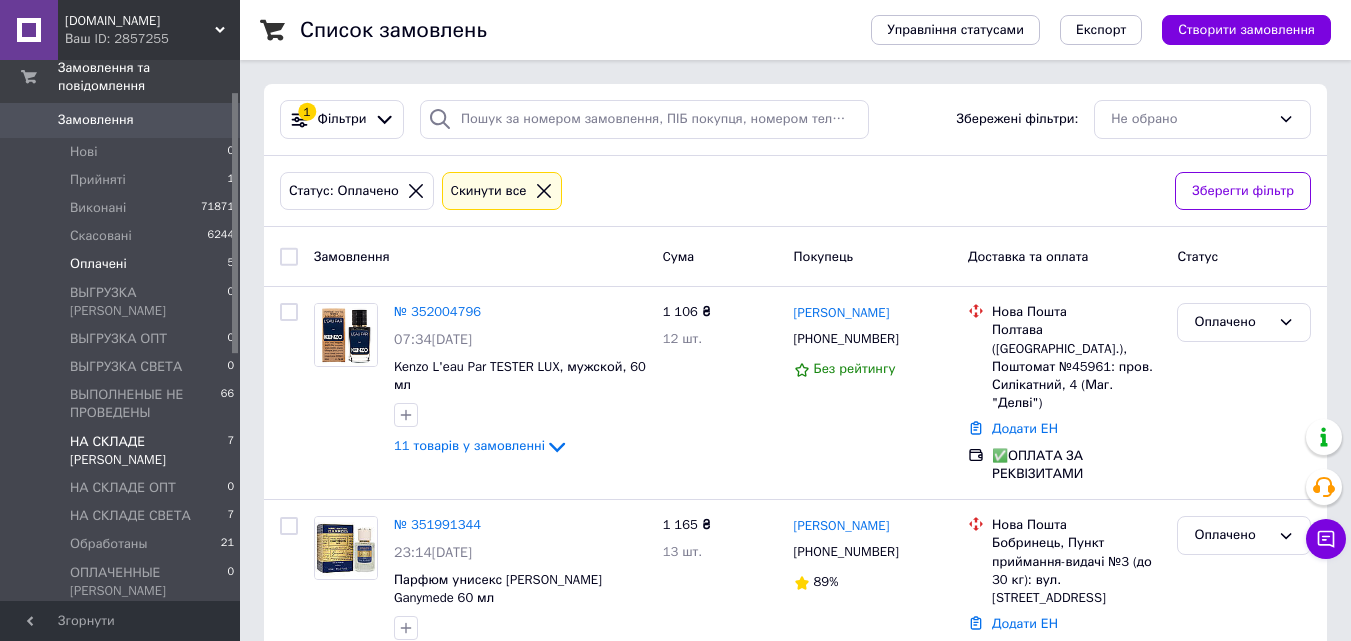 click on "НА СКЛАДЕ [PERSON_NAME]" at bounding box center (148, 451) 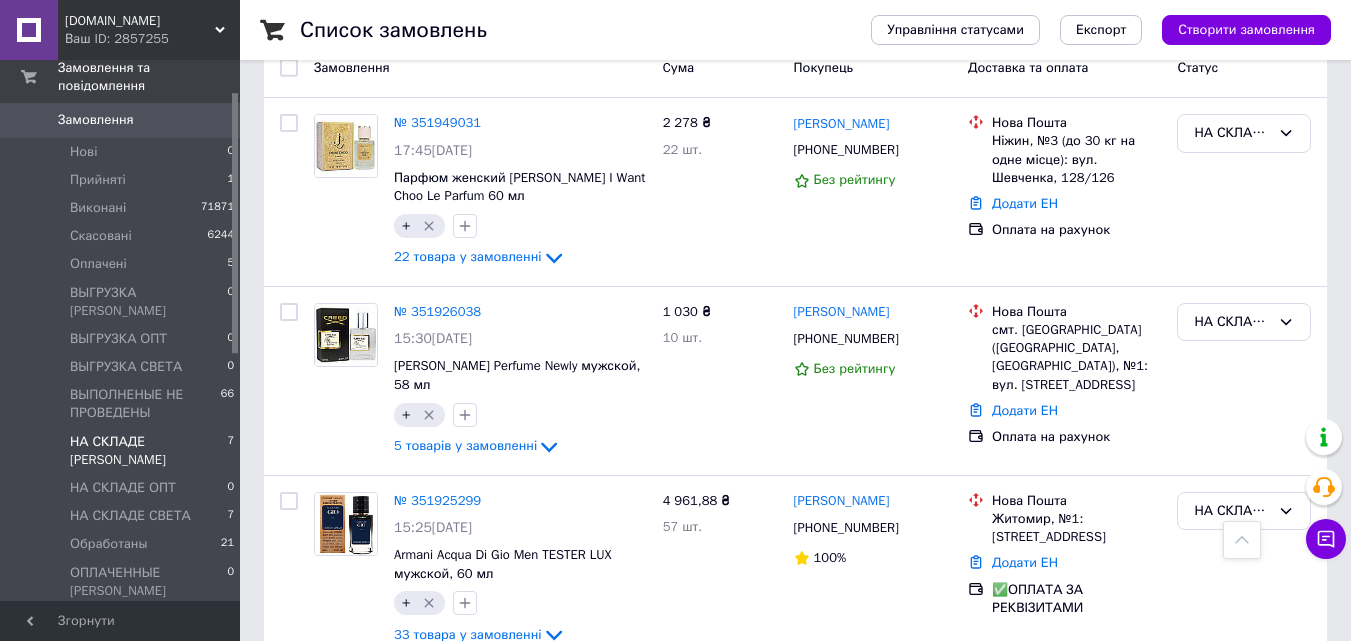 scroll, scrollTop: 0, scrollLeft: 0, axis: both 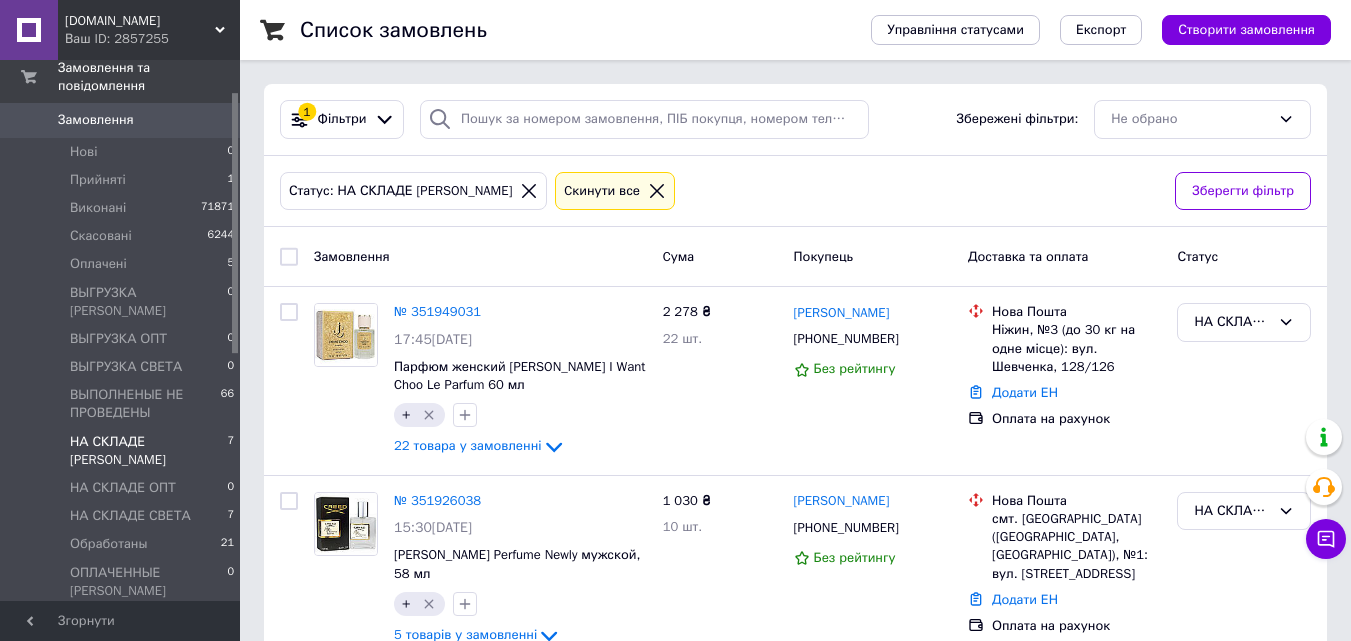 click on "ОПЛАЧЕННЫЕ СВЕТА" at bounding box center (138, 647) 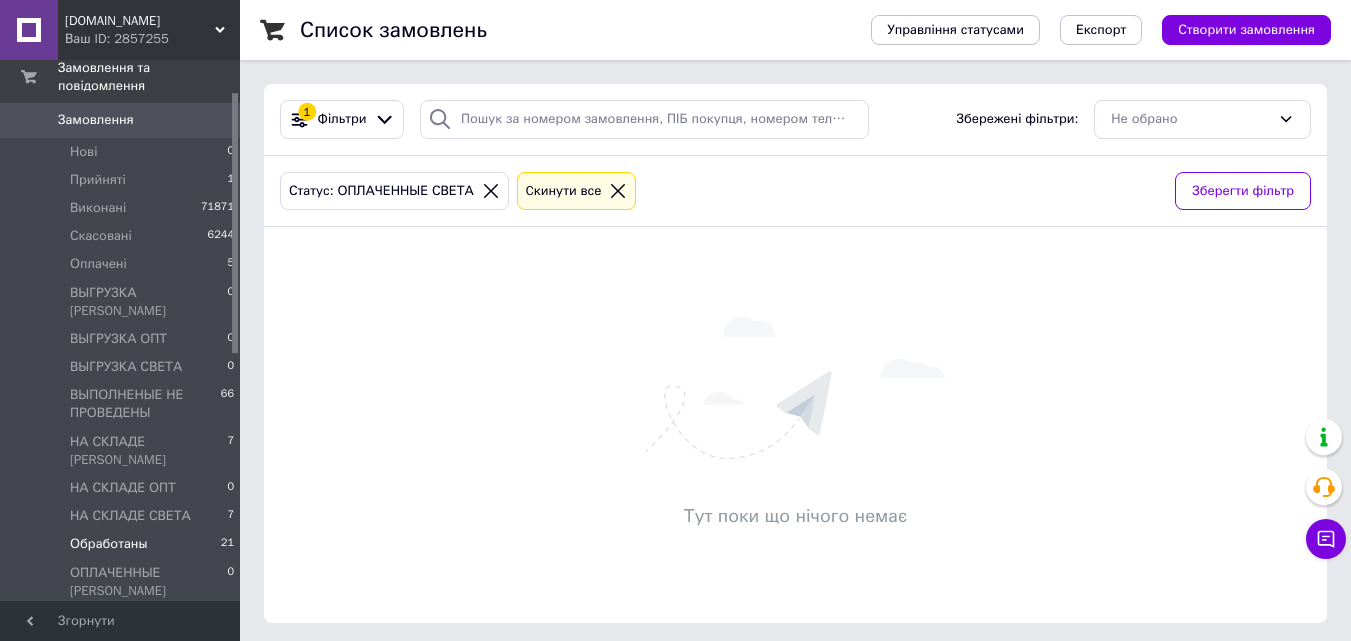 click on "Обработаны" at bounding box center [108, 544] 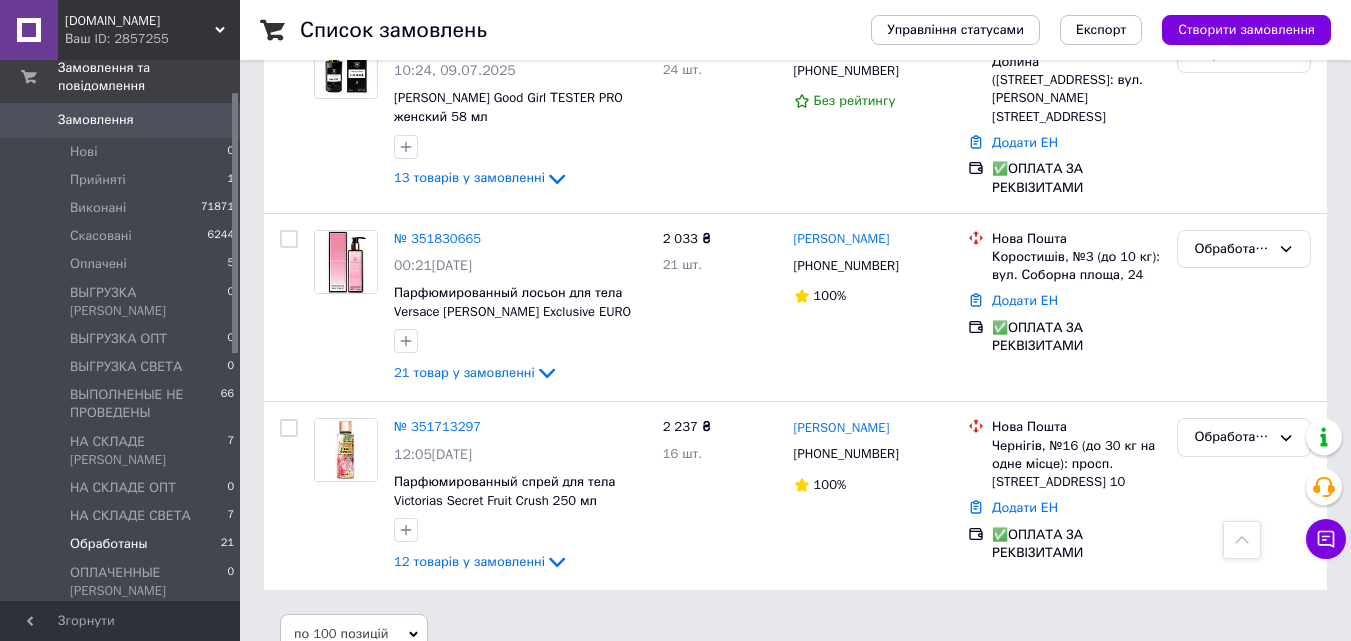scroll, scrollTop: 3784, scrollLeft: 0, axis: vertical 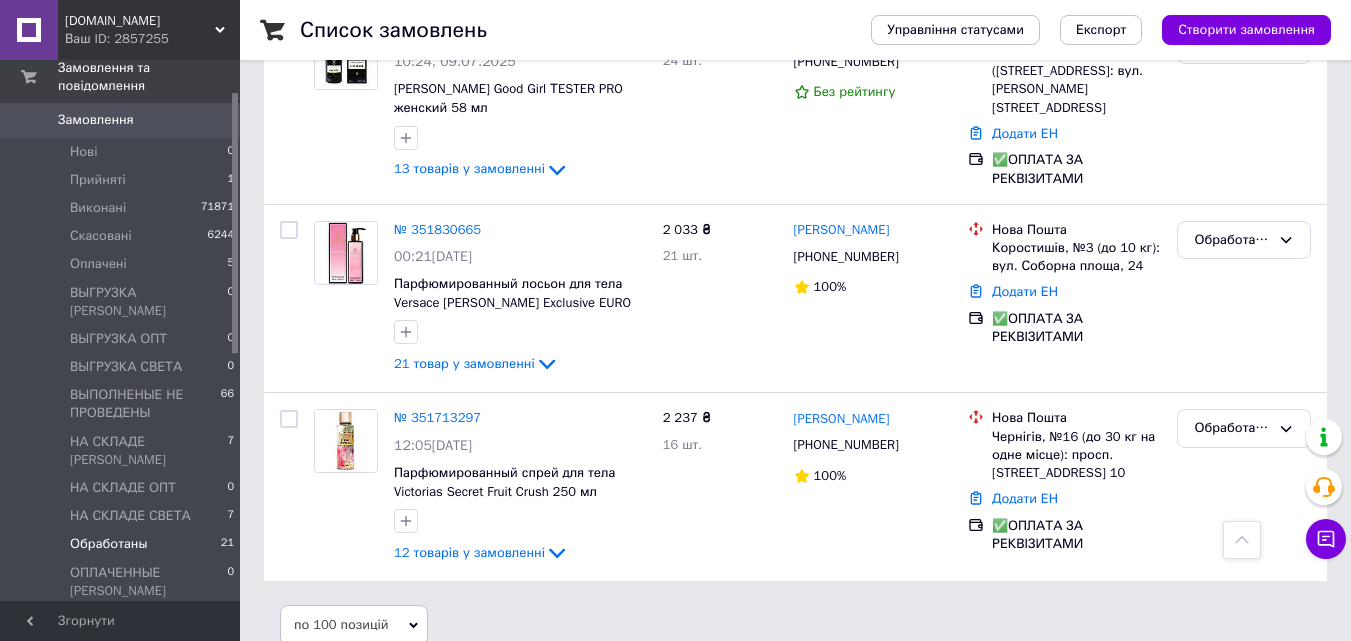 click on "ОПЛАЧЕННЫЕ СВЕТА 0" at bounding box center (123, 652) 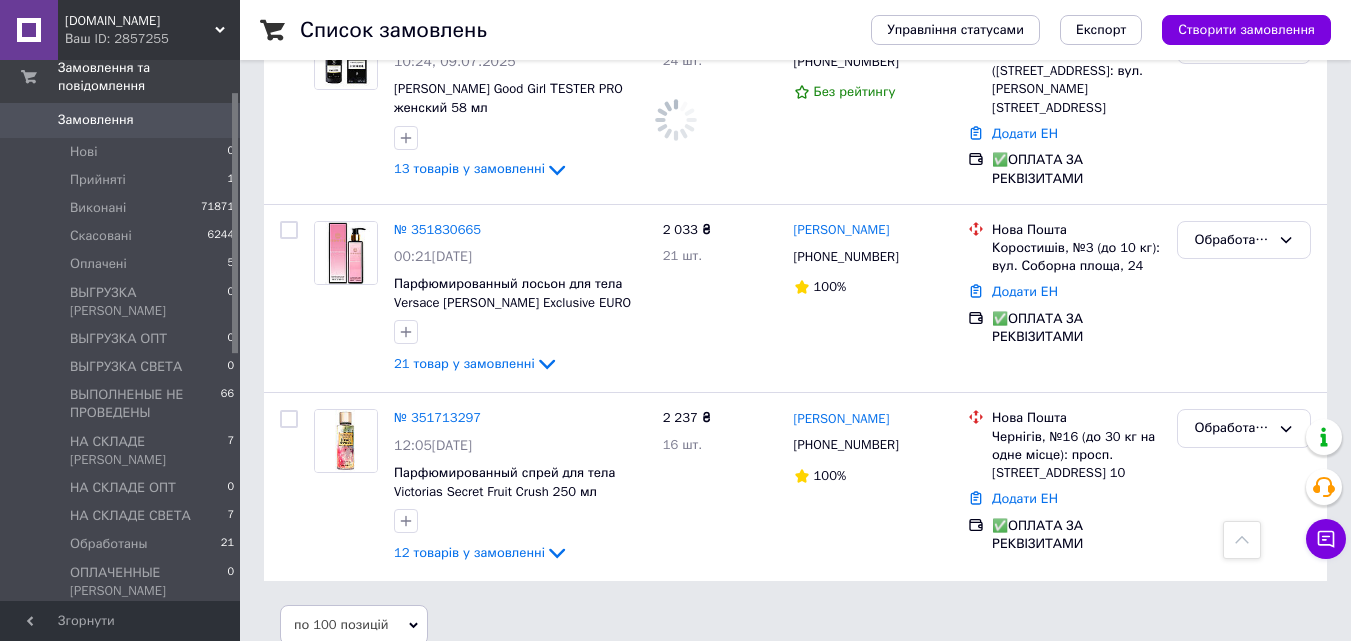 scroll, scrollTop: 0, scrollLeft: 0, axis: both 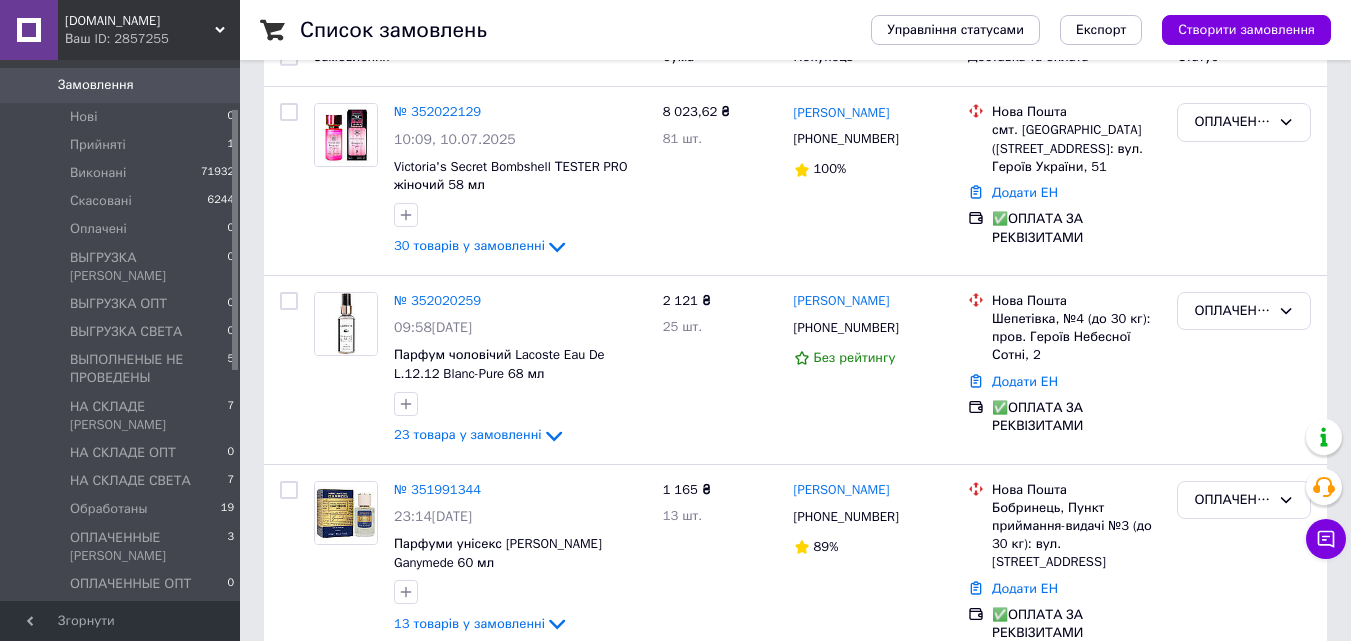click on "ОПЛАЧЕННЫЕ СВЕТА" at bounding box center (138, 612) 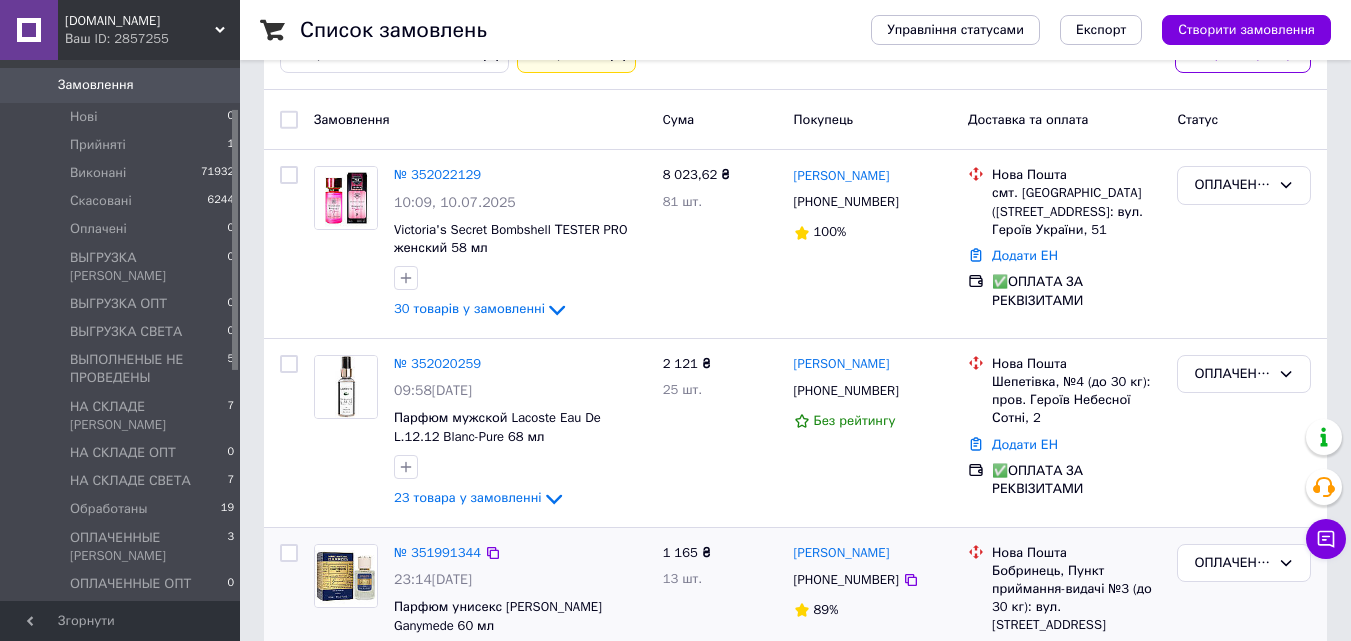 scroll, scrollTop: 400, scrollLeft: 0, axis: vertical 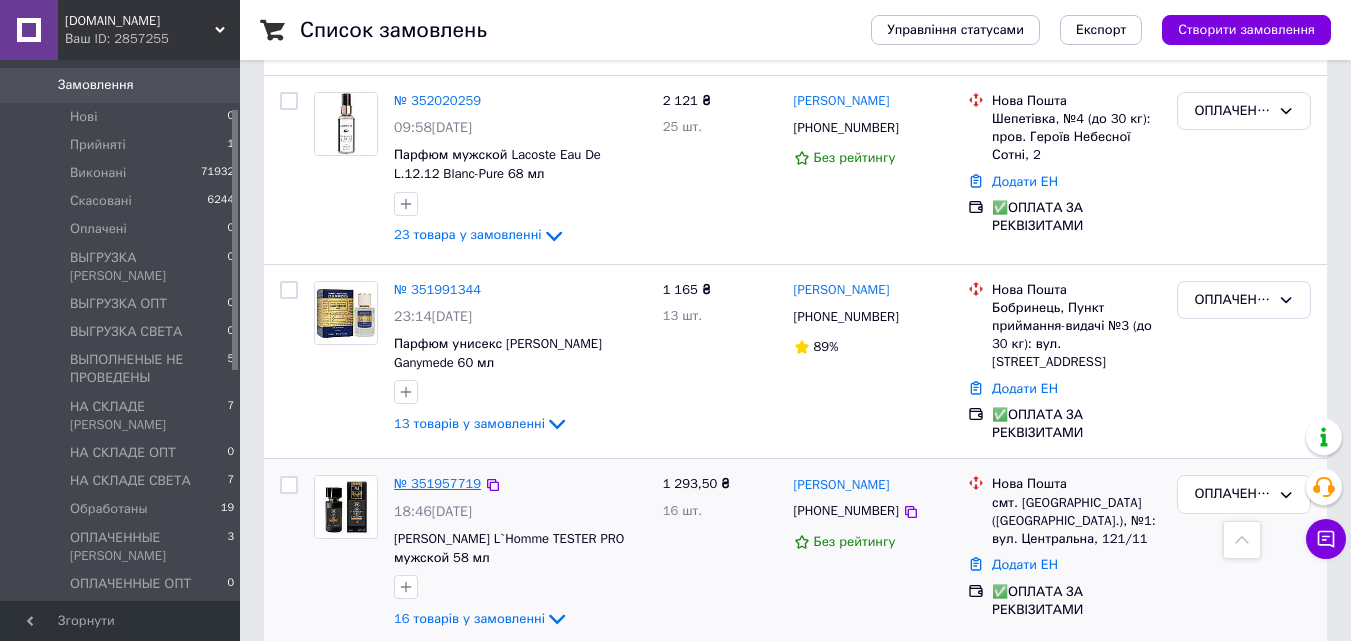 click on "№ 351957719" at bounding box center [437, 483] 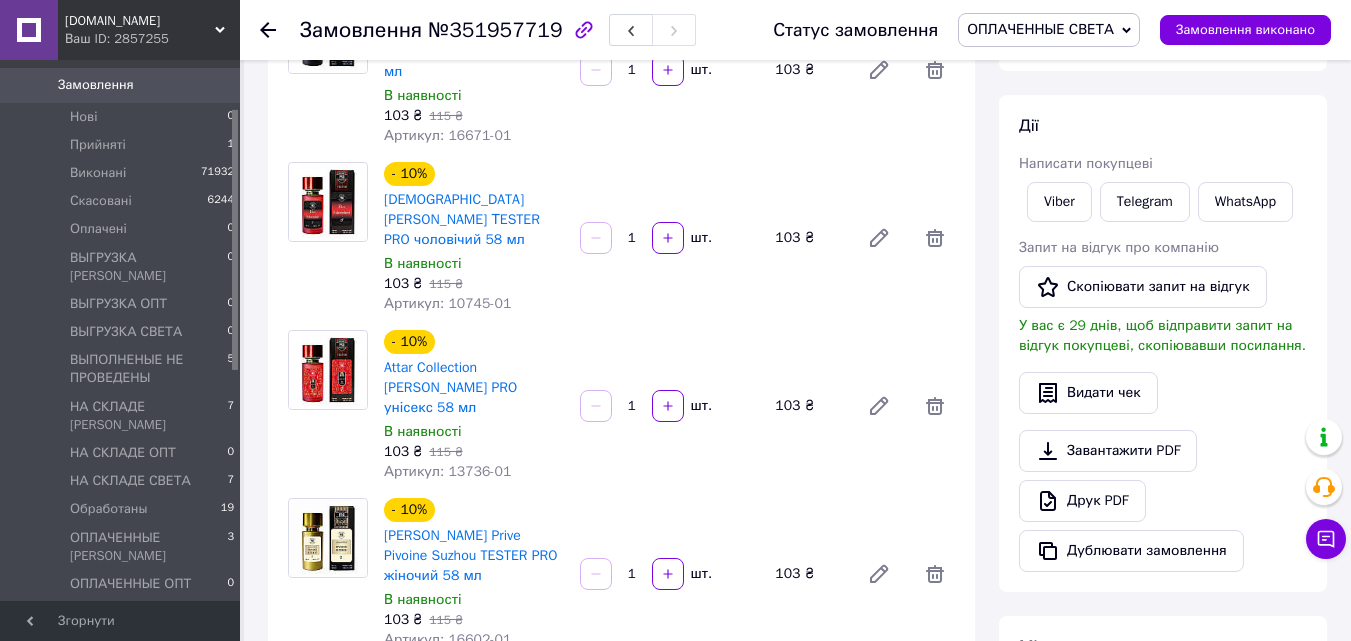 scroll, scrollTop: 300, scrollLeft: 0, axis: vertical 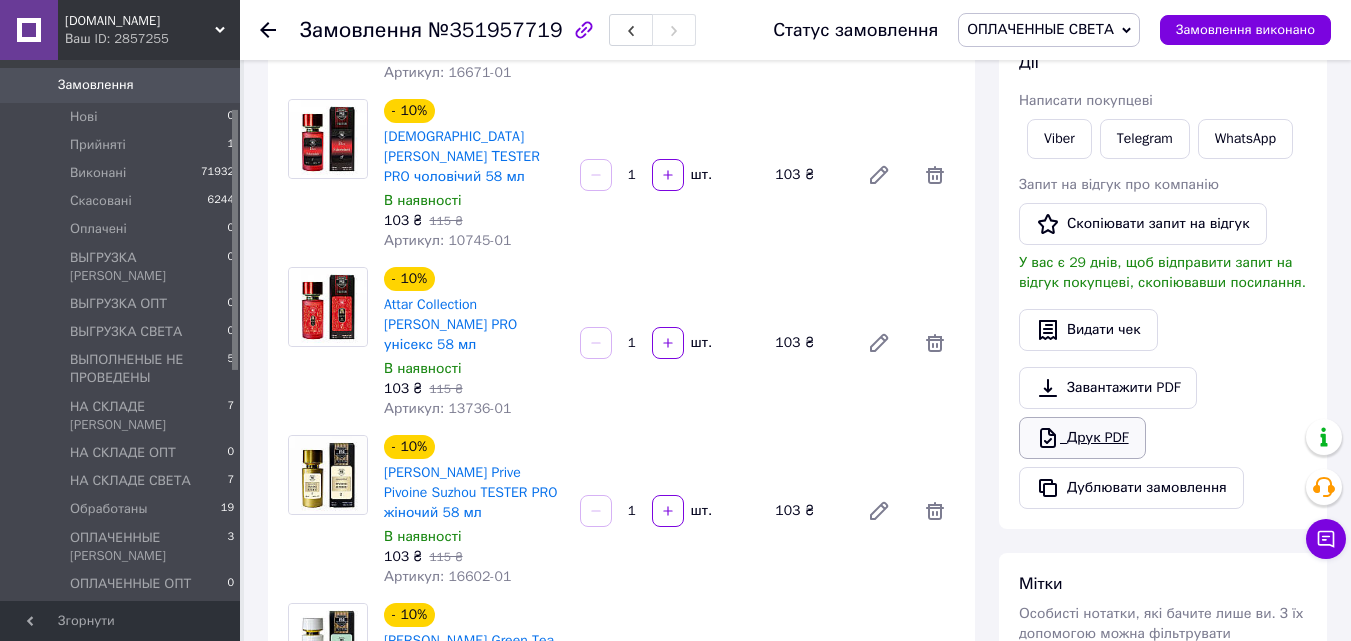 click on "Друк PDF" at bounding box center (1082, 438) 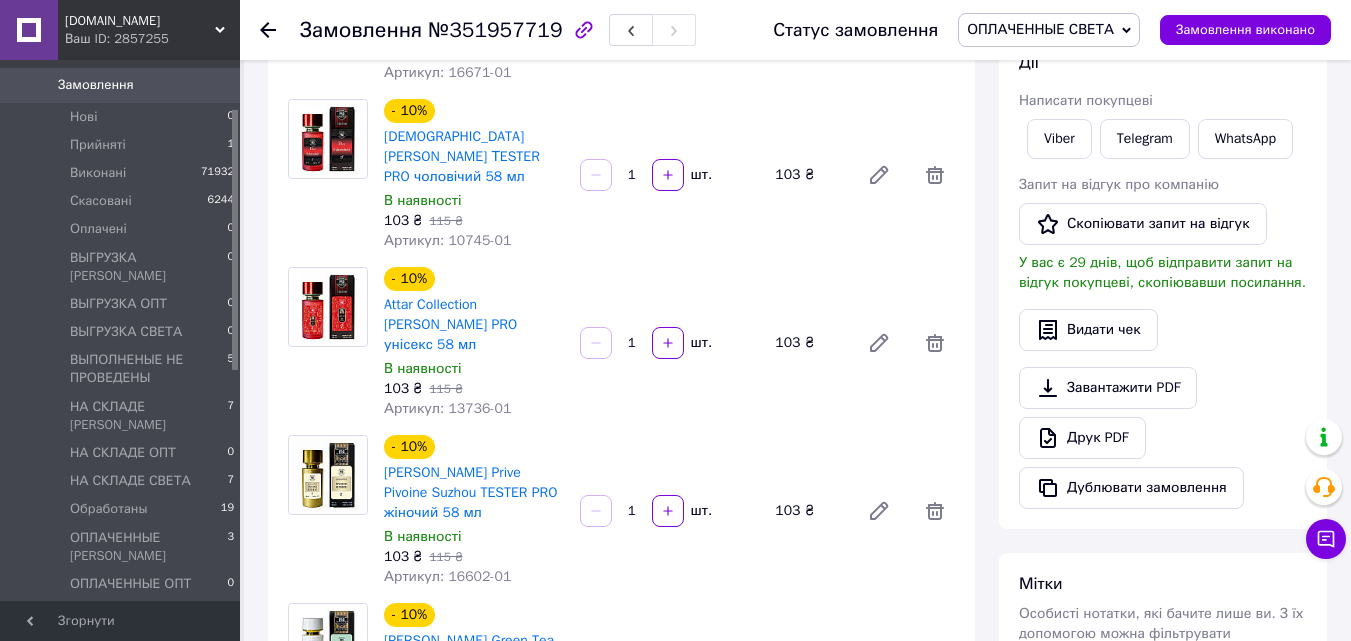 click 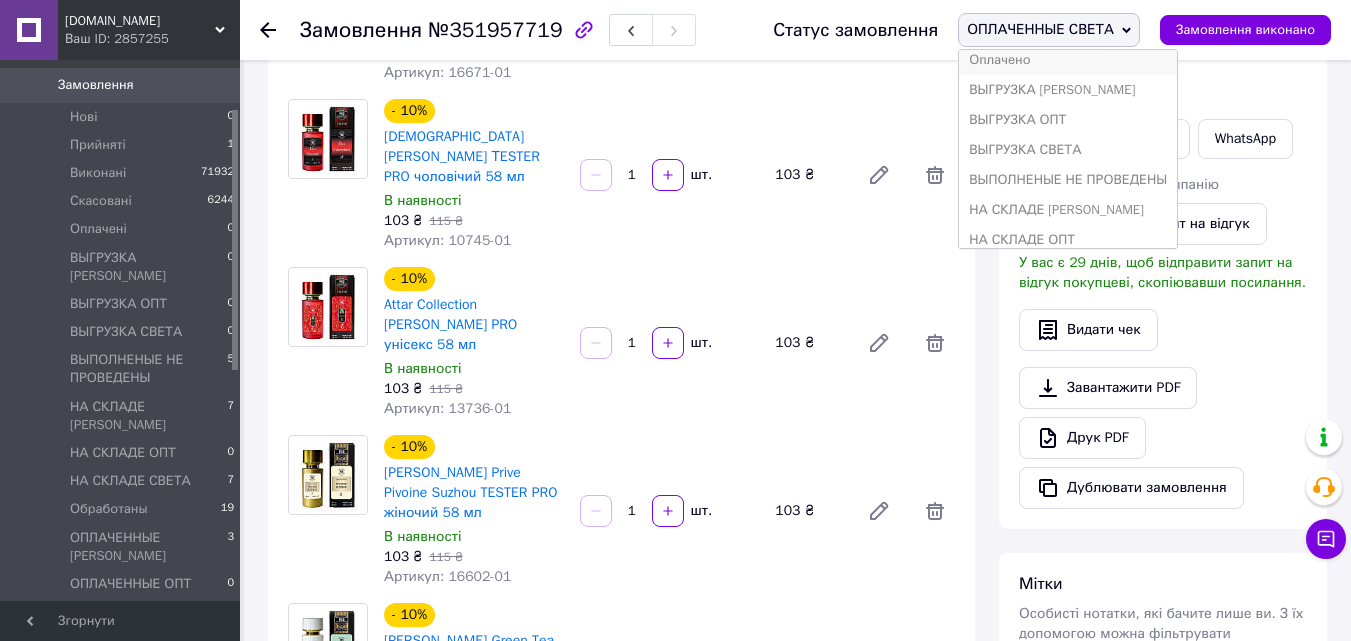 scroll, scrollTop: 200, scrollLeft: 0, axis: vertical 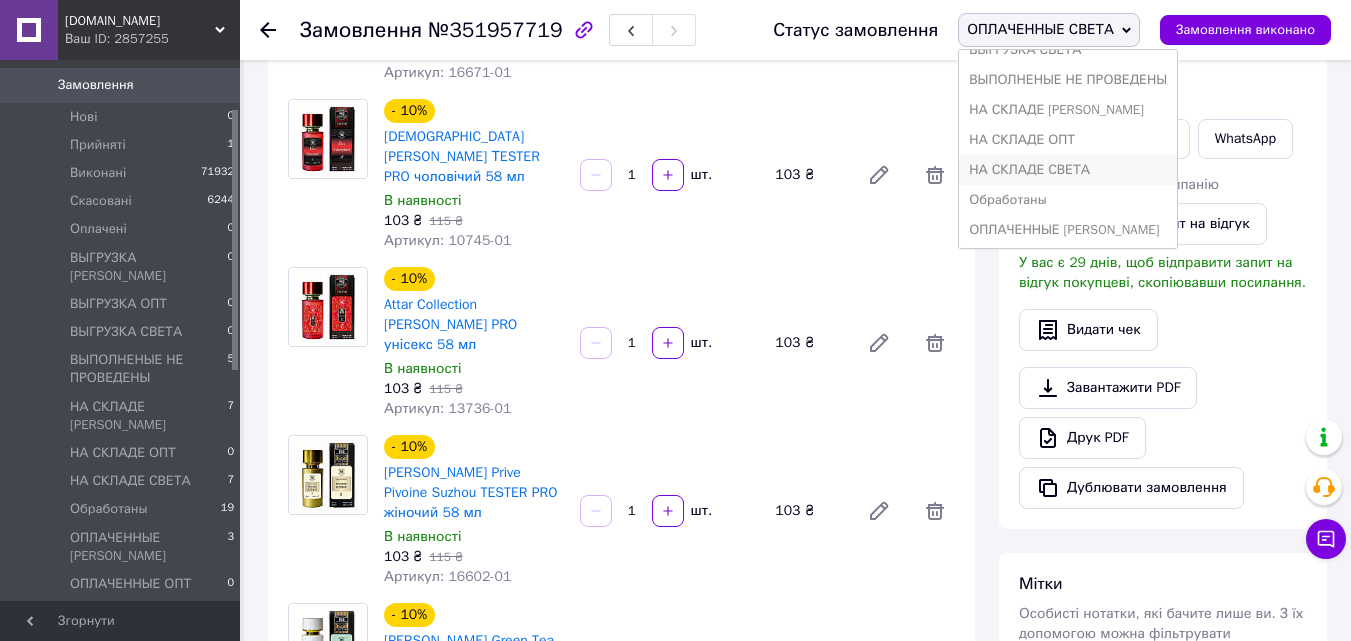 click on "НА СКЛАДЕ СВЕТА" at bounding box center (1068, 170) 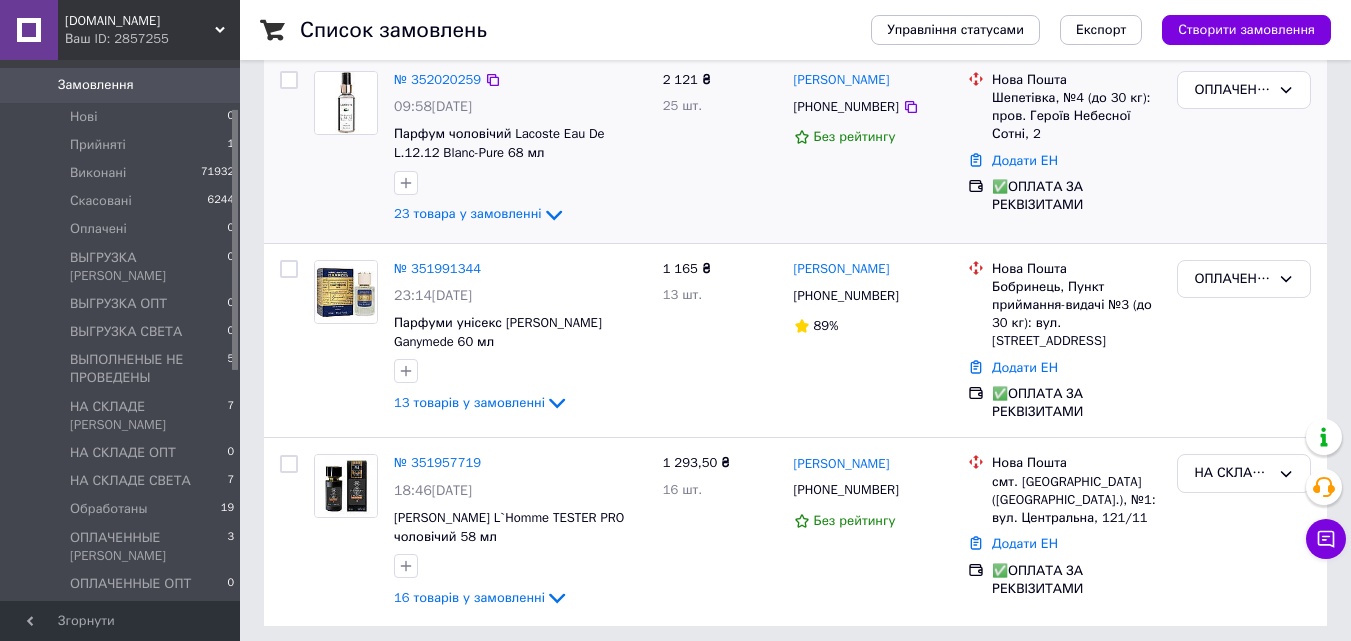 scroll, scrollTop: 430, scrollLeft: 0, axis: vertical 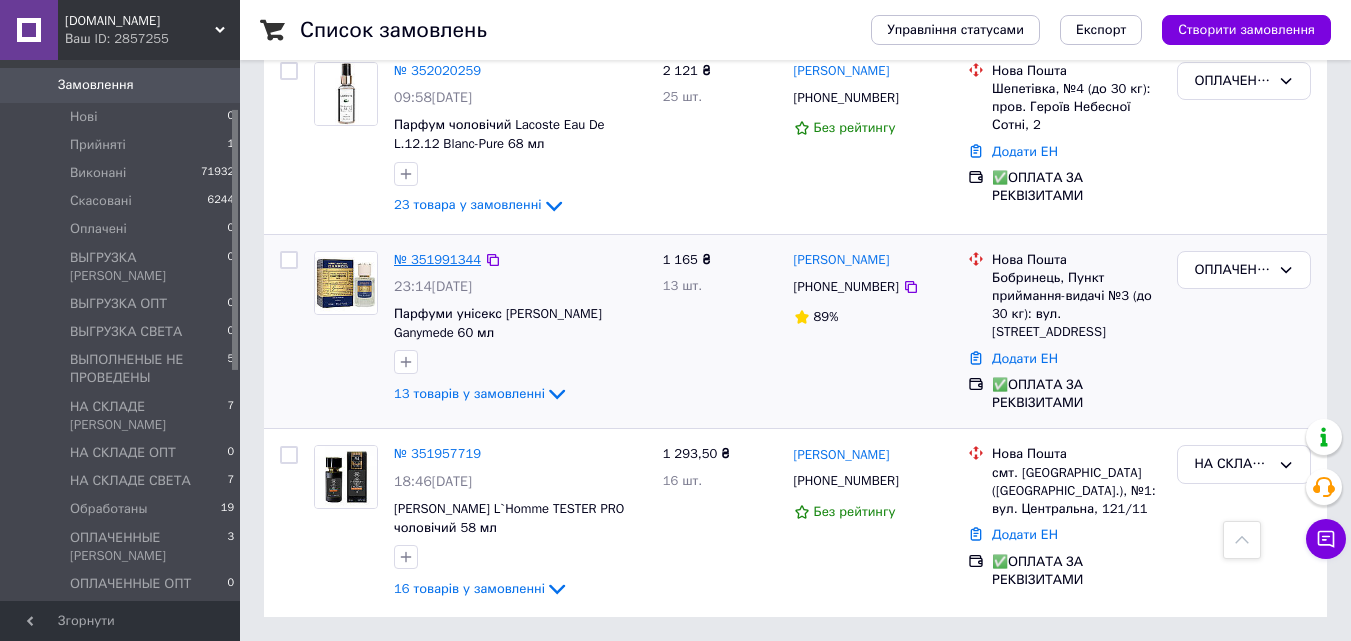 click on "№ 351991344" at bounding box center (437, 259) 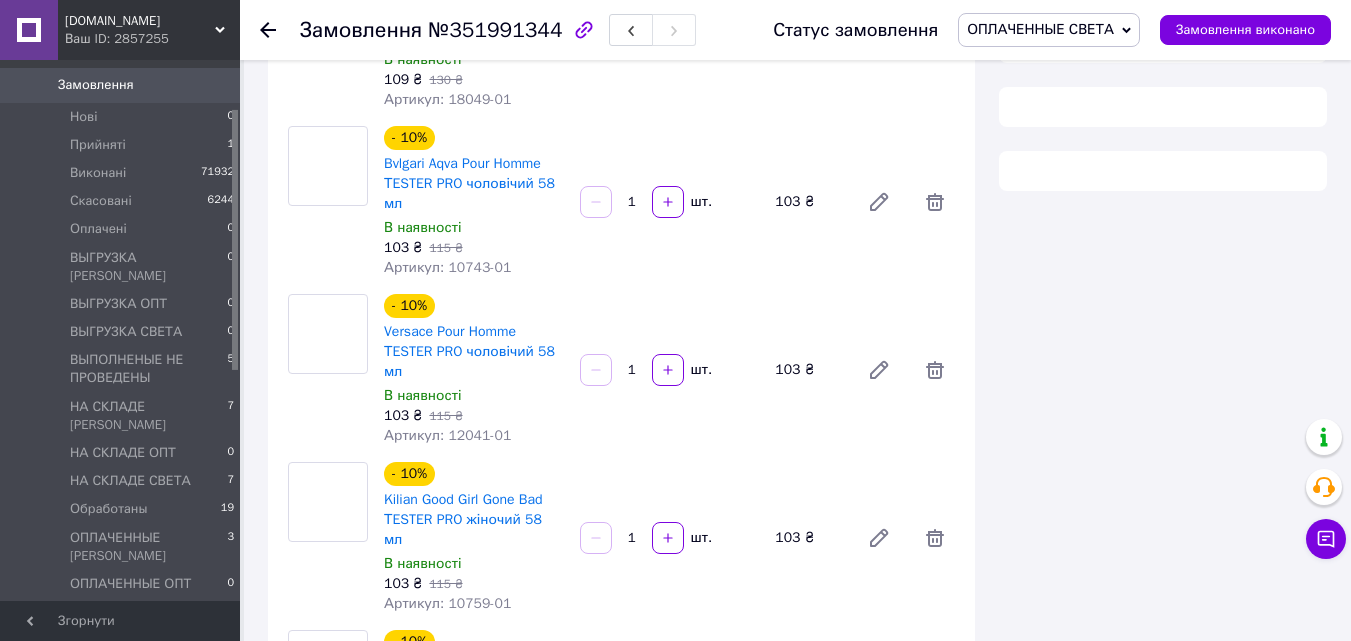 scroll, scrollTop: 430, scrollLeft: 0, axis: vertical 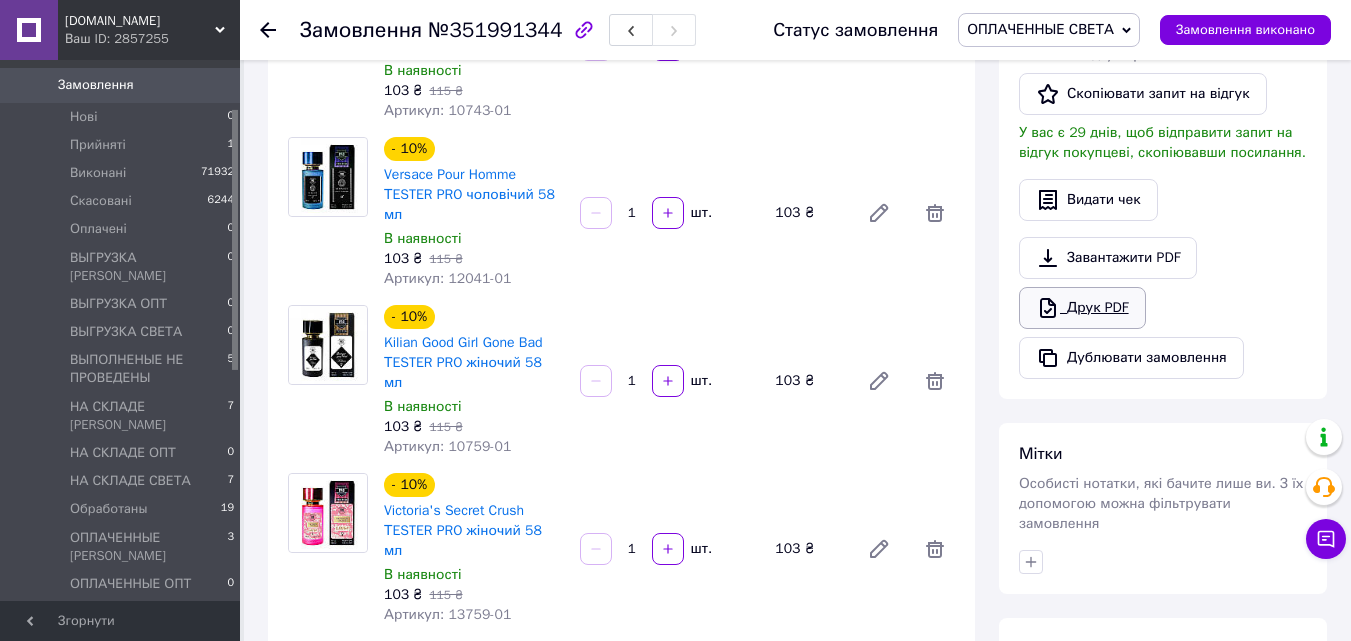 click on "Друк PDF" at bounding box center (1082, 308) 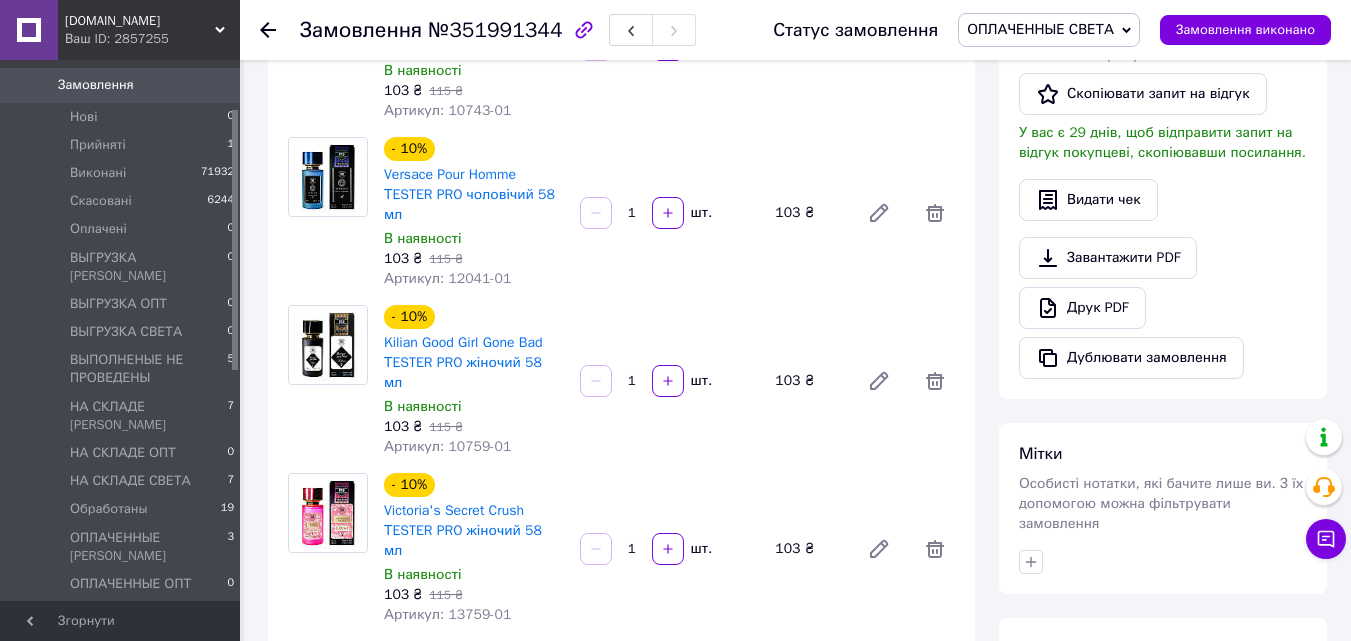 click on "ОПЛАЧЕННЫЕ СВЕТА" at bounding box center (1049, 30) 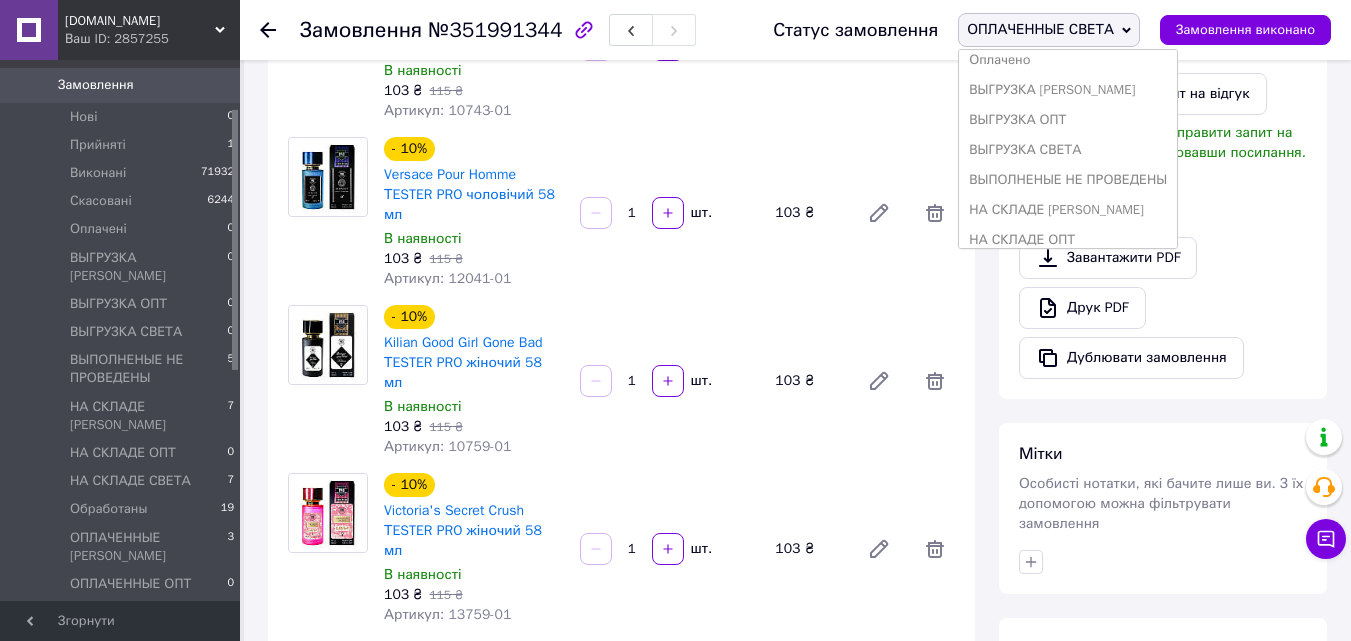 scroll, scrollTop: 200, scrollLeft: 0, axis: vertical 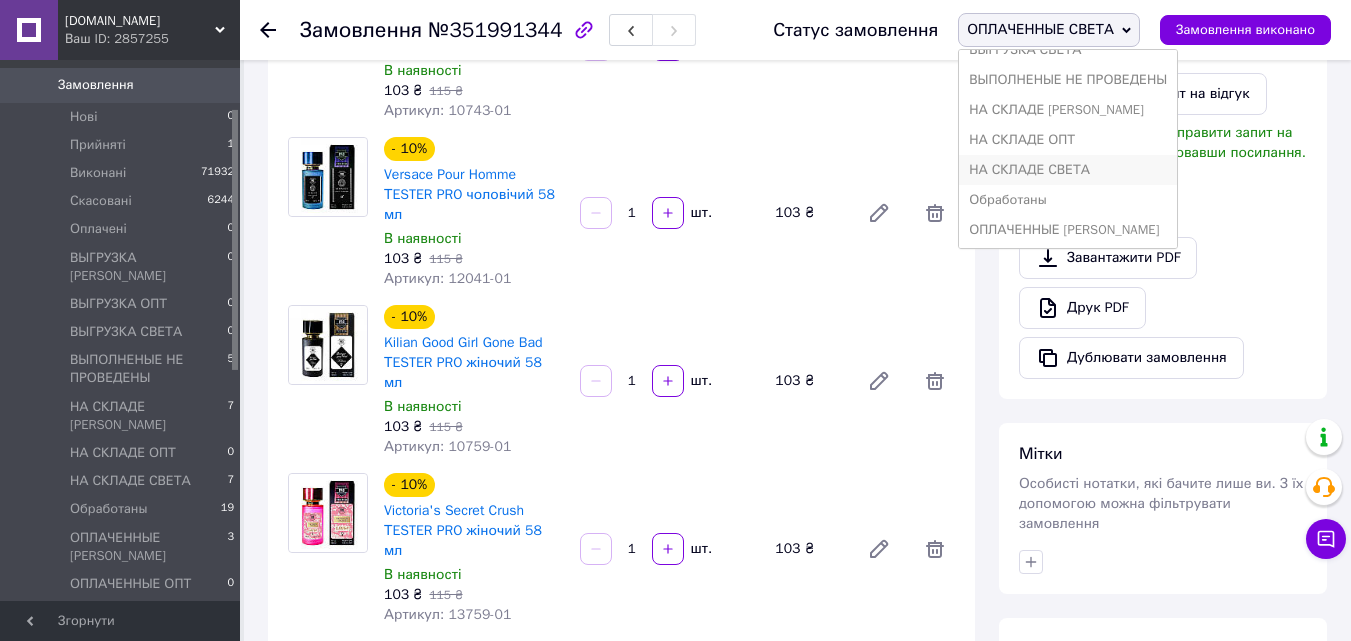 click on "НА СКЛАДЕ СВЕТА" at bounding box center [1068, 170] 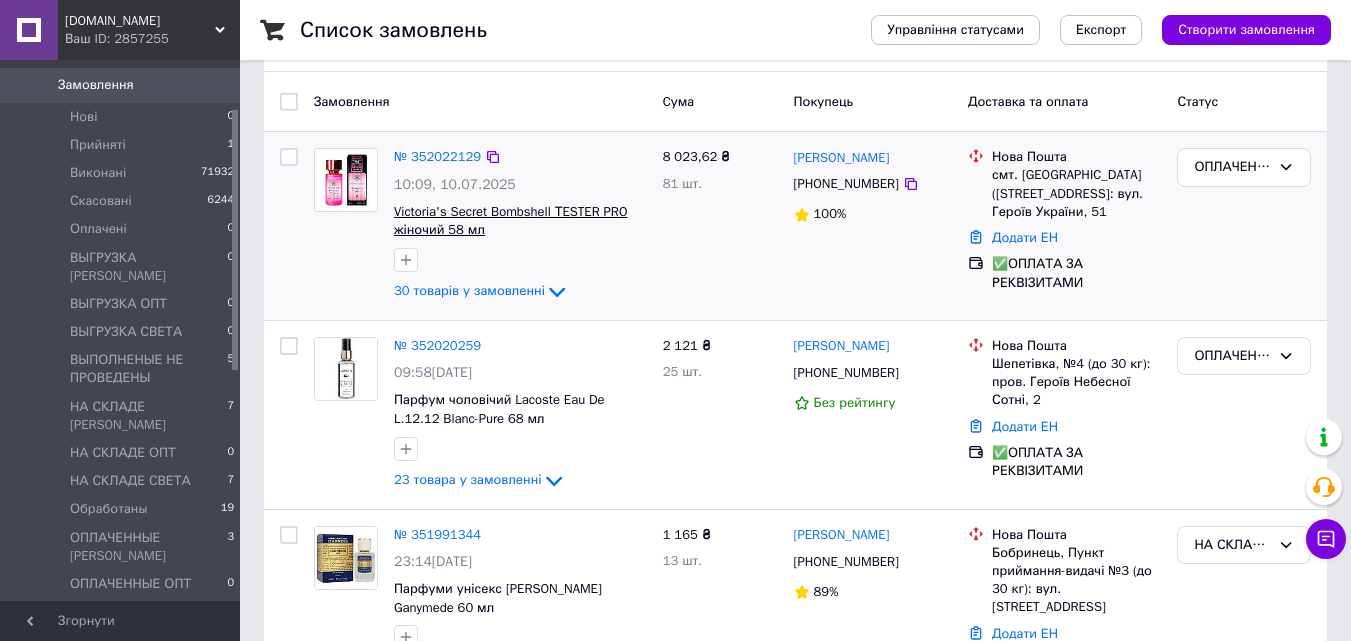 scroll, scrollTop: 35, scrollLeft: 0, axis: vertical 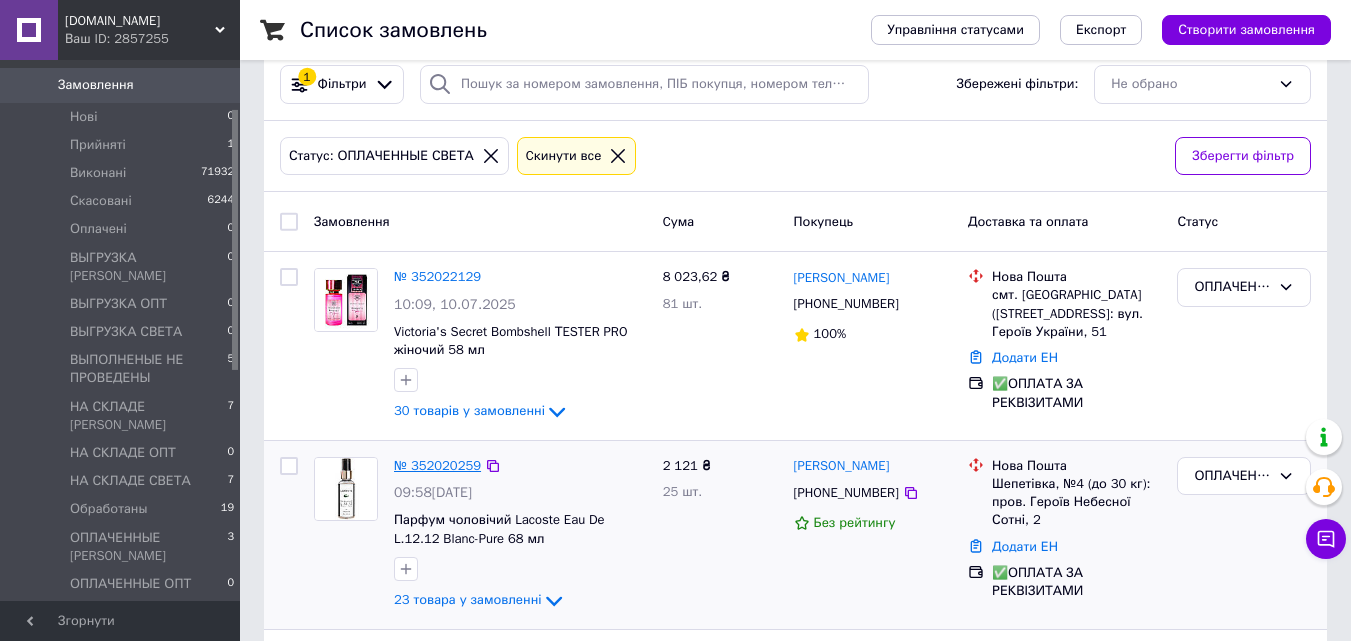 click on "№ 352020259" at bounding box center [437, 465] 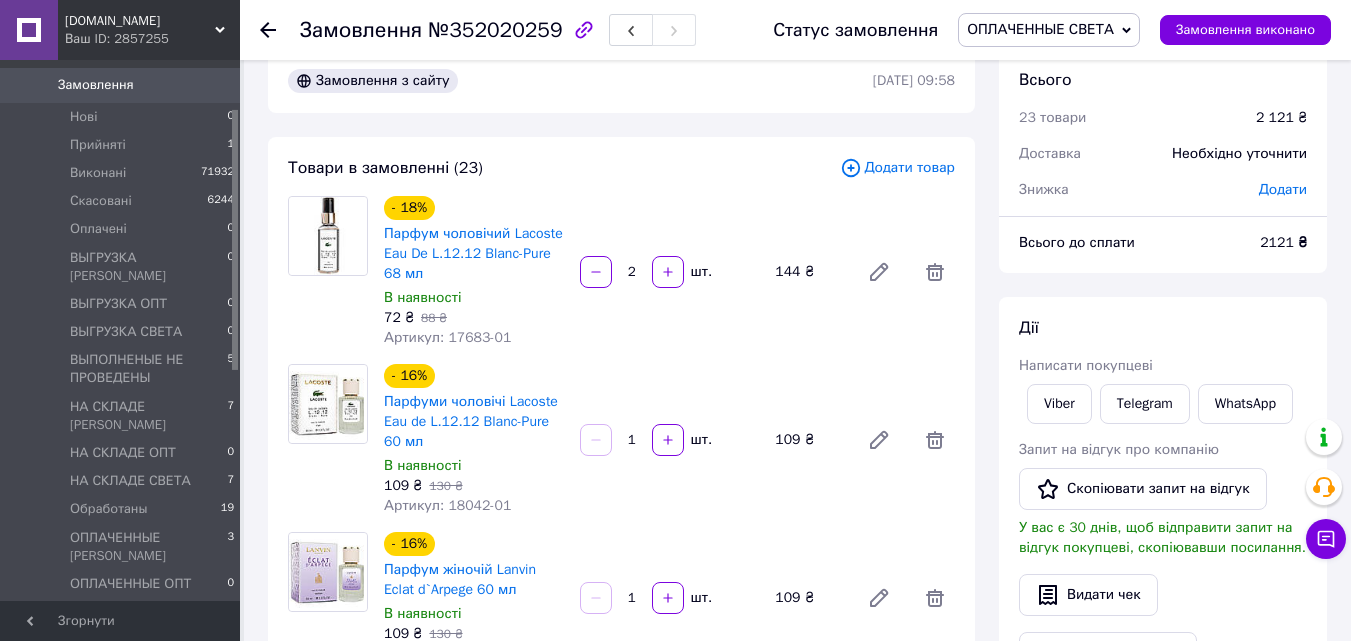 scroll, scrollTop: 335, scrollLeft: 0, axis: vertical 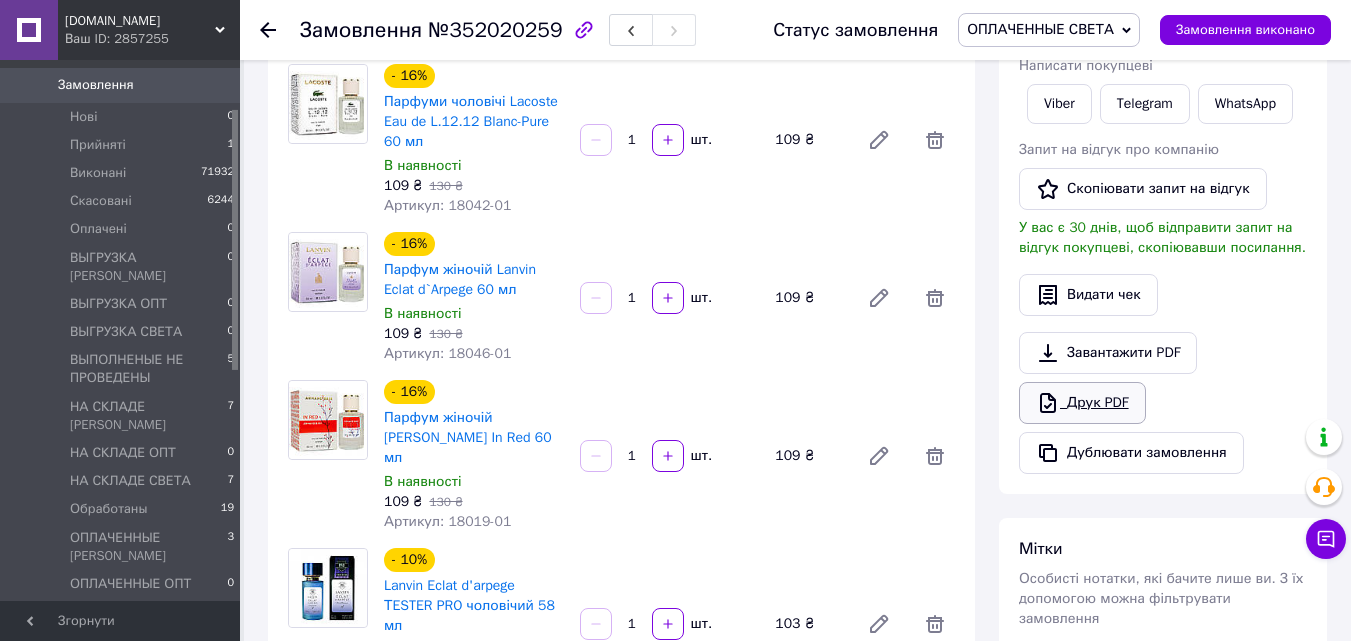 click on "Друк PDF" at bounding box center (1082, 403) 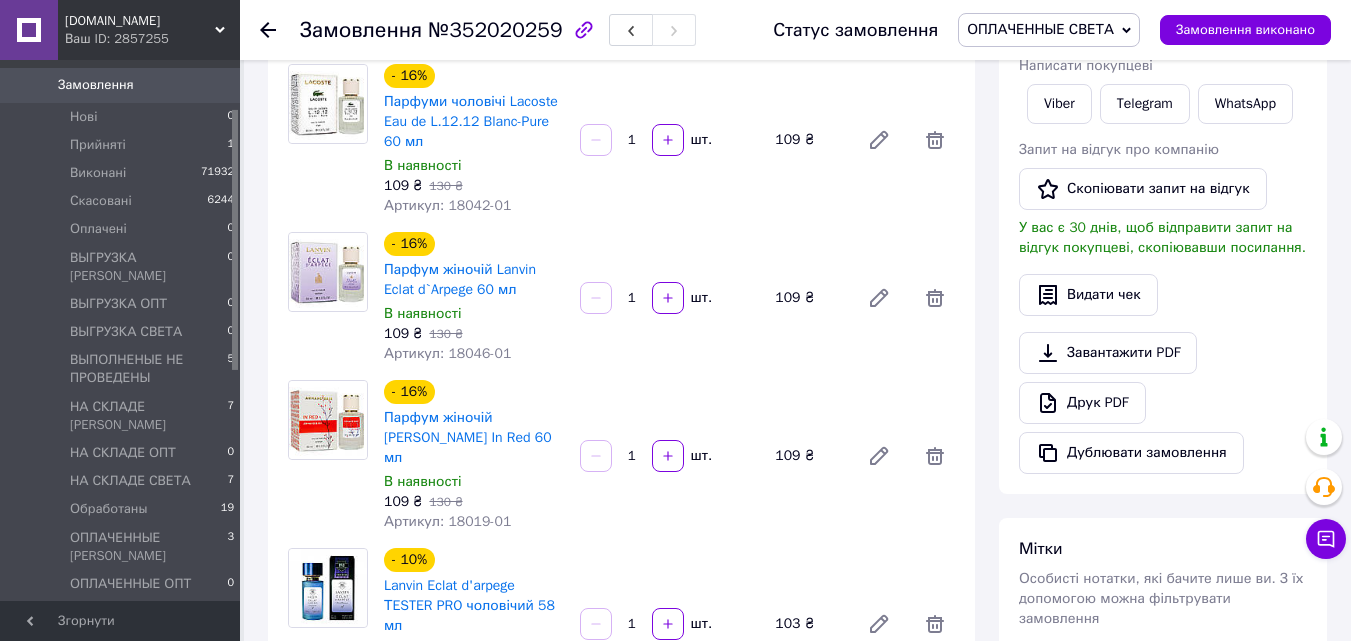 click on "ОПЛАЧЕННЫЕ СВЕТА" at bounding box center [1049, 30] 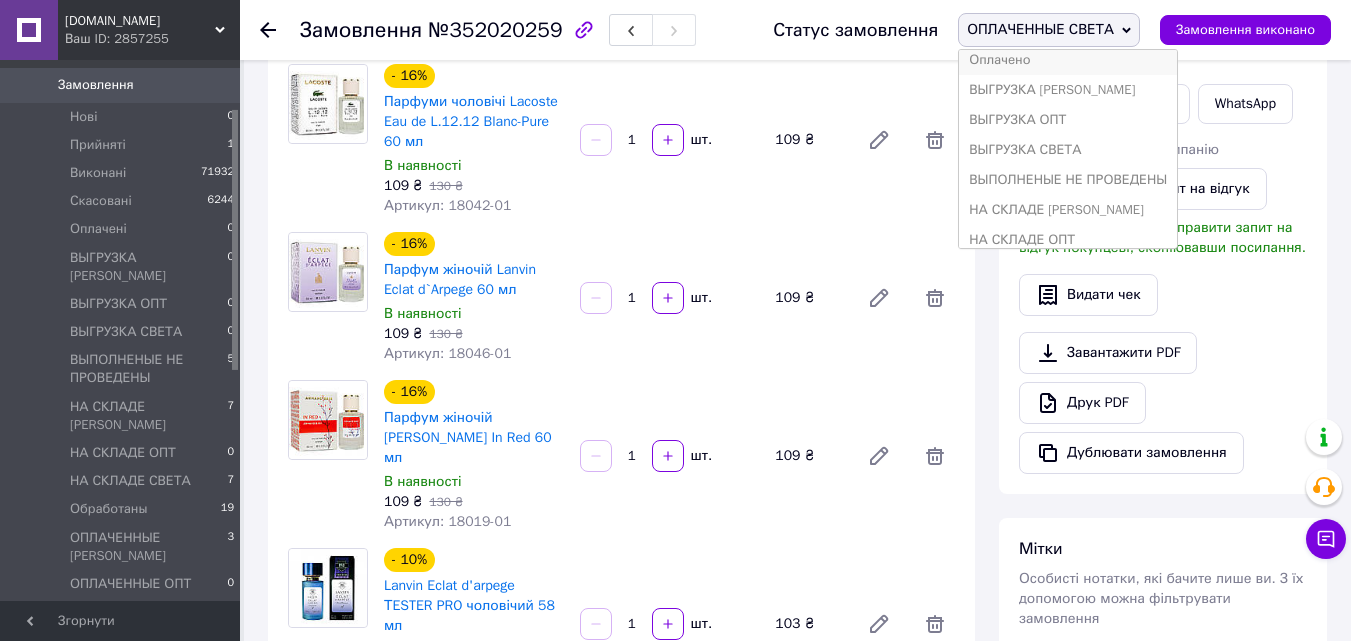 scroll, scrollTop: 200, scrollLeft: 0, axis: vertical 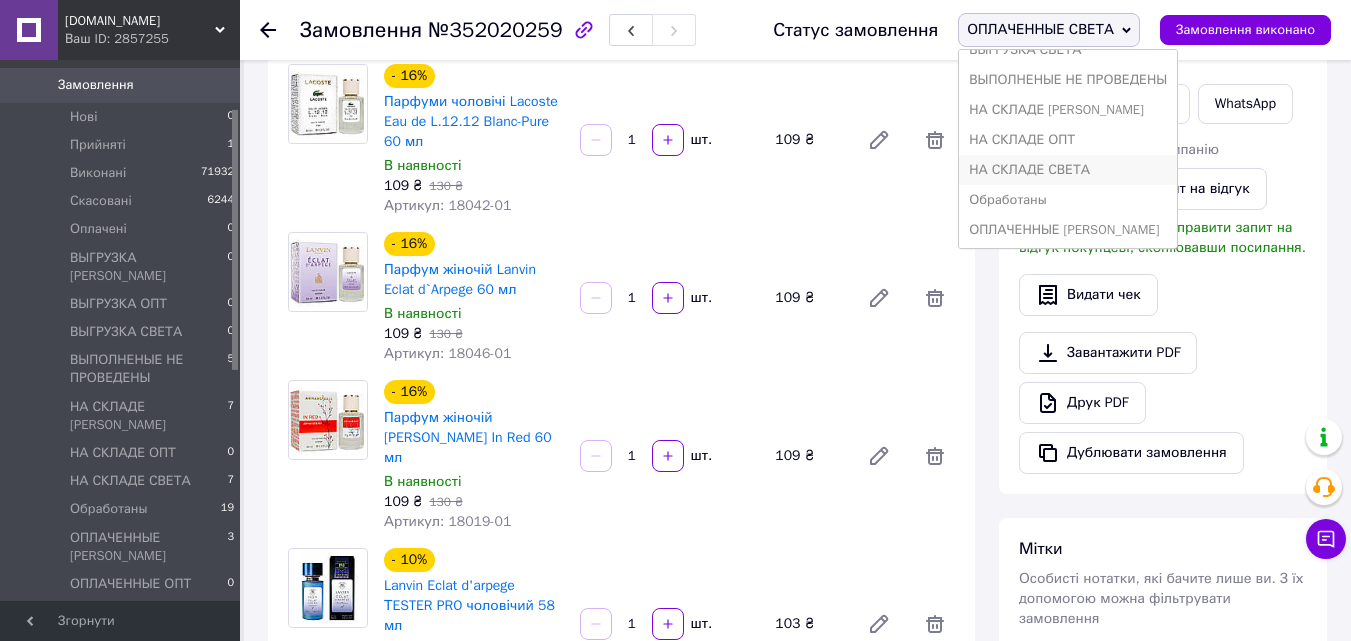click on "НА СКЛАДЕ СВЕТА" at bounding box center [1068, 170] 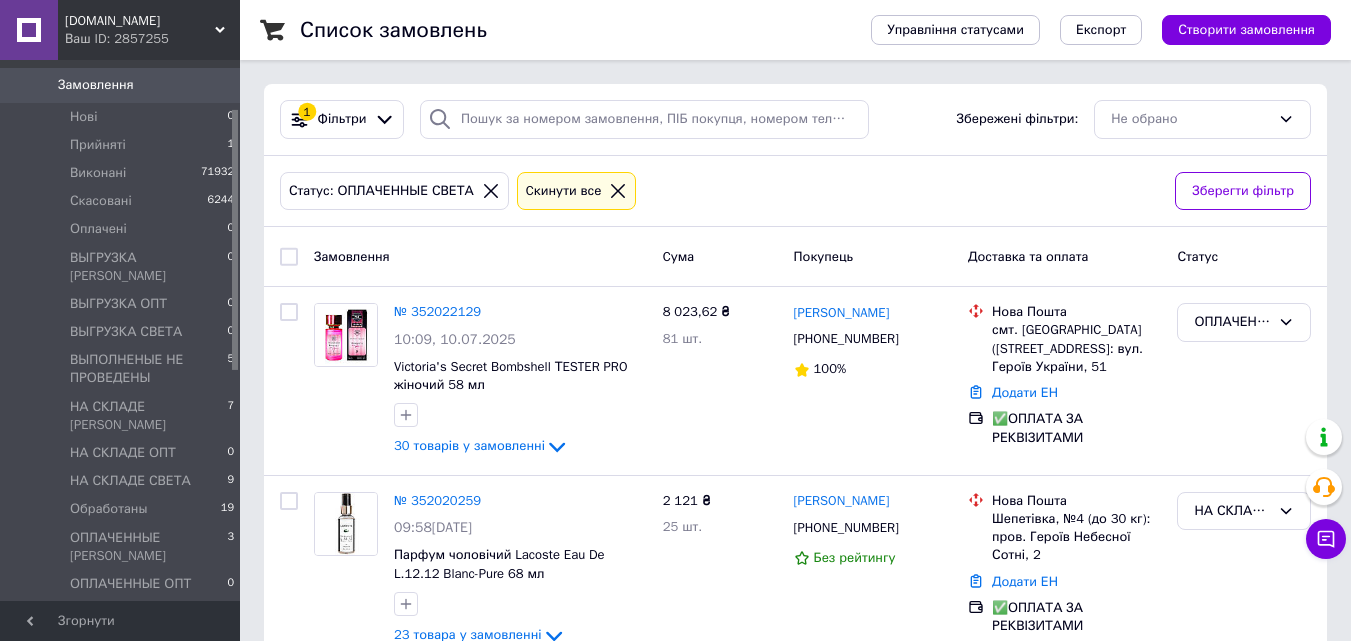 scroll, scrollTop: 100, scrollLeft: 0, axis: vertical 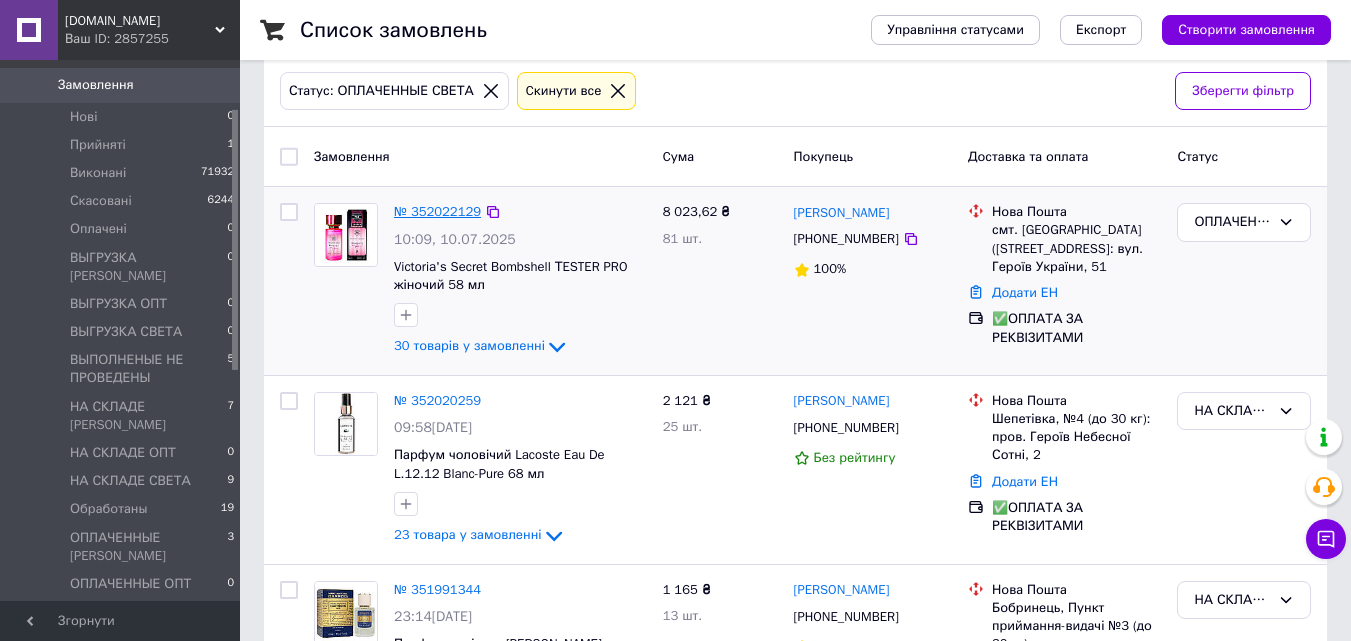 click on "№ 352022129" at bounding box center [437, 211] 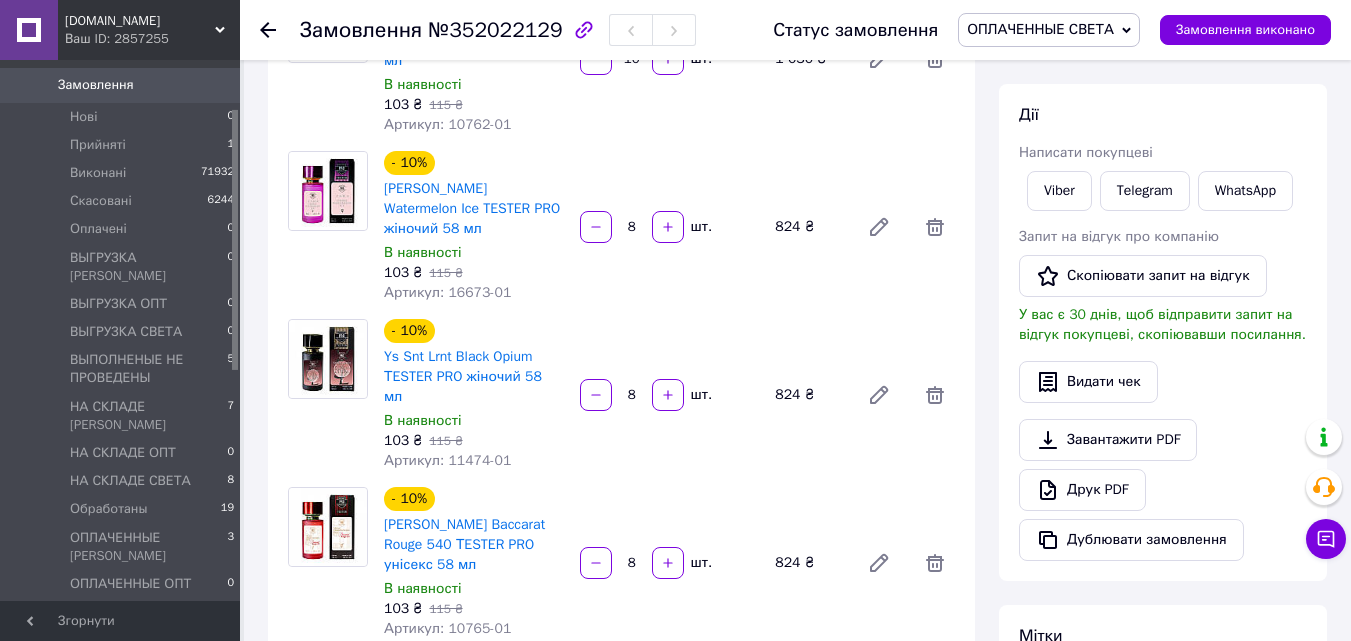 scroll, scrollTop: 300, scrollLeft: 0, axis: vertical 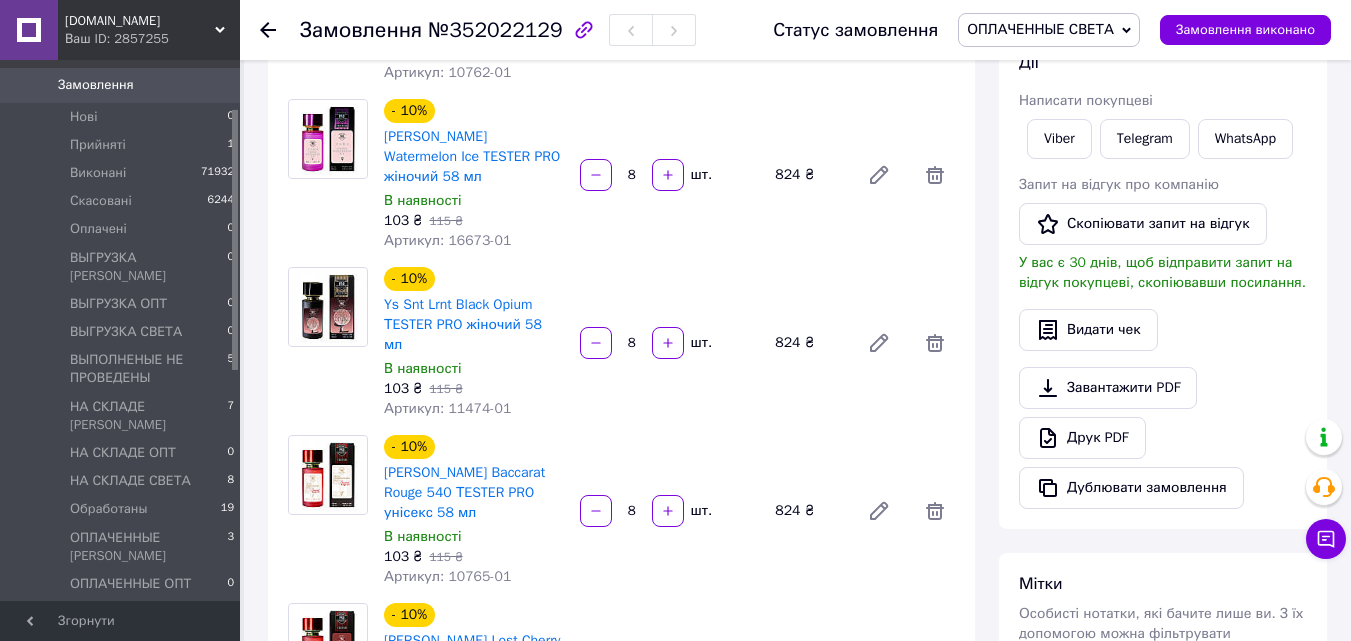 click on "Друк PDF" at bounding box center (1082, 438) 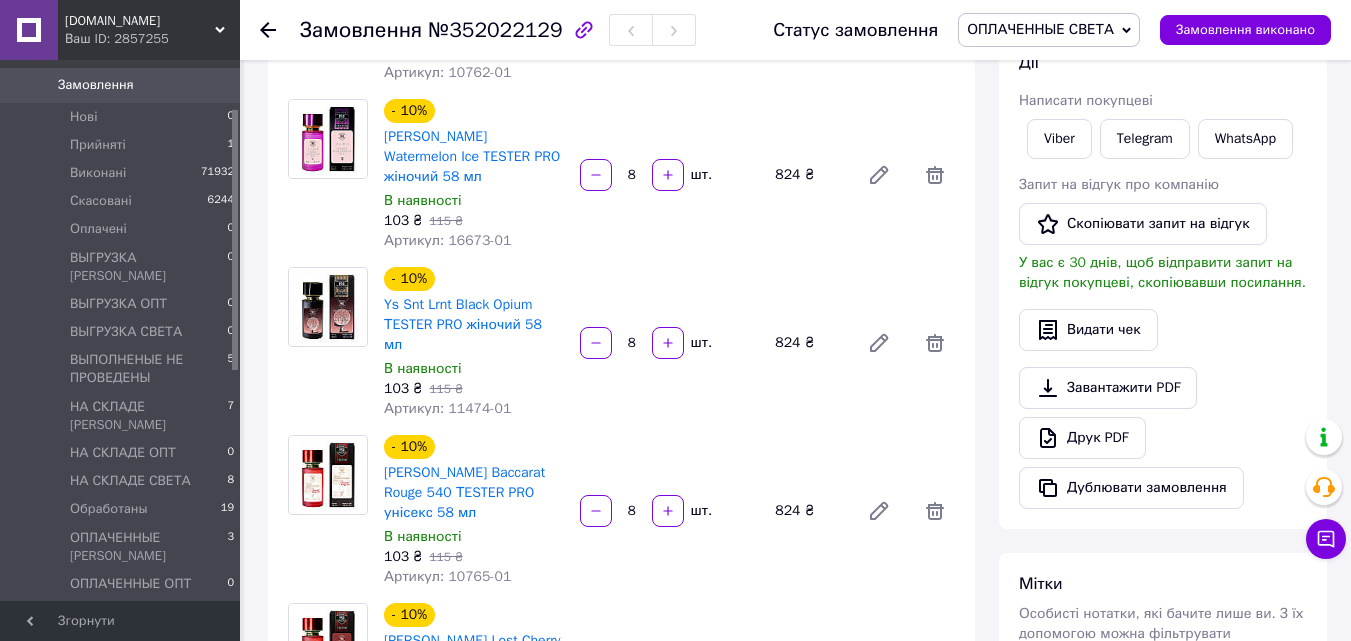 click on "ОПЛАЧЕННЫЕ СВЕТА" at bounding box center [1049, 30] 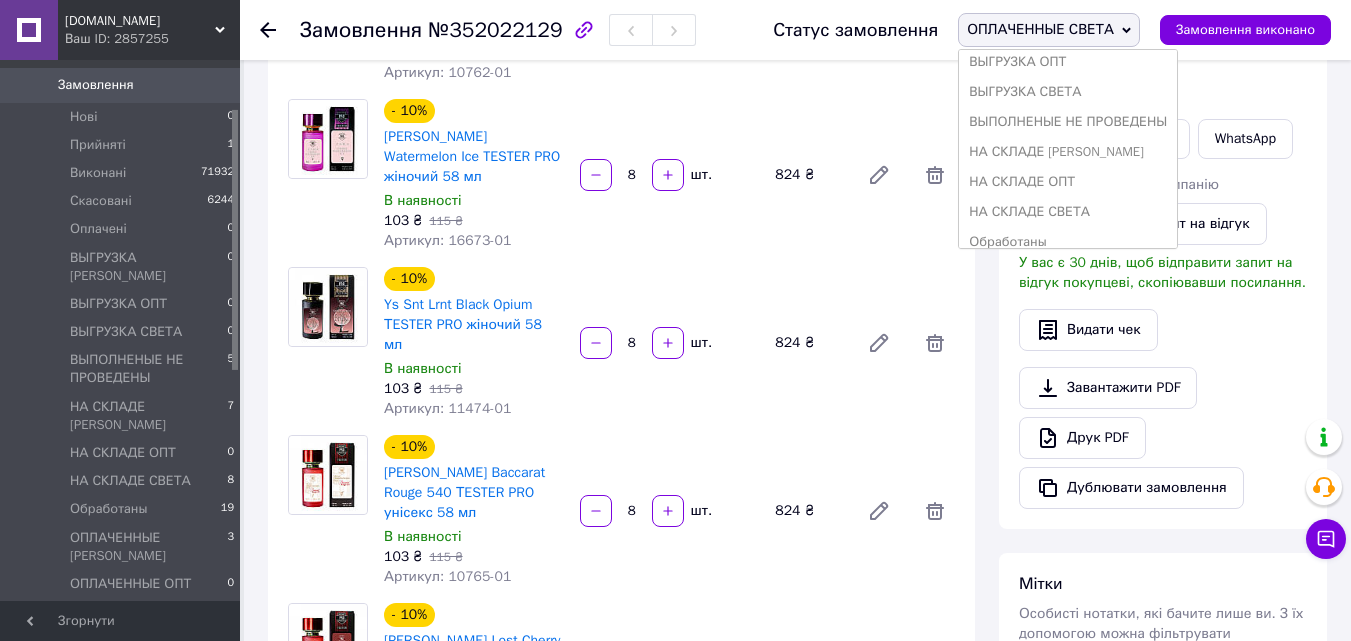 scroll, scrollTop: 200, scrollLeft: 0, axis: vertical 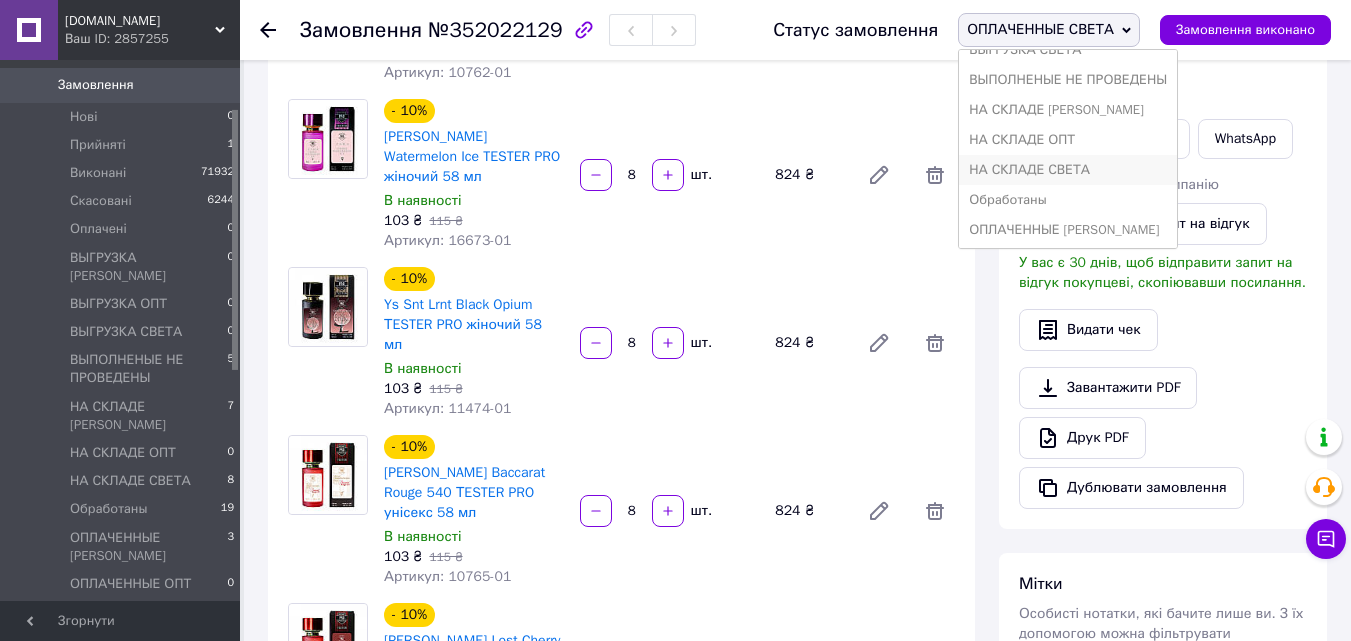 click on "НА СКЛАДЕ СВЕТА" at bounding box center [1068, 170] 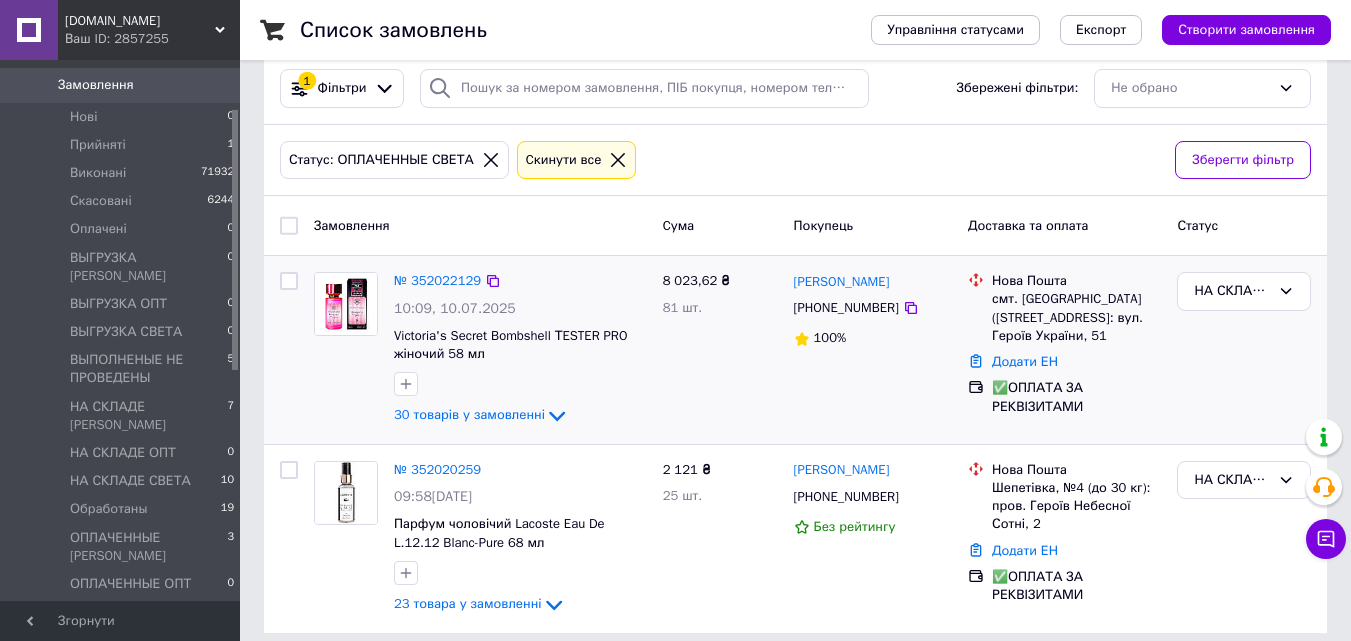 scroll, scrollTop: 47, scrollLeft: 0, axis: vertical 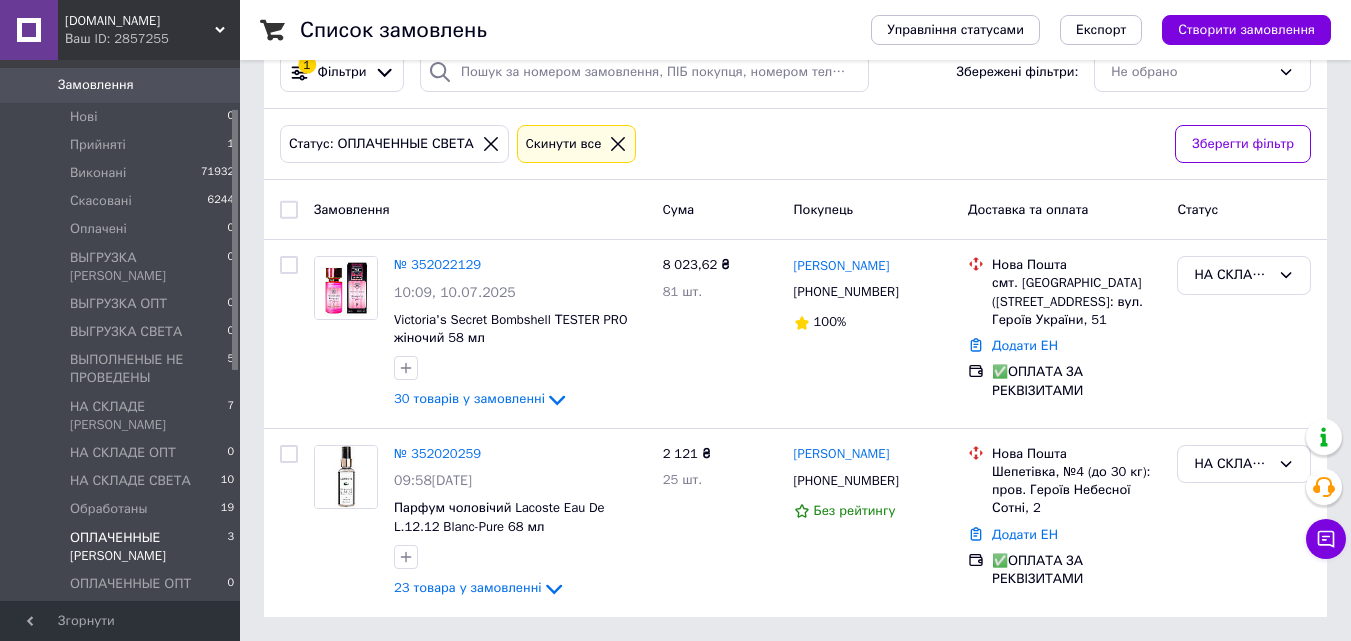 click on "ОПЛАЧЕННЫЕ [PERSON_NAME]" at bounding box center (148, 547) 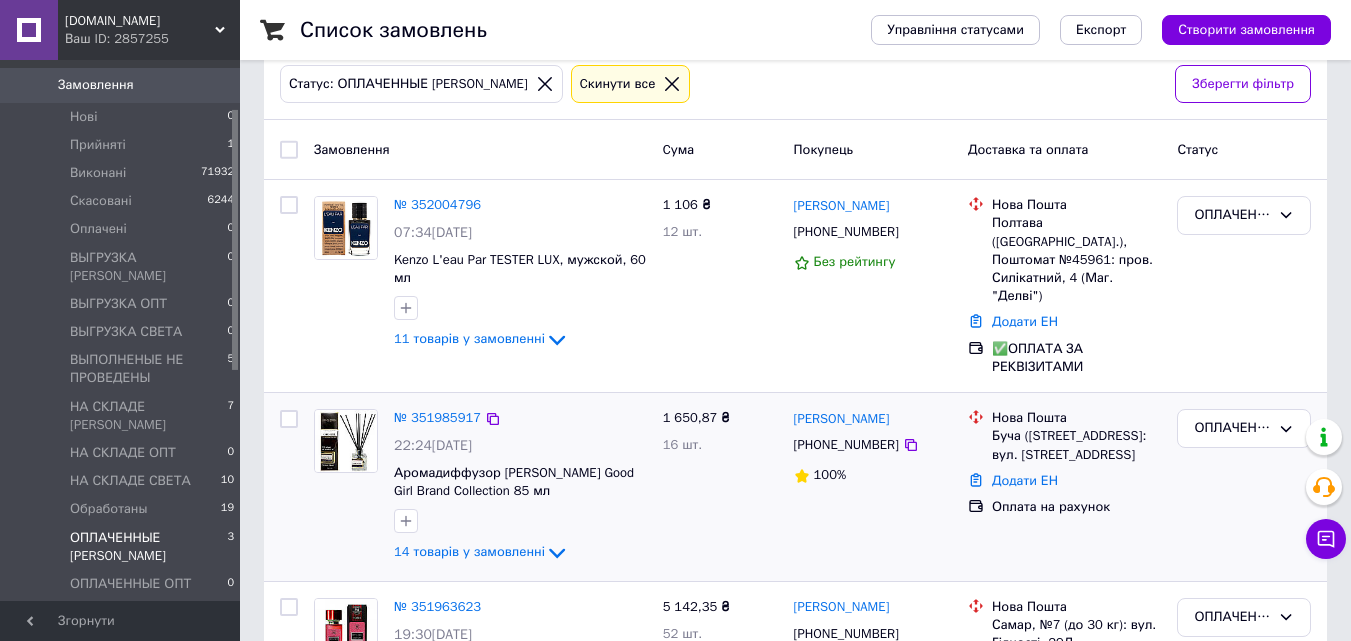 scroll, scrollTop: 235, scrollLeft: 0, axis: vertical 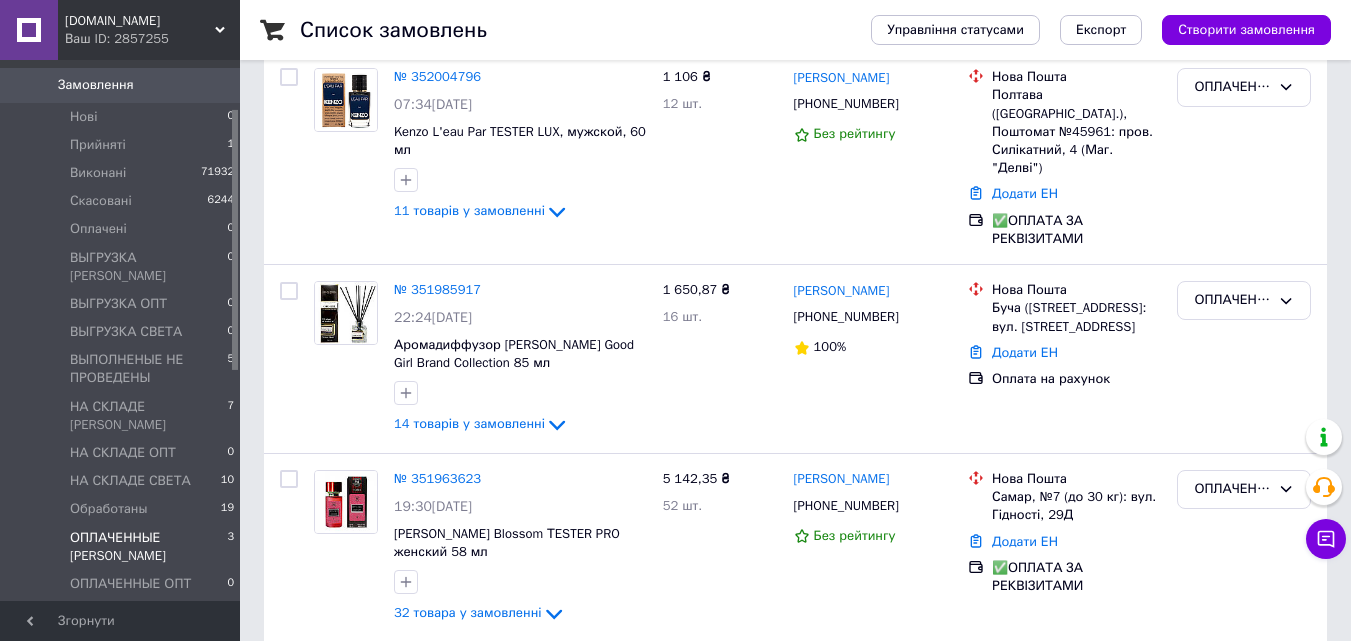 click on "ОПЛАЧЕННЫЕ СВЕТА" at bounding box center (138, 612) 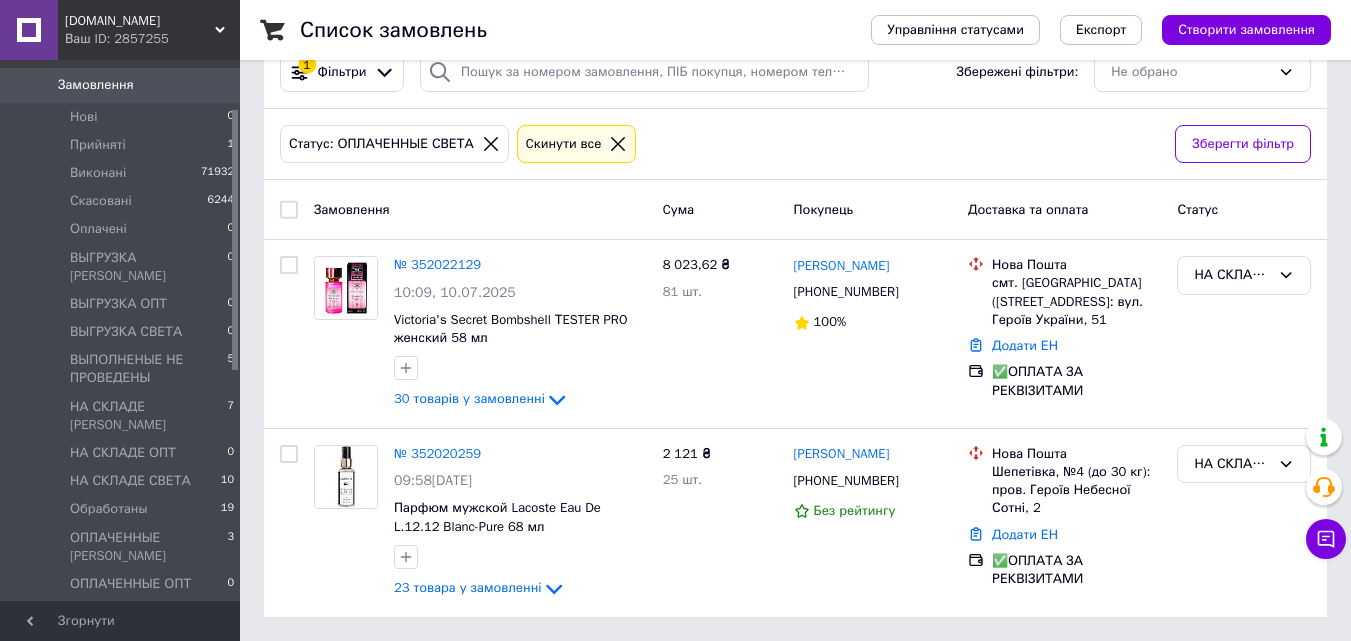 scroll, scrollTop: 0, scrollLeft: 0, axis: both 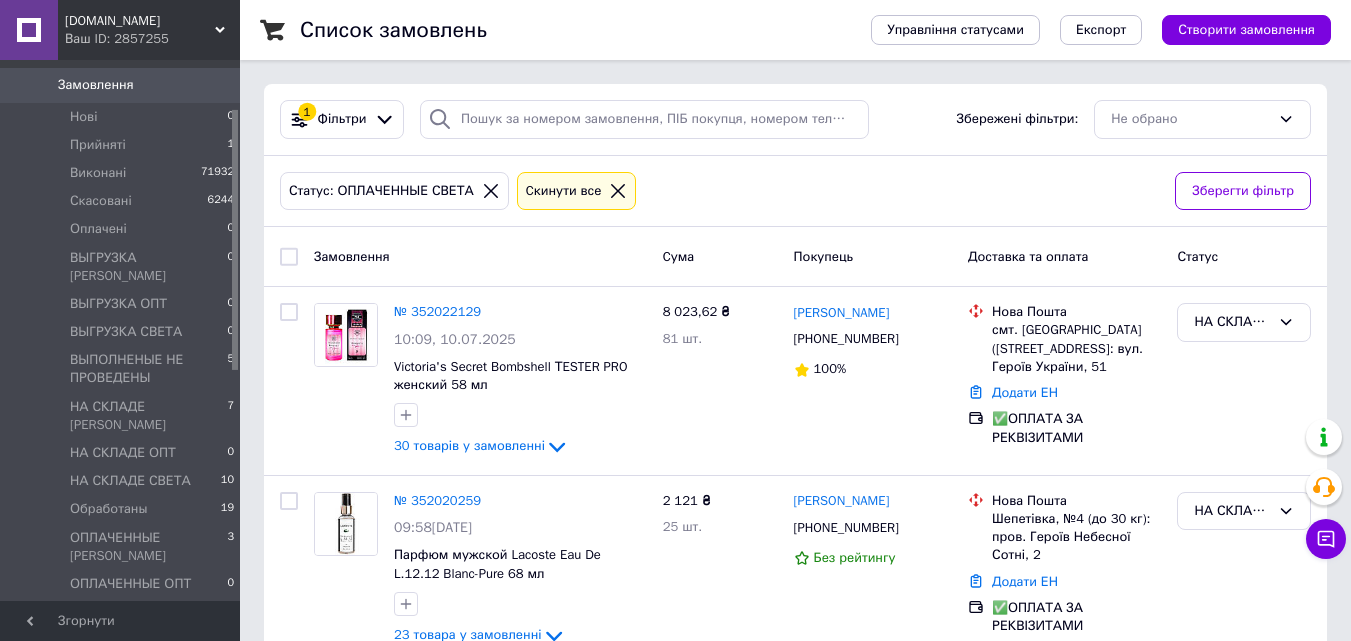 click on "ОПЛАЧЕННЫЕ СВЕТА" at bounding box center [138, 612] 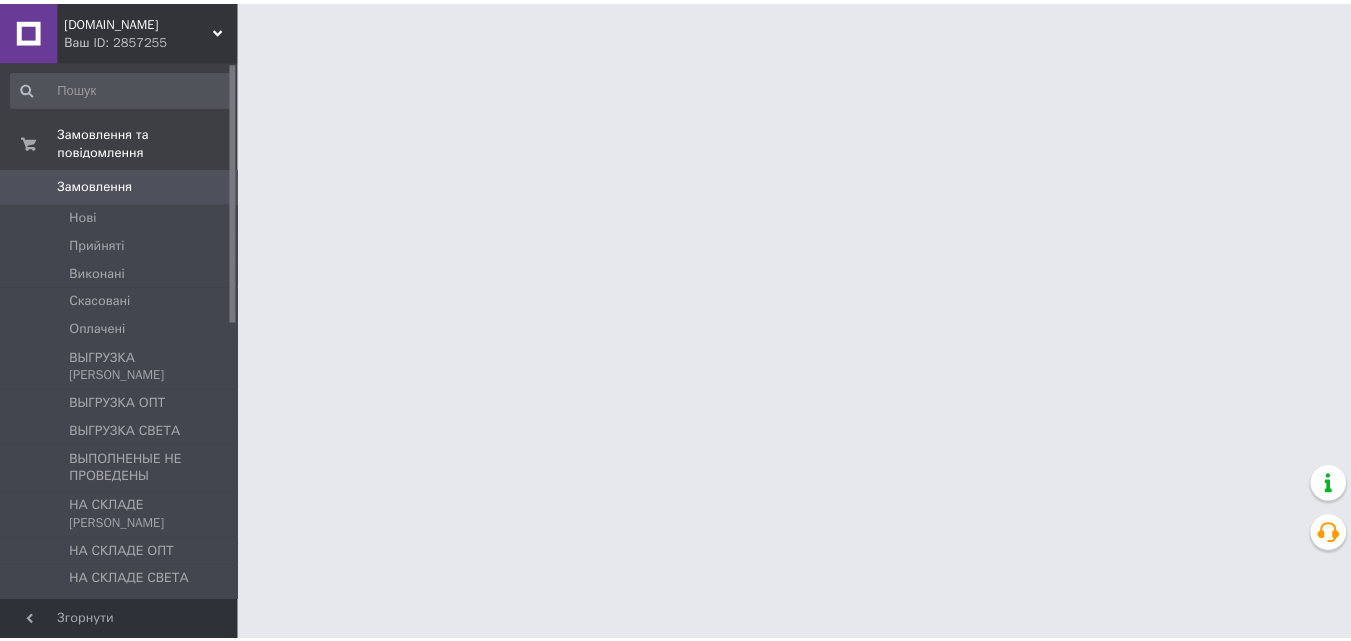 scroll, scrollTop: 0, scrollLeft: 0, axis: both 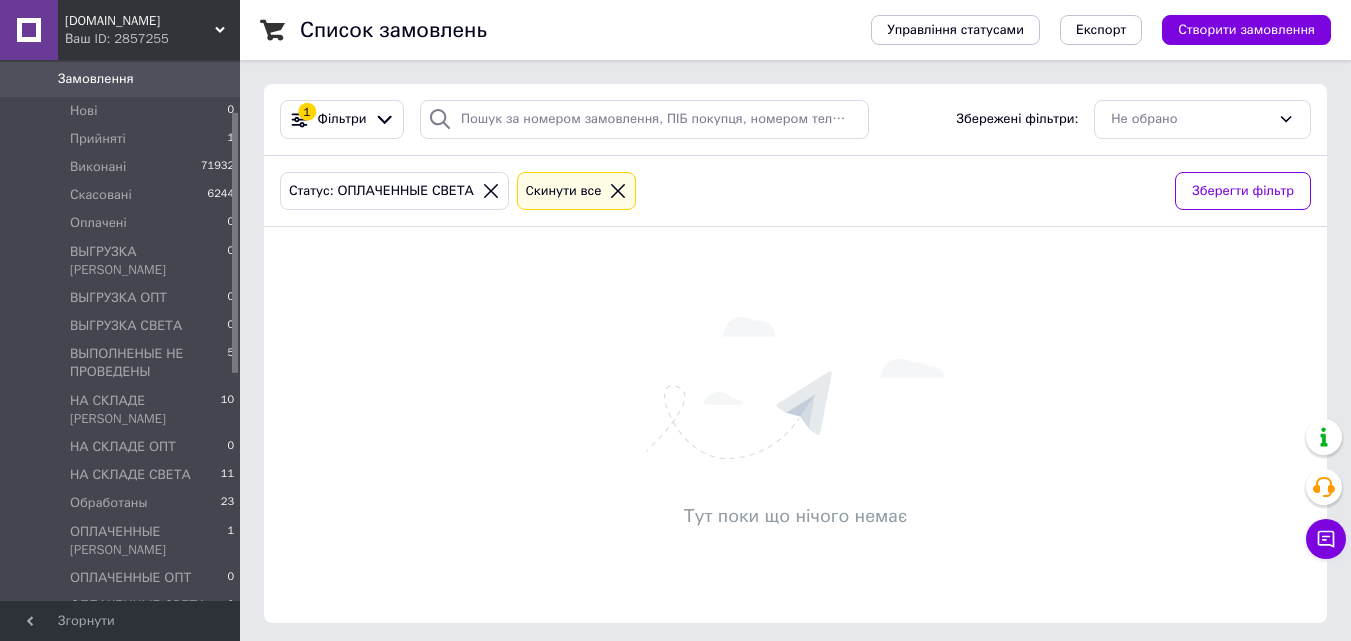 drag, startPoint x: 0, startPoint y: 0, endPoint x: 248, endPoint y: 146, distance: 287.78464 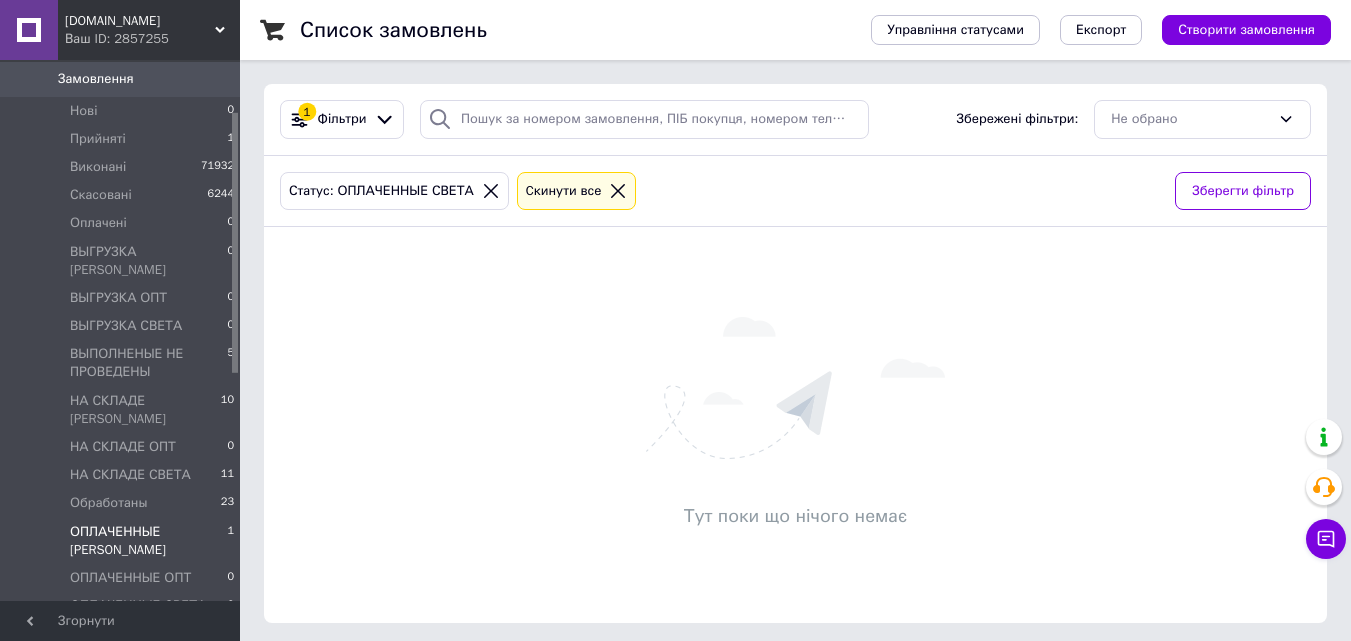 click on "ОПЛАЧЕННЫЕ [PERSON_NAME]" at bounding box center [148, 541] 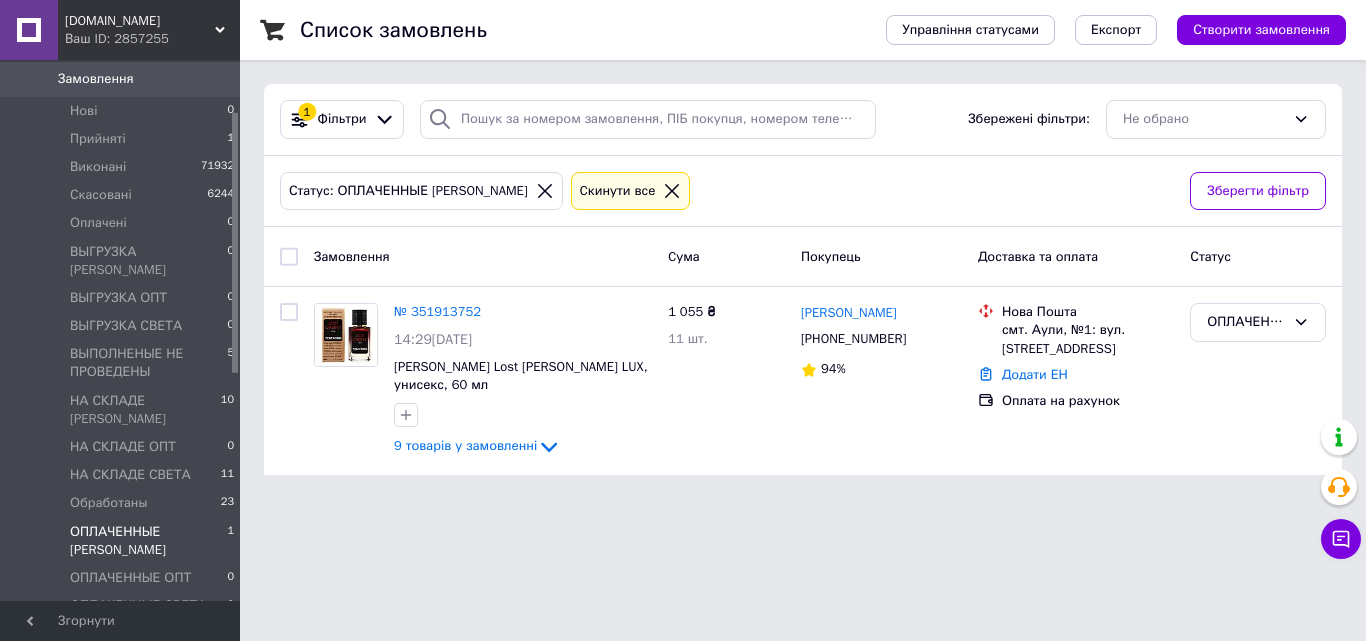 click on "ОПЛАЧЕННЫЕ СВЕТА" at bounding box center (138, 606) 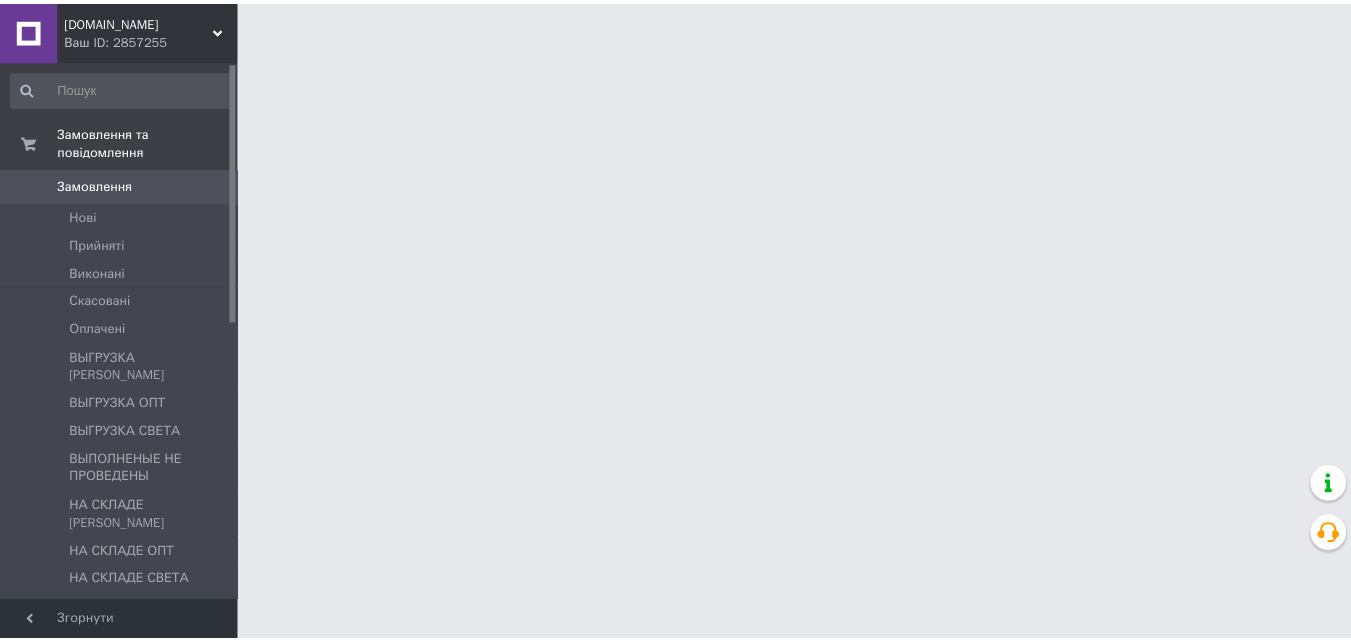 scroll, scrollTop: 0, scrollLeft: 0, axis: both 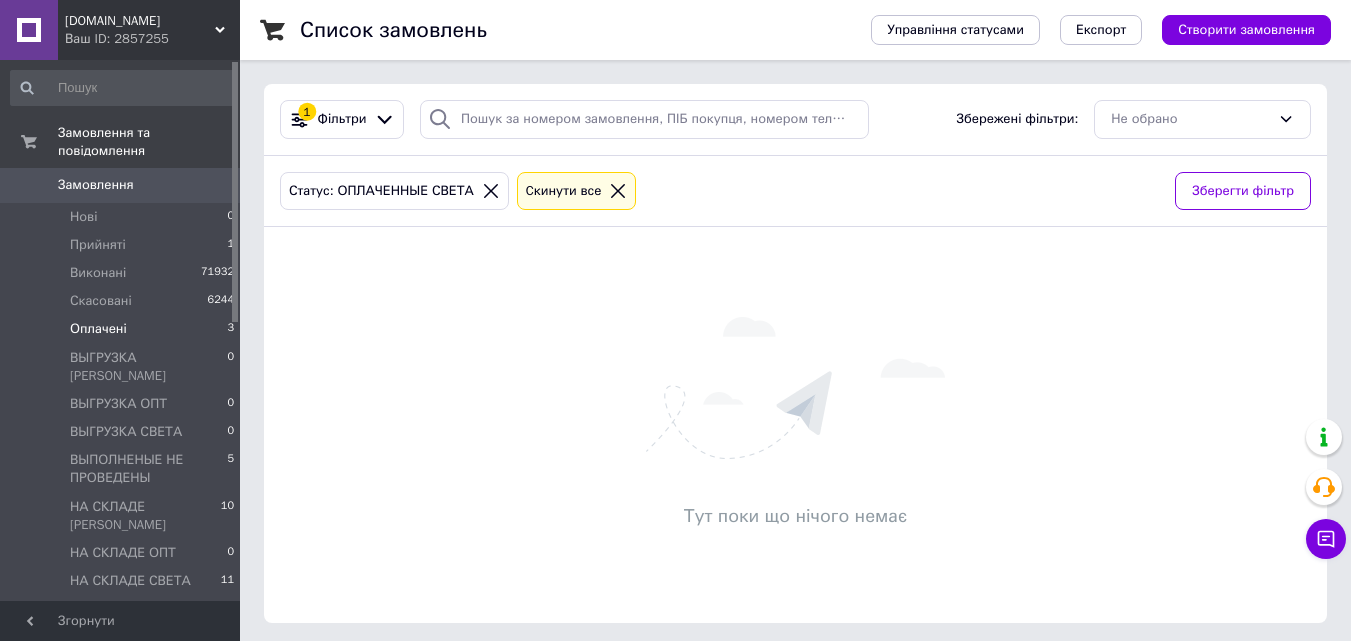 click on "Оплачені 3" at bounding box center (123, 329) 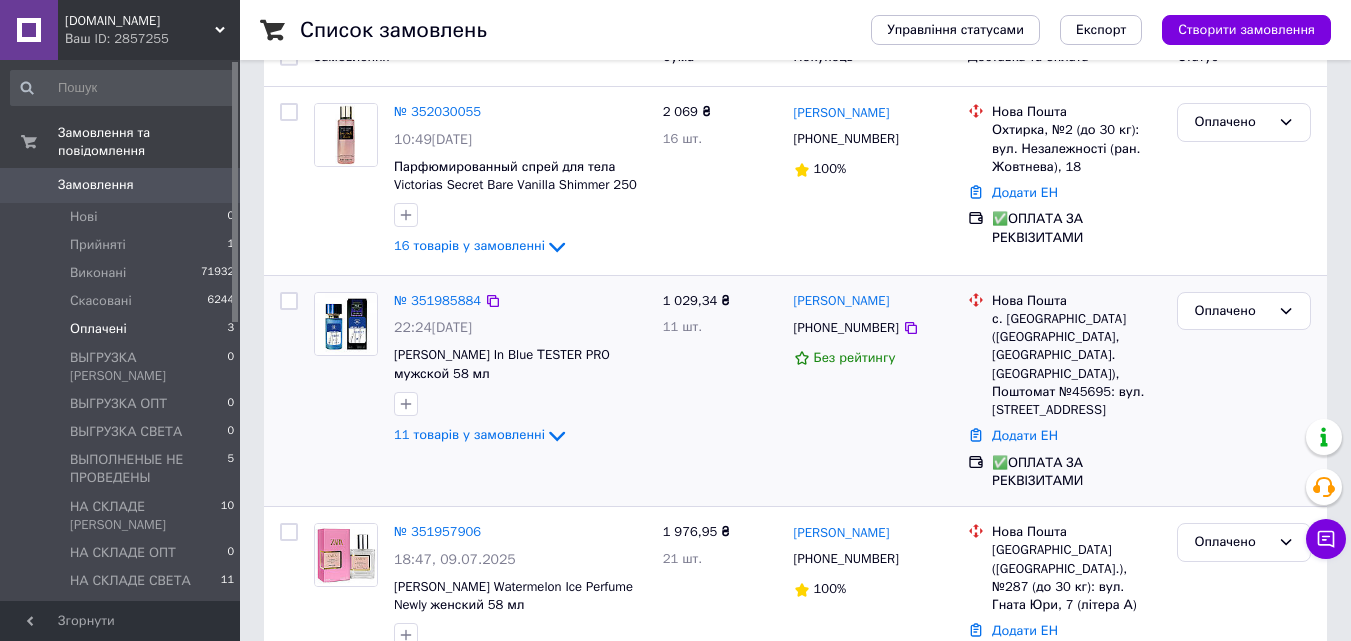 scroll, scrollTop: 278, scrollLeft: 0, axis: vertical 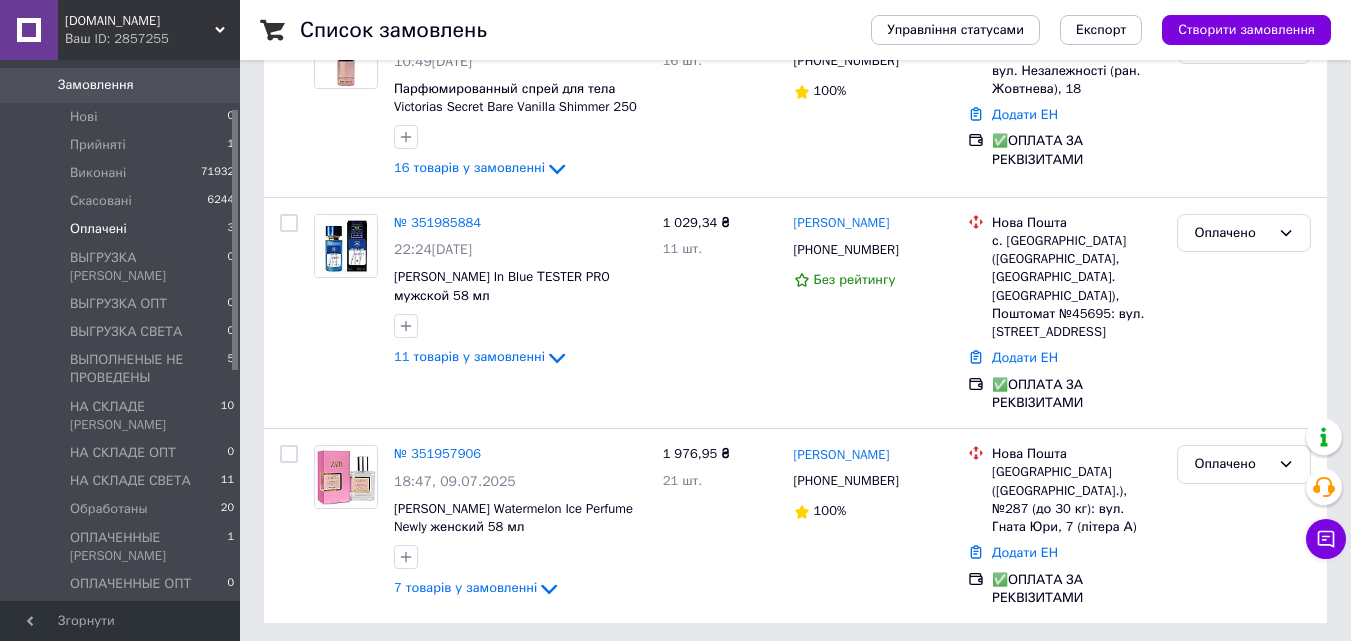 click on "ОПЛАЧЕННЫЕ СВЕТА" at bounding box center (138, 612) 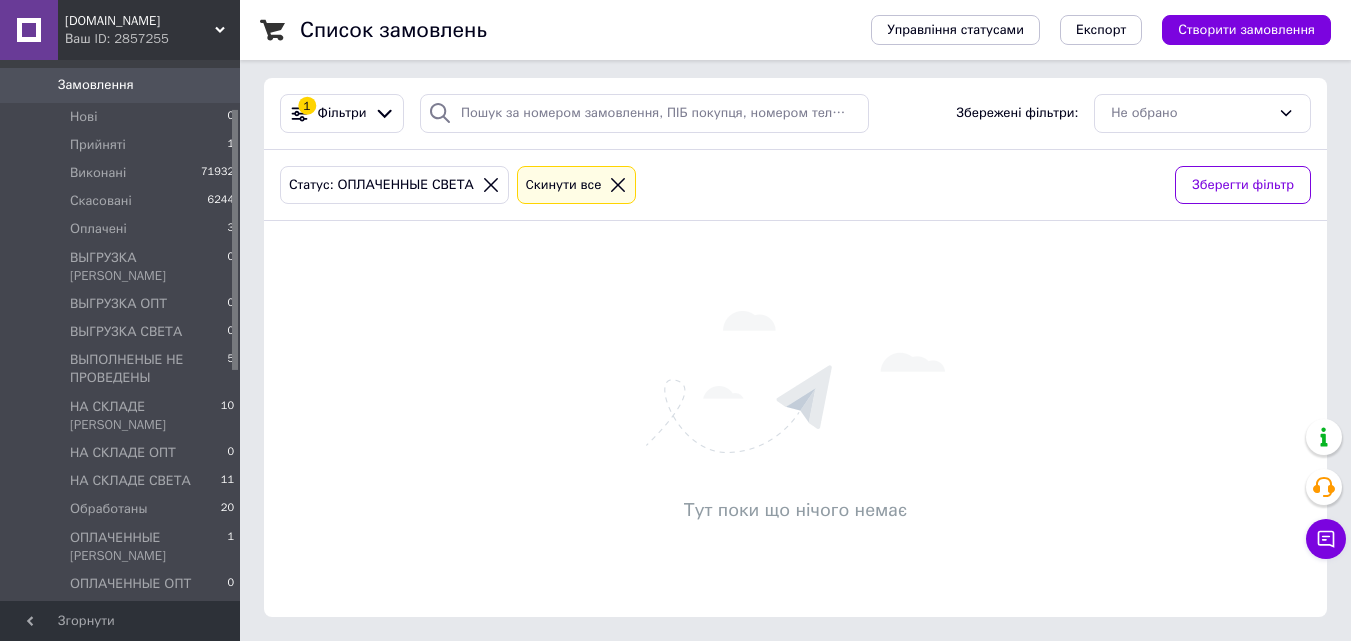 scroll, scrollTop: 0, scrollLeft: 0, axis: both 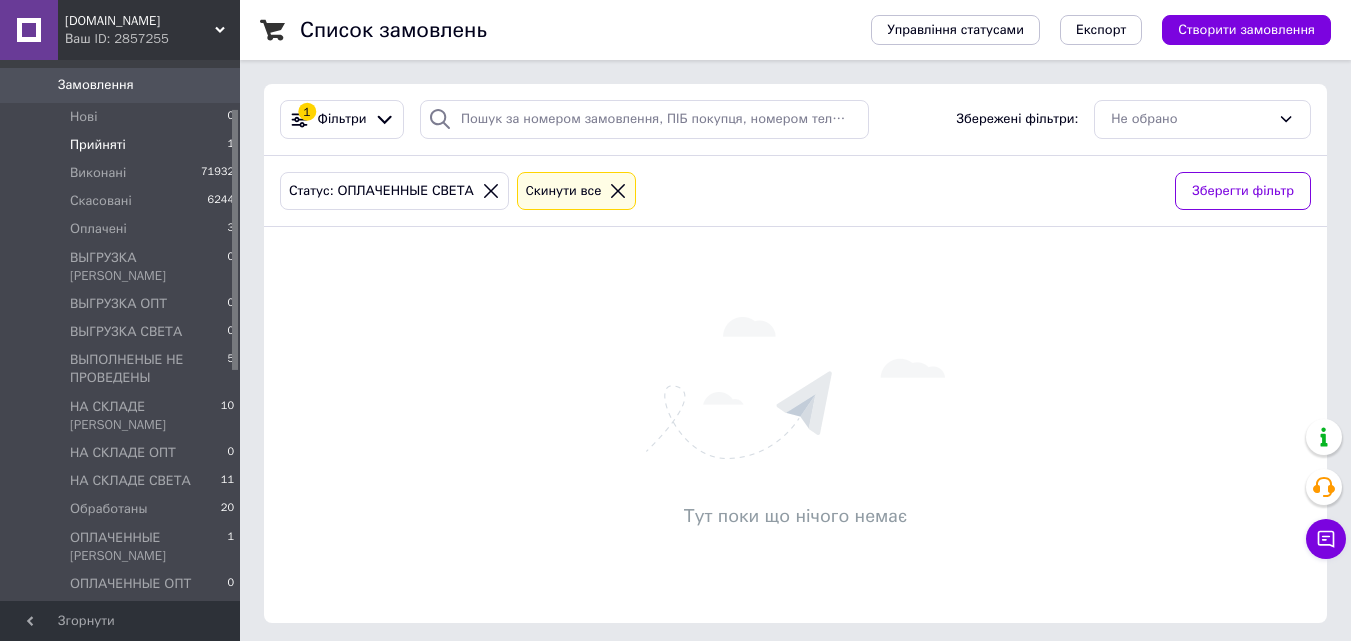 click on "Прийняті" at bounding box center (98, 145) 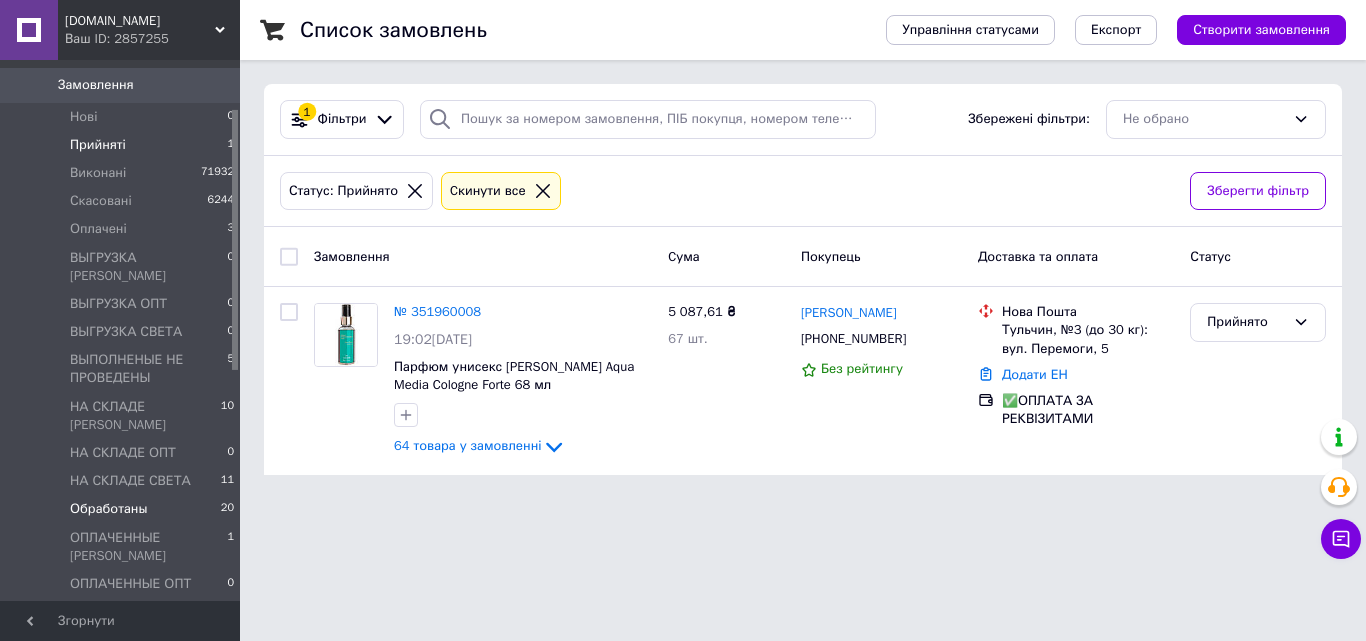click on "Обработаны 20" at bounding box center (123, 509) 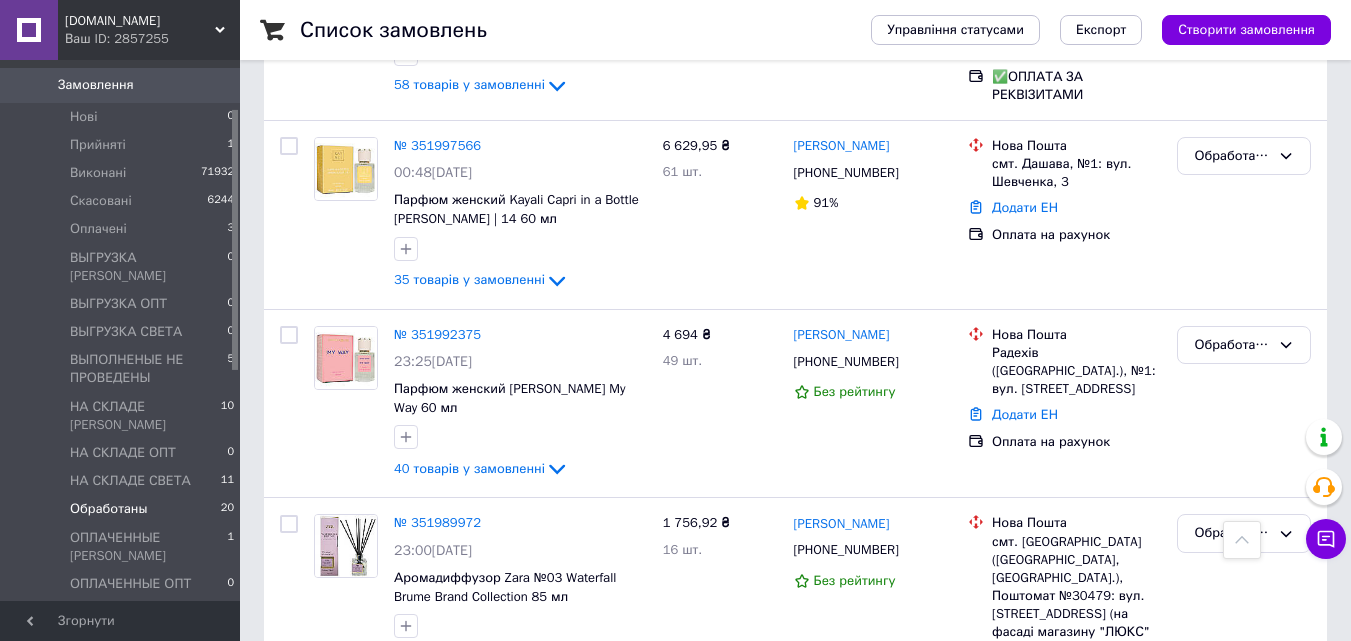 scroll, scrollTop: 1600, scrollLeft: 0, axis: vertical 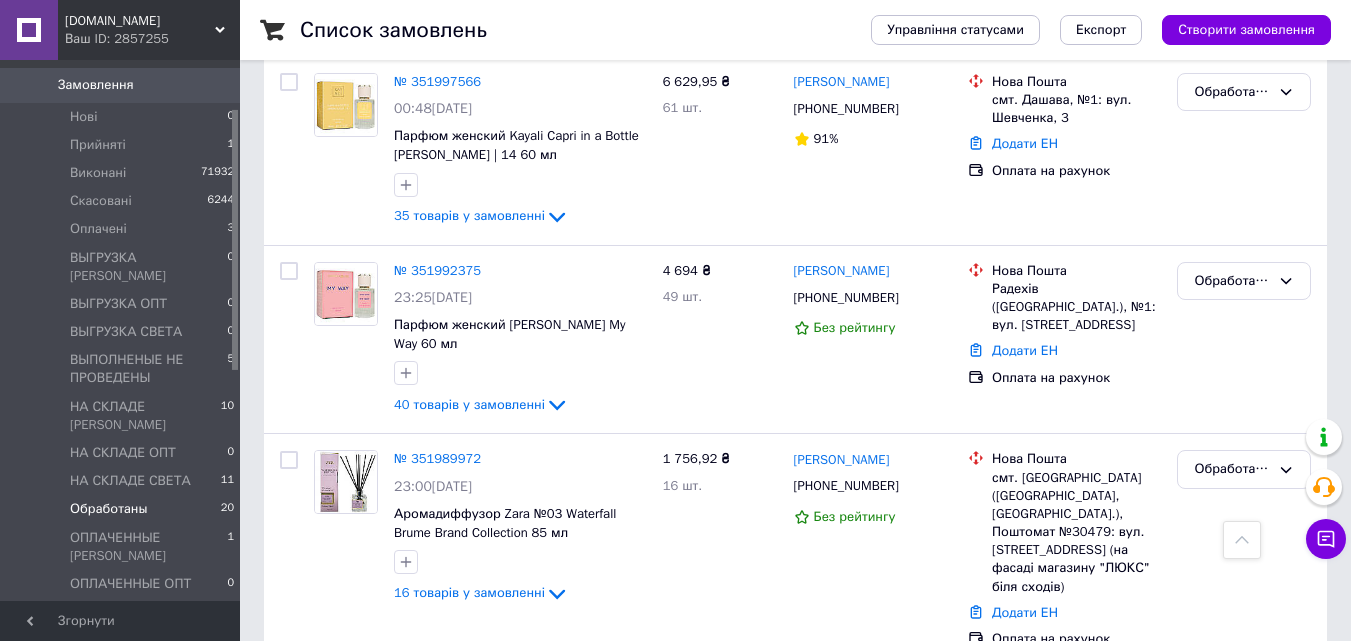 click on "ОПЛАЧЕННЫЕ СВЕТА" at bounding box center [138, 612] 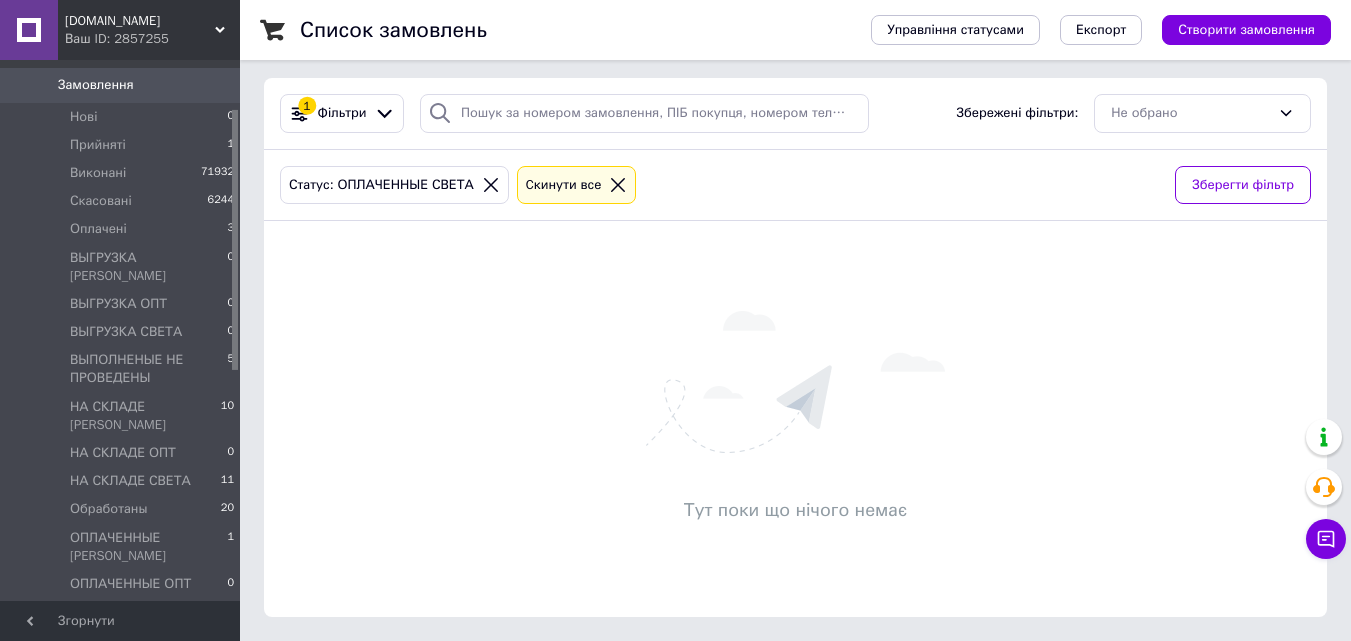 scroll, scrollTop: 0, scrollLeft: 0, axis: both 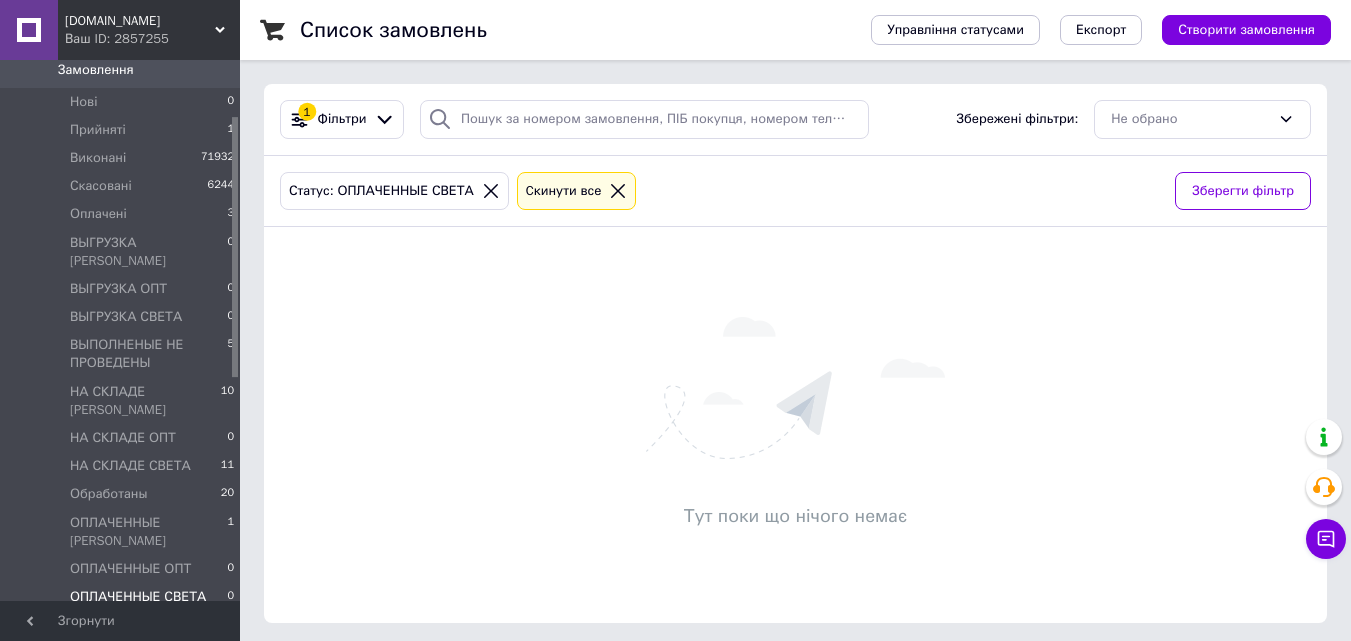 drag, startPoint x: 234, startPoint y: 173, endPoint x: 253, endPoint y: 228, distance: 58.189346 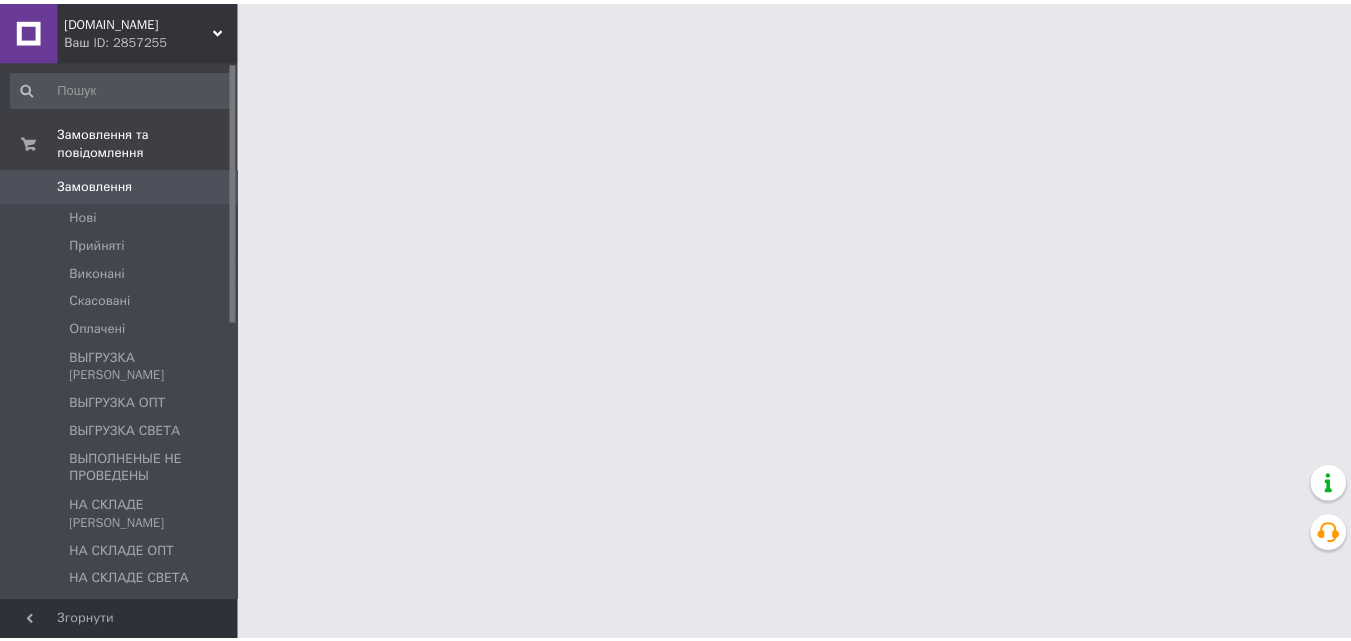 scroll, scrollTop: 0, scrollLeft: 0, axis: both 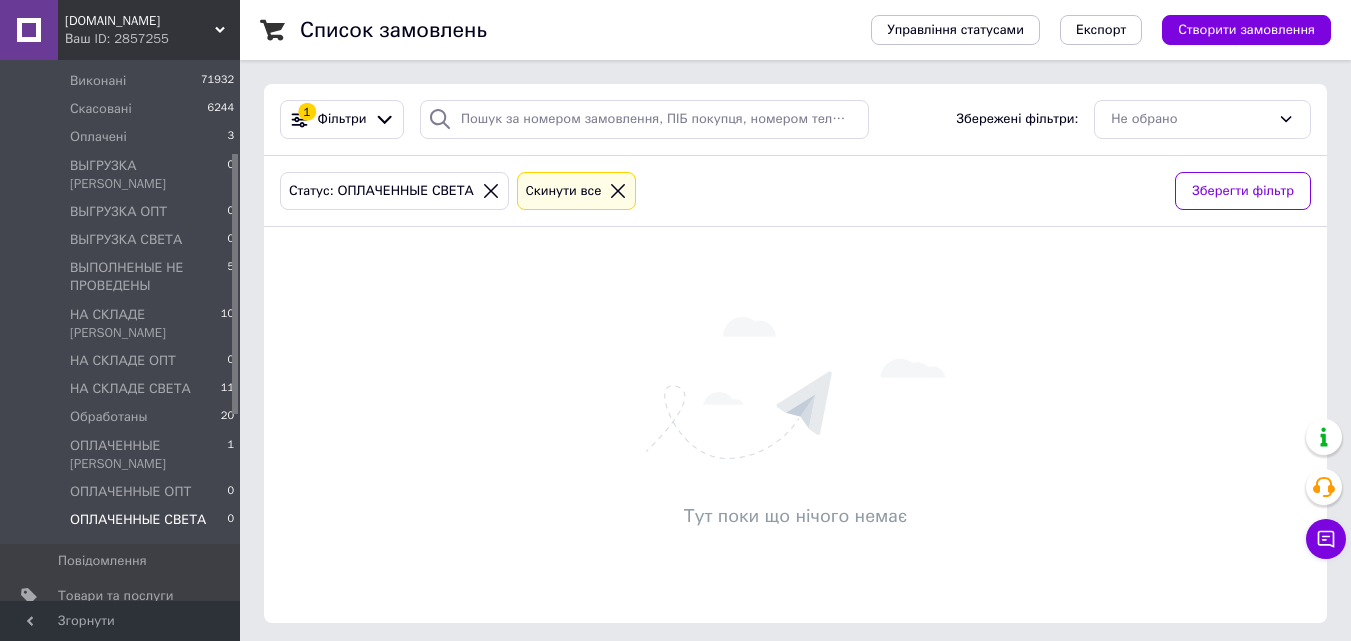 drag, startPoint x: 233, startPoint y: 93, endPoint x: 254, endPoint y: 185, distance: 94.36631 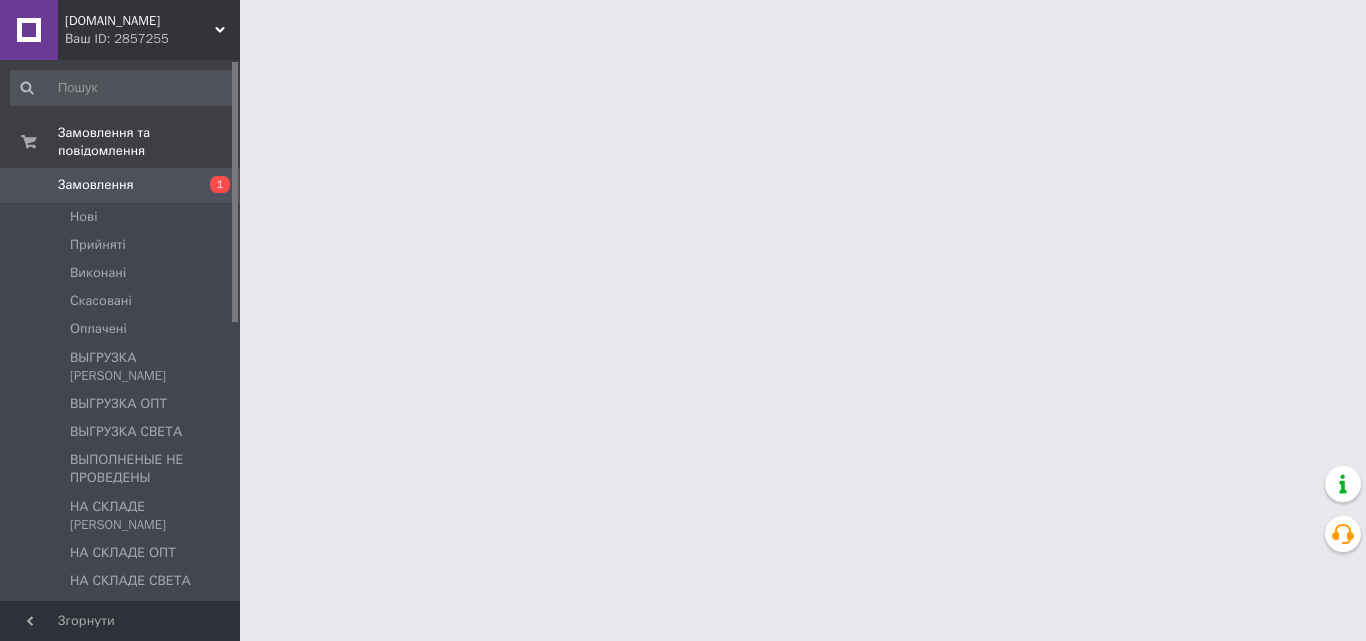 scroll, scrollTop: 0, scrollLeft: 0, axis: both 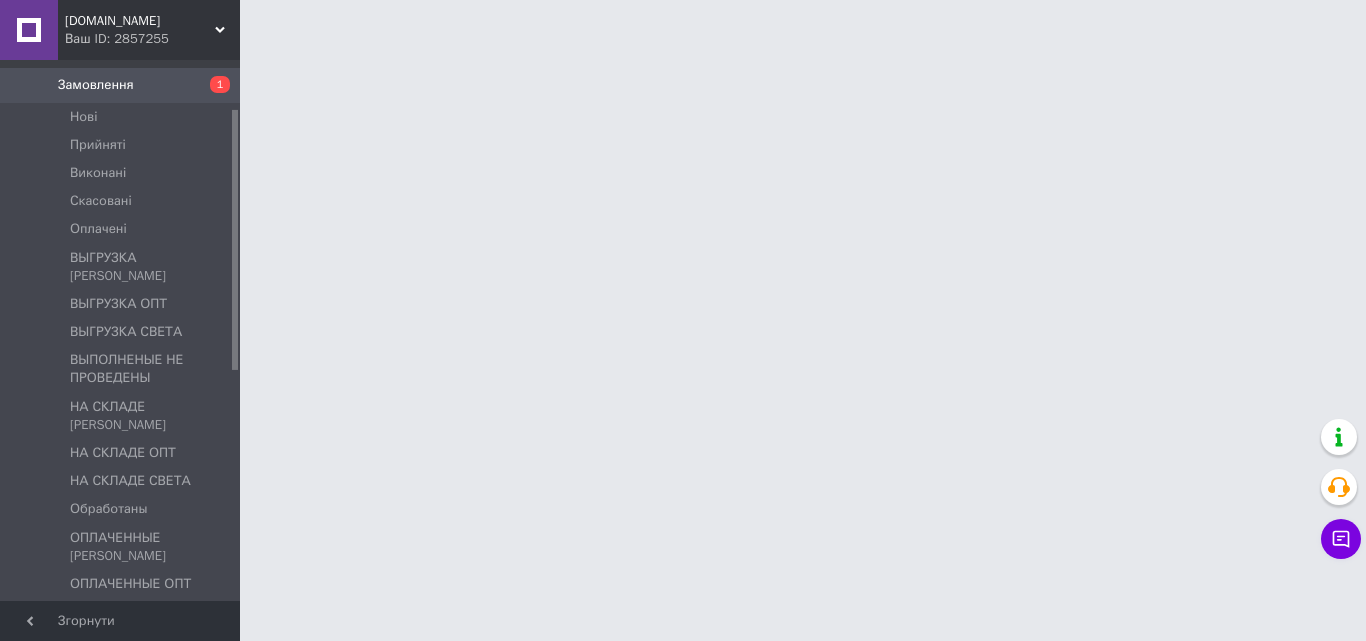 drag, startPoint x: 234, startPoint y: 151, endPoint x: 251, endPoint y: 199, distance: 50.92151 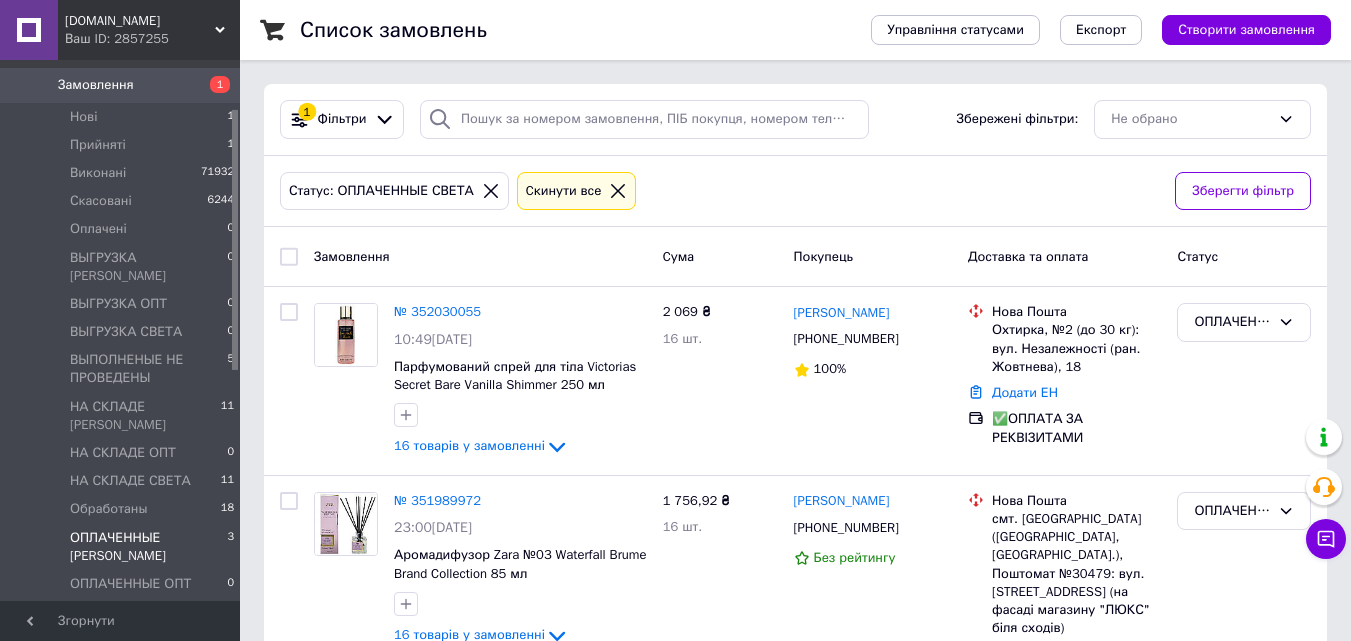 click on "ОПЛАЧЕННЫЕ [PERSON_NAME]" at bounding box center [148, 547] 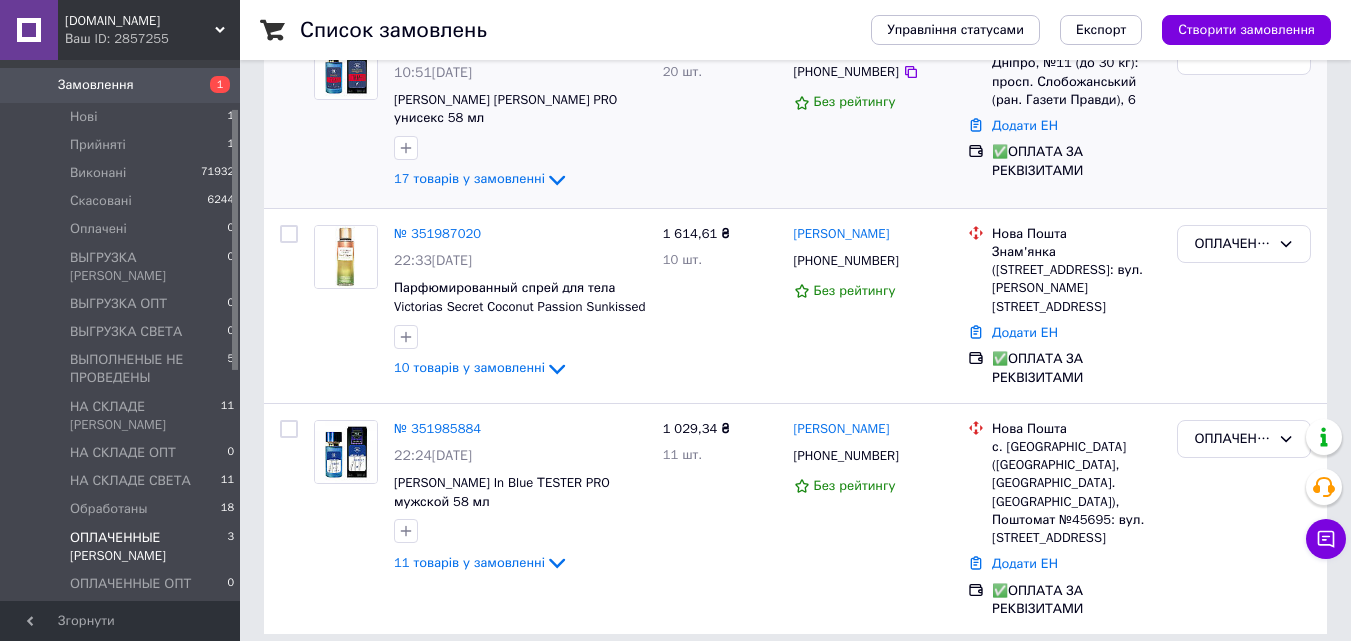 scroll, scrollTop: 278, scrollLeft: 0, axis: vertical 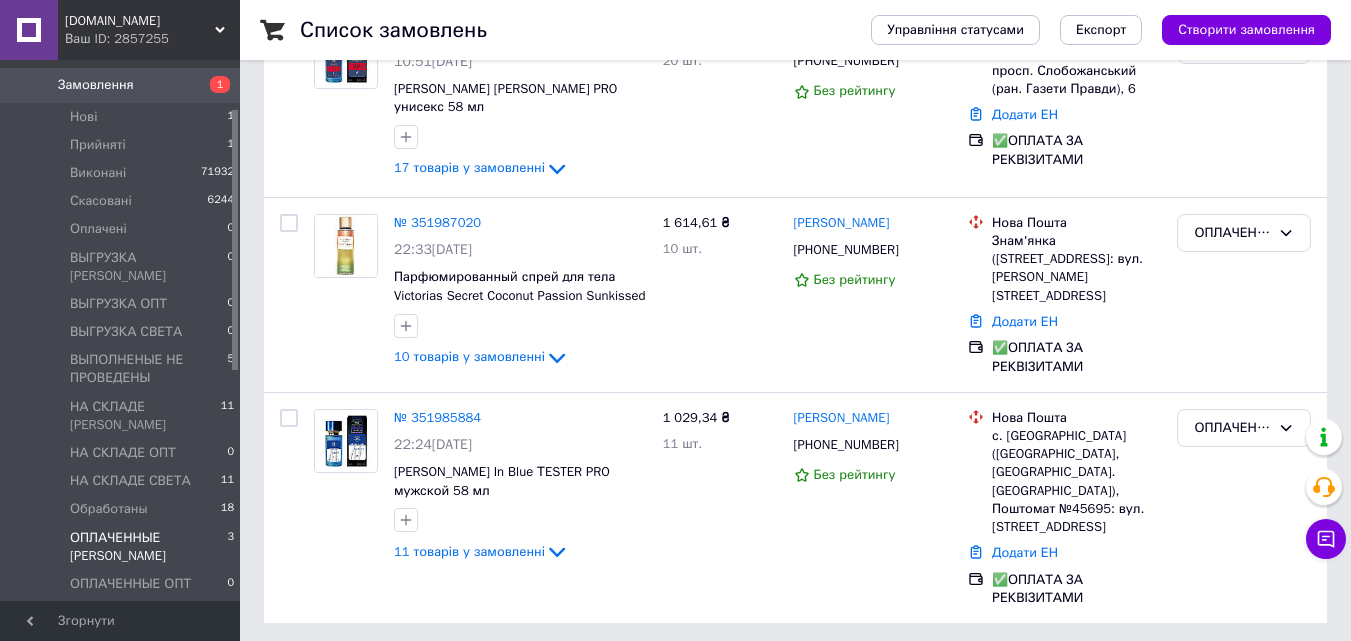 click on "ОПЛАЧЕННЫЕ СВЕТА 3" at bounding box center (123, 617) 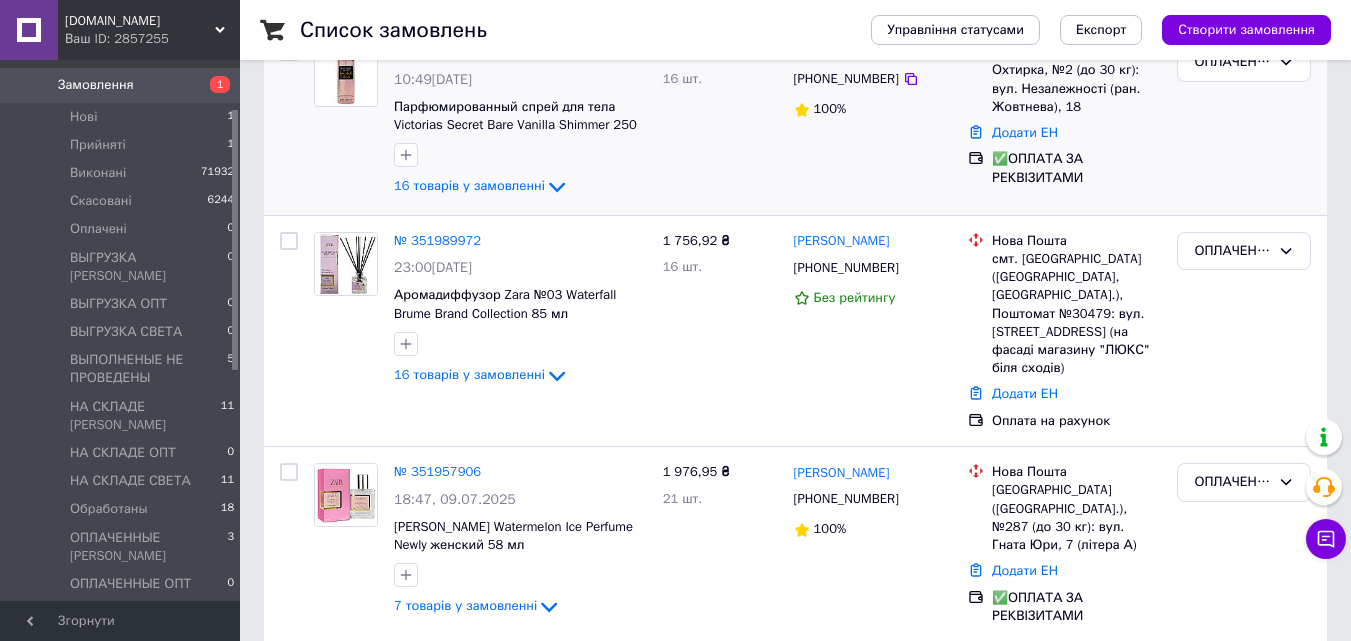 scroll, scrollTop: 0, scrollLeft: 0, axis: both 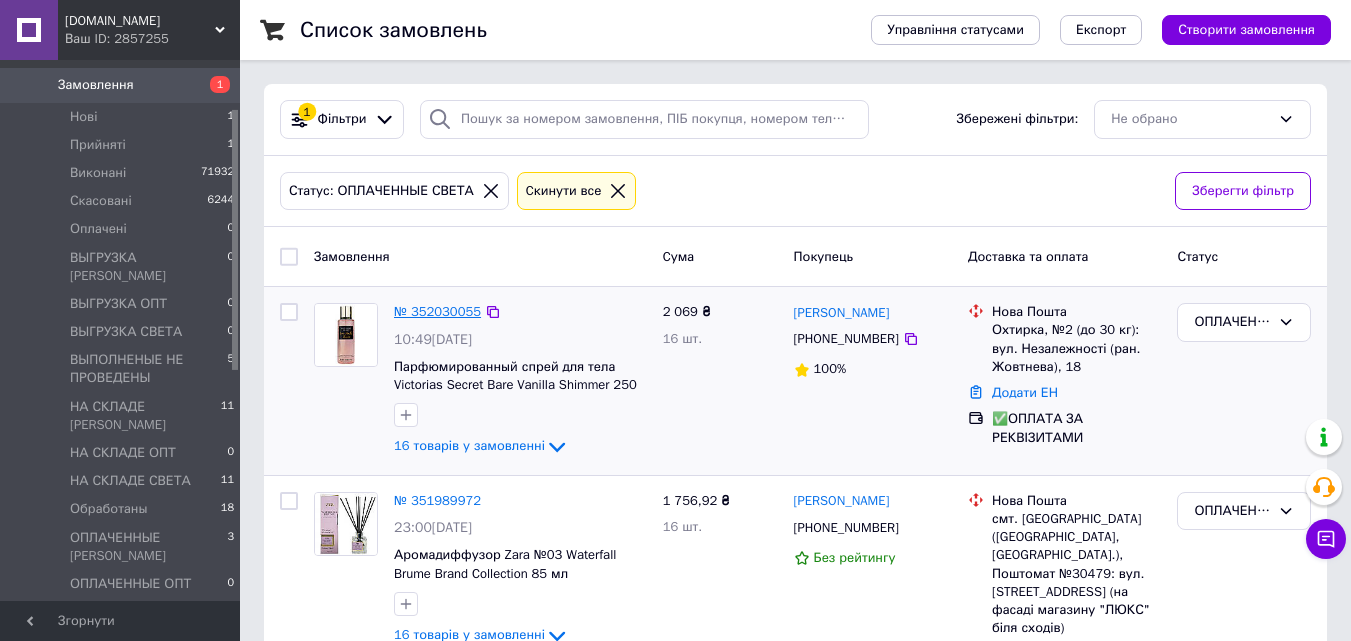 click on "№ 352030055" at bounding box center (437, 311) 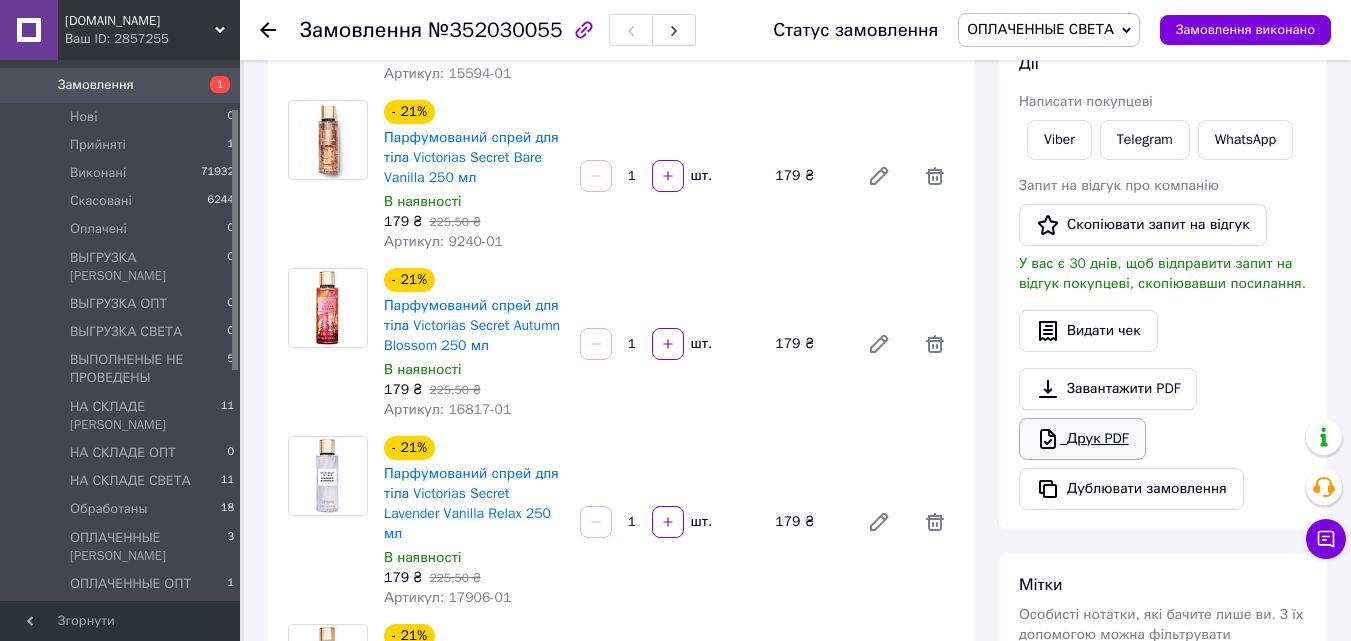 scroll, scrollTop: 300, scrollLeft: 0, axis: vertical 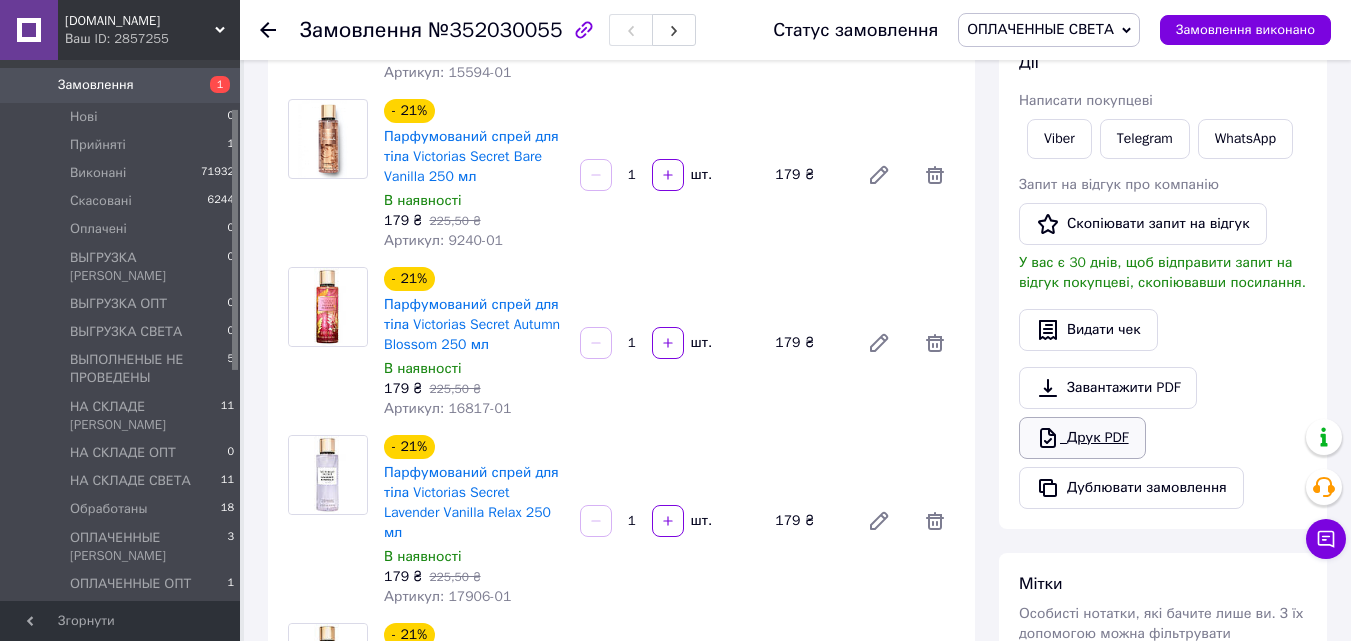 click on "Друк PDF" at bounding box center [1082, 438] 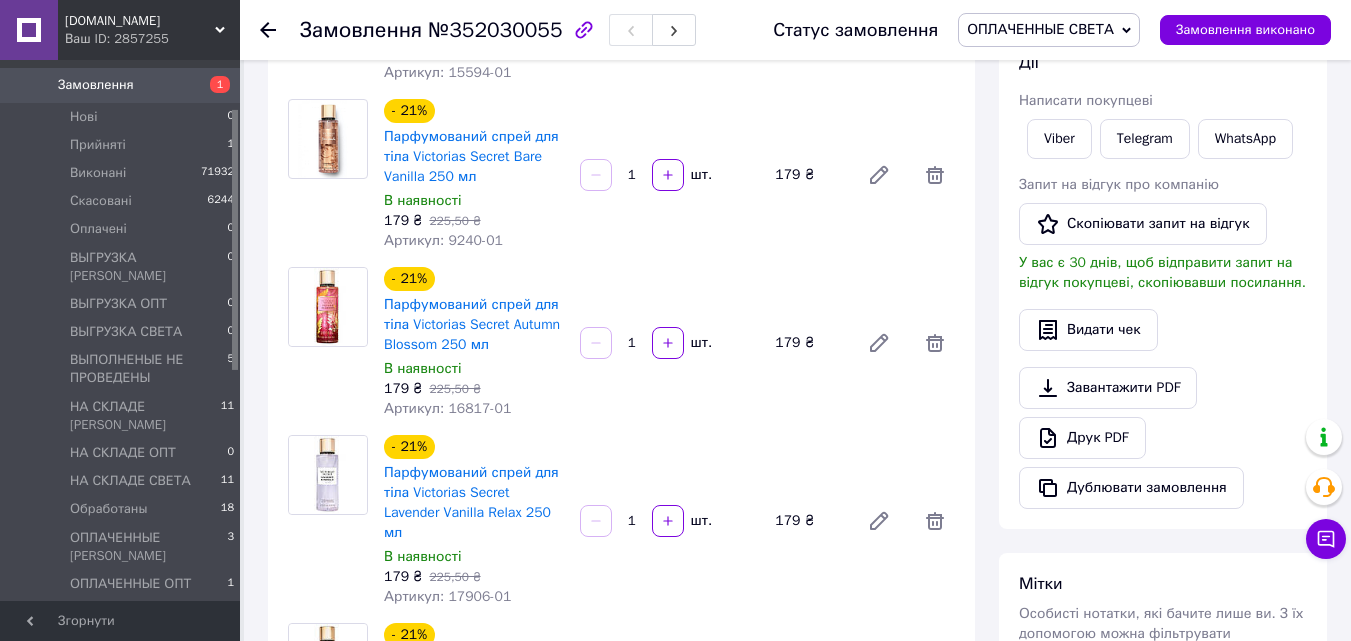 click on "ОПЛАЧЕННЫЕ СВЕТА Прийнято Виконано Скасовано Оплачено ВЫГРУЗКА НАТАША ВЫГРУЗКА ОПТ ВЫГРУЗКА СВЕТА ВЫПОЛНЕНЫЕ НЕ ПРОВЕДЕНЫ НА СКЛАДЕ НАТАША НА СКЛАДЕ ОПТ НА СКЛАДЕ СВЕТА Обработаны ОПЛАЧЕННЫЕ НАТАША ОПЛАЧЕННЫЕ ОПТ" at bounding box center [1049, 30] 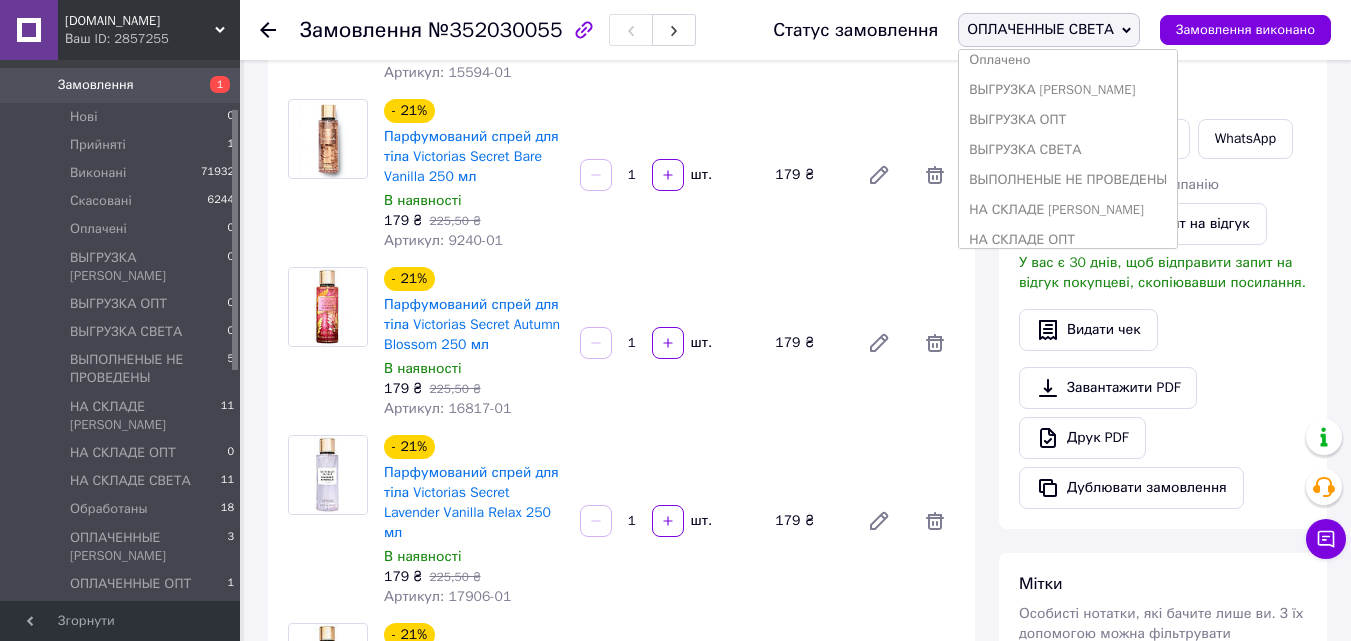 scroll, scrollTop: 200, scrollLeft: 0, axis: vertical 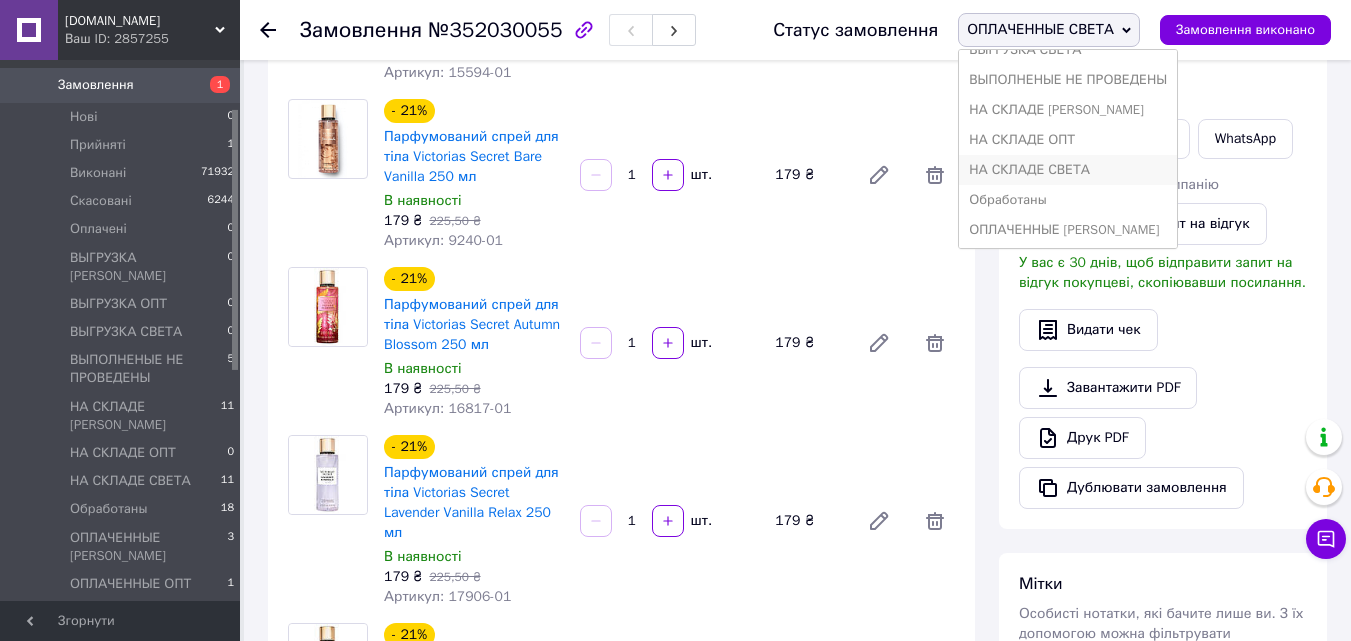 click on "НА СКЛАДЕ СВЕТА" at bounding box center (1068, 170) 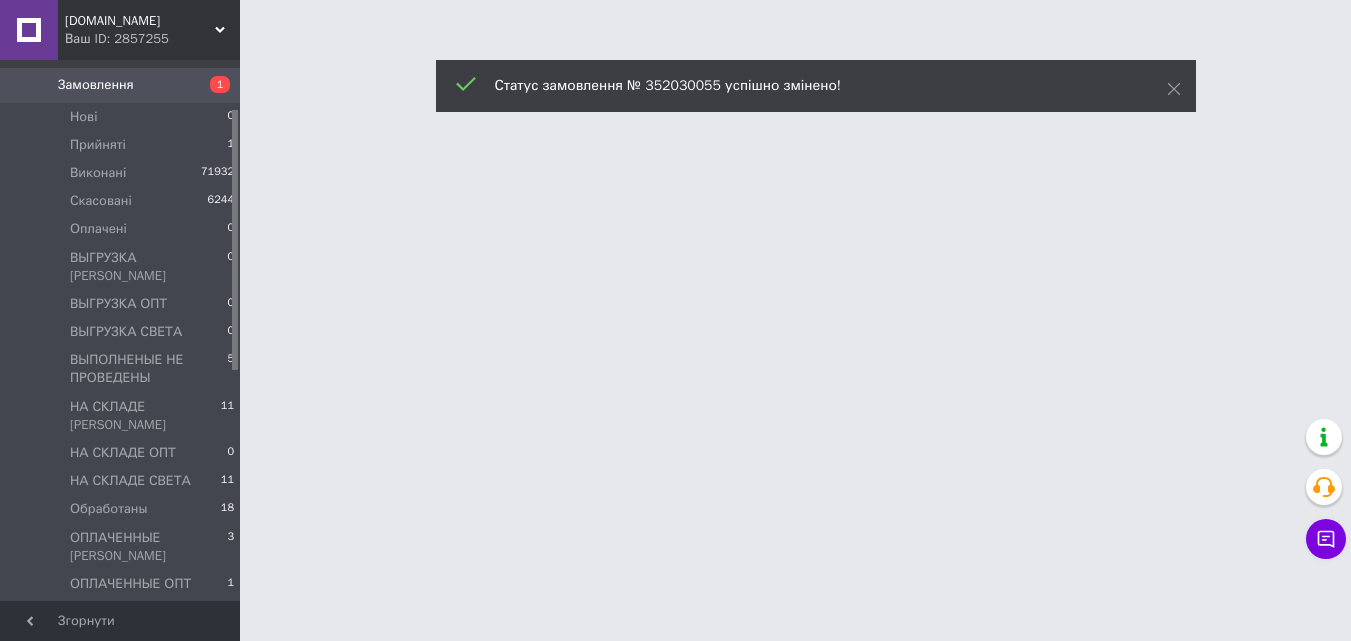 scroll, scrollTop: 0, scrollLeft: 0, axis: both 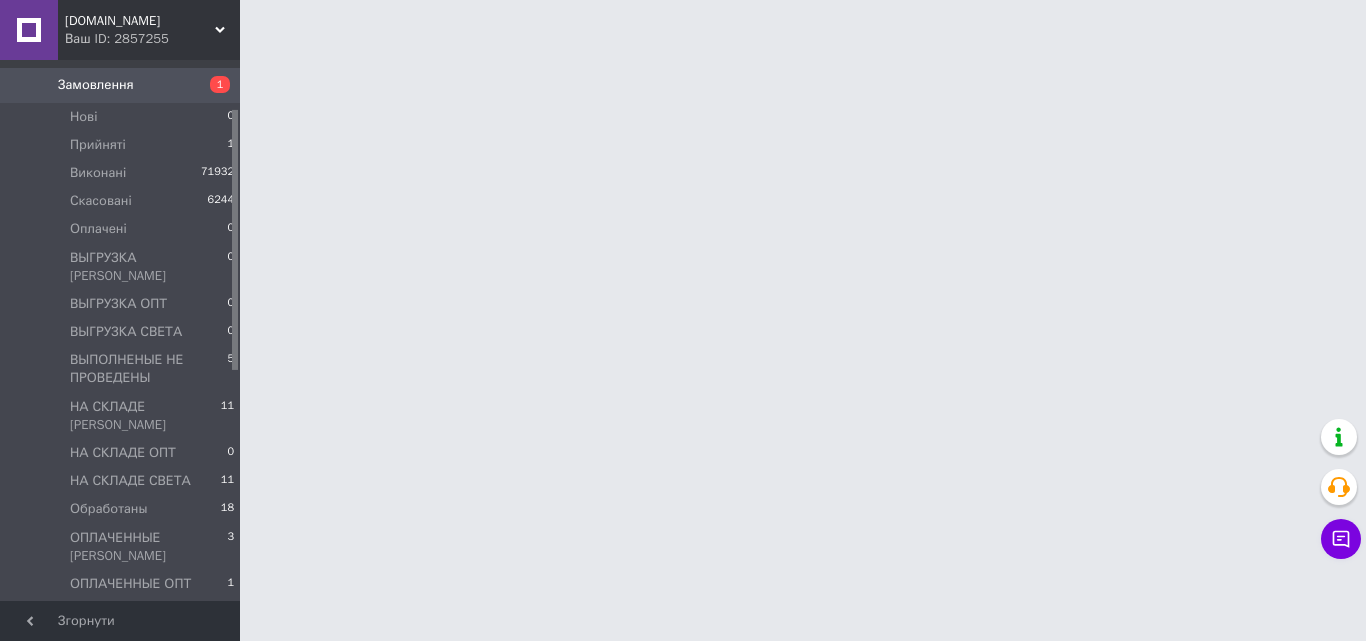 click on "Mir-kosmetik.com.ua Ваш ID: 2857255 Сайт Mir-kosmetik.com.ua Кабінет покупця Перевірити стан системи Сторінка на порталі 1tvshop.com Довідка Вийти Замовлення та повідомлення Замовлення 1 Нові 0 Прийняті 1 Виконані 71932 Скасовані 6244 Оплачені 0 ВЫГРУЗКА НАТАША 0 ВЫГРУЗКА ОПТ 0 ВЫГРУЗКА СВЕТА 0 ВЫПОЛНЕНЫЕ НЕ ПРОВЕДЕНЫ 5 НА СКЛАДЕ НАТАША 11 НА СКЛАДЕ ОПТ 0 НА СКЛАДЕ СВЕТА 11 Обработаны 18 ОПЛАЧЕННЫЕ НАТАША 3 ОПЛАЧЕННЫЕ ОПТ 1 ОПЛАЧЕННЫЕ СВЕТА 3 Повідомлення 0 Товари та послуги Сповіщення 0 0 Показники роботи компанії Панель управління Відгуки" at bounding box center [683, 25] 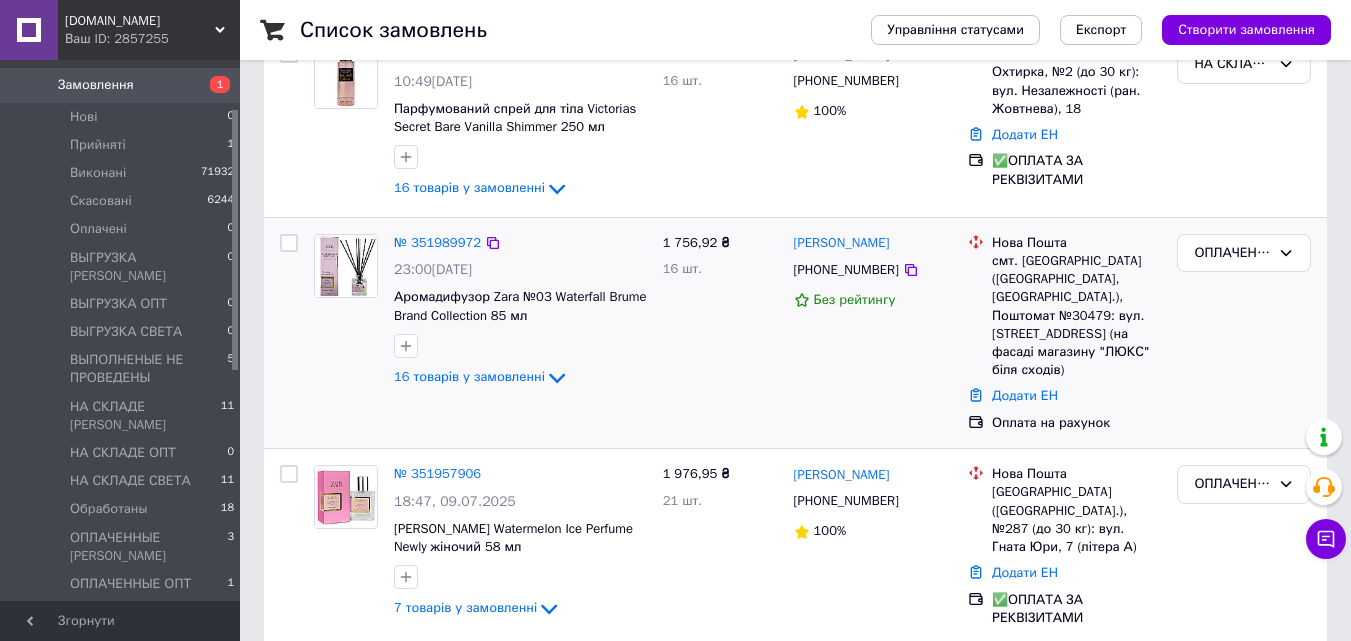 scroll, scrollTop: 260, scrollLeft: 0, axis: vertical 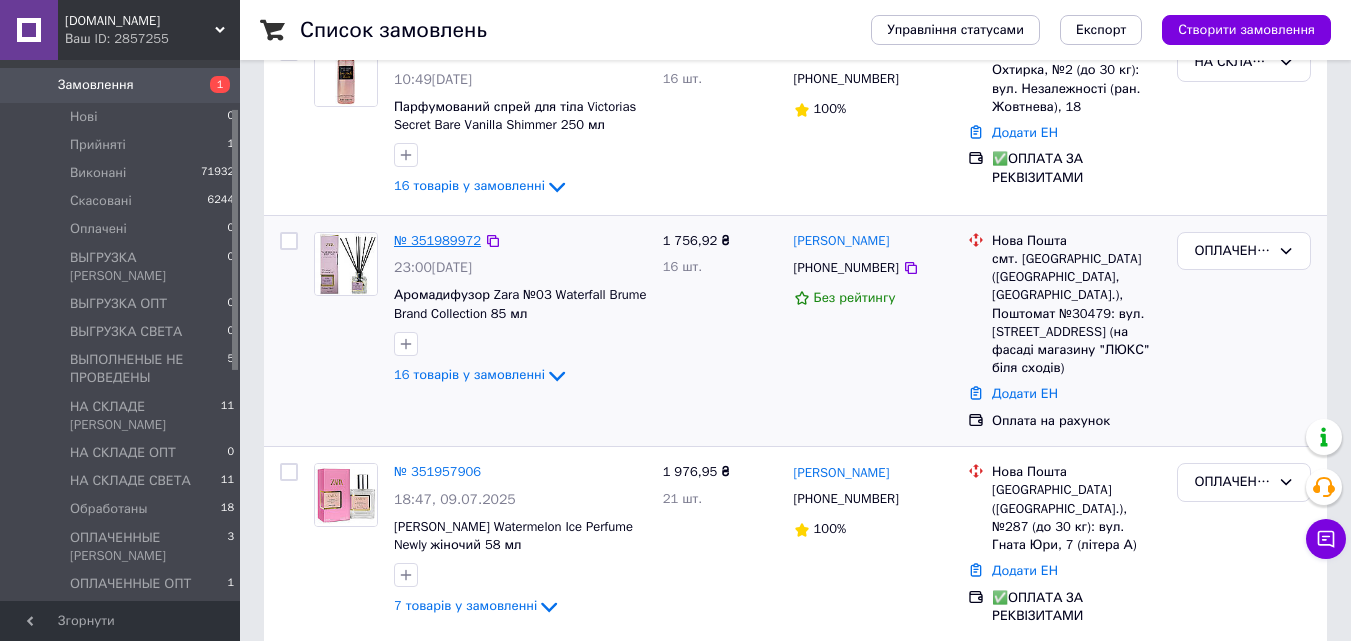 click on "№ 351989972" at bounding box center [437, 240] 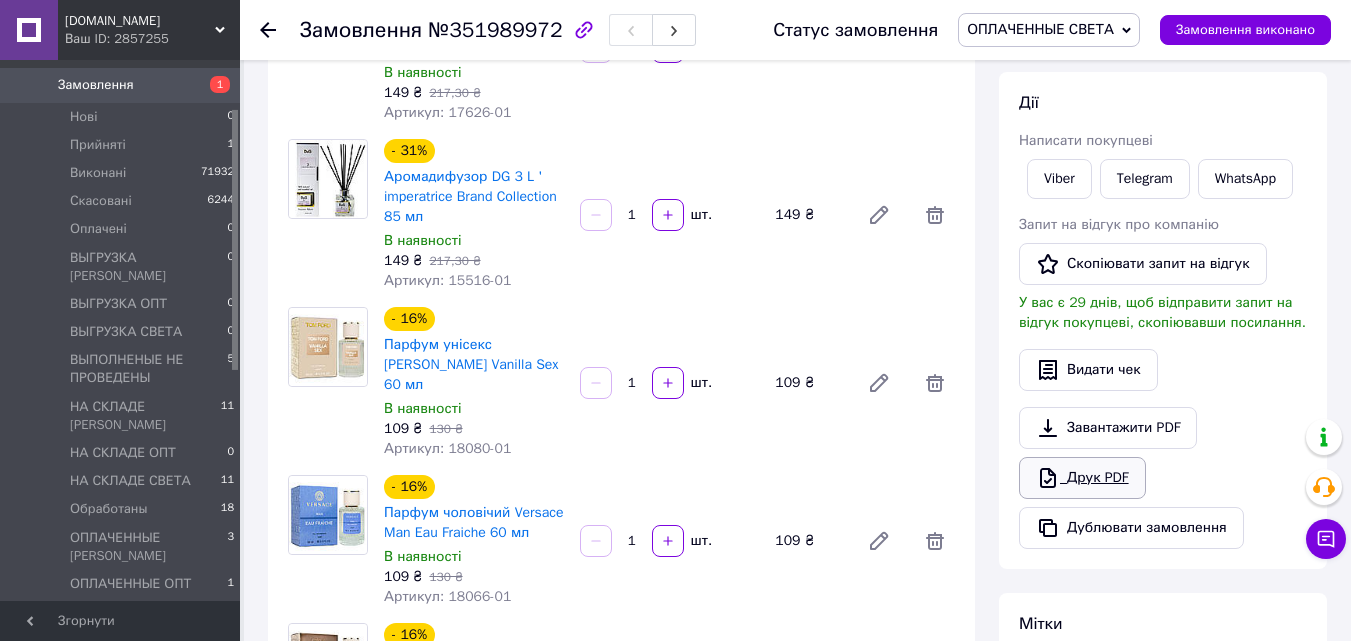 click on "Друк PDF" at bounding box center (1082, 478) 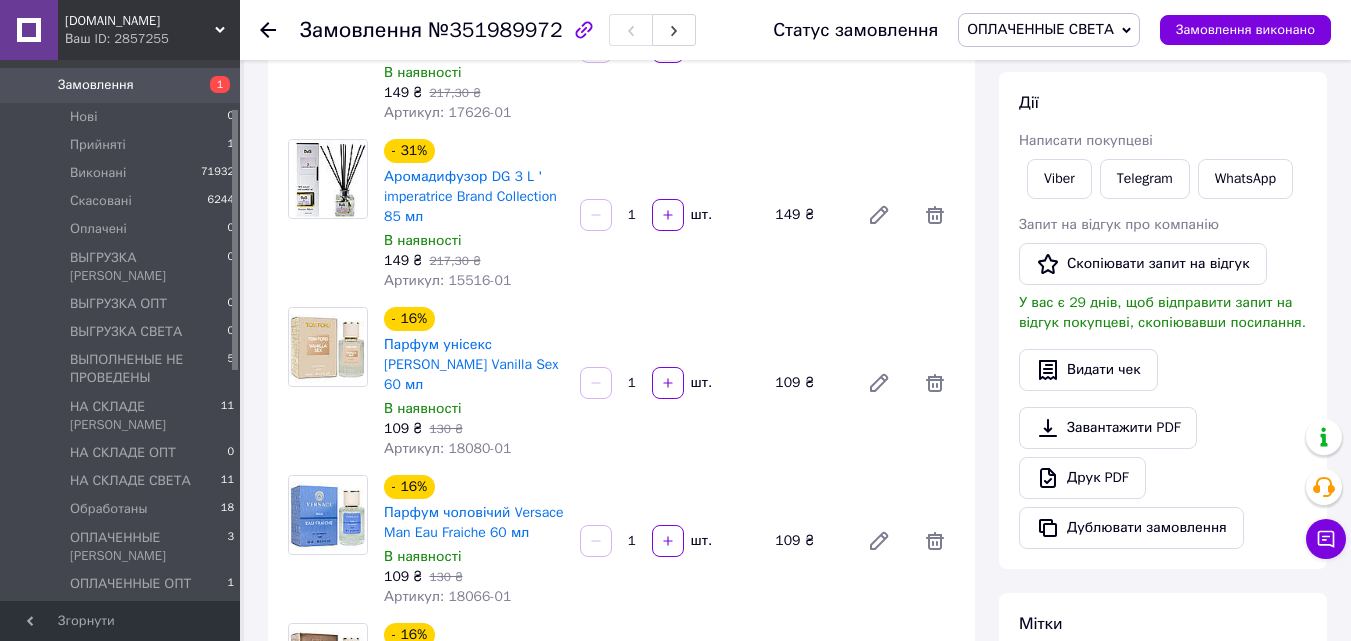 click on "ОПЛАЧЕННЫЕ СВЕТА" at bounding box center [1049, 30] 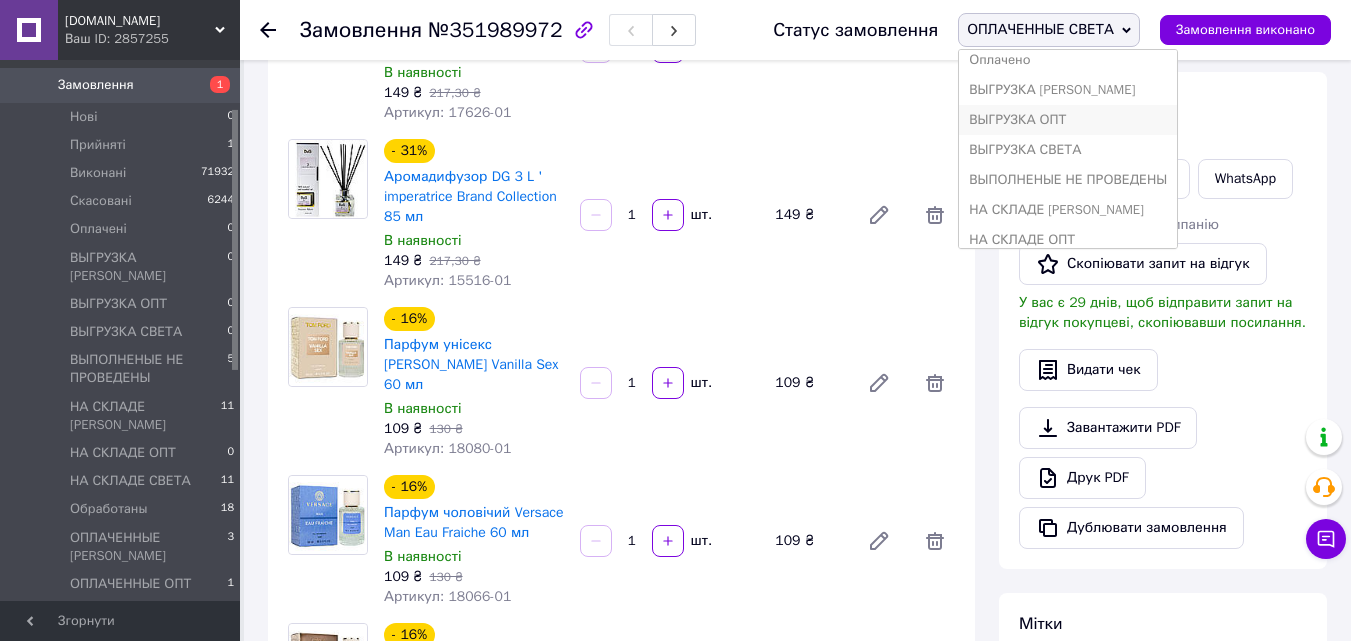 scroll, scrollTop: 200, scrollLeft: 0, axis: vertical 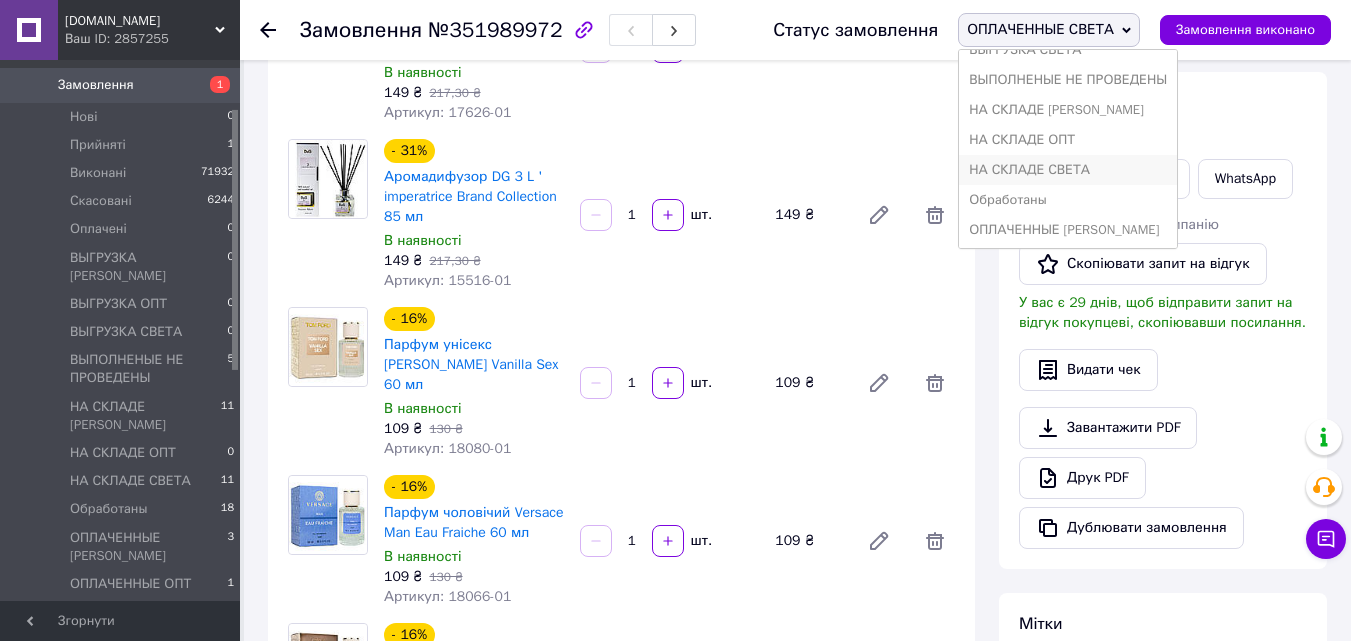 click on "НА СКЛАДЕ СВЕТА" at bounding box center [1068, 170] 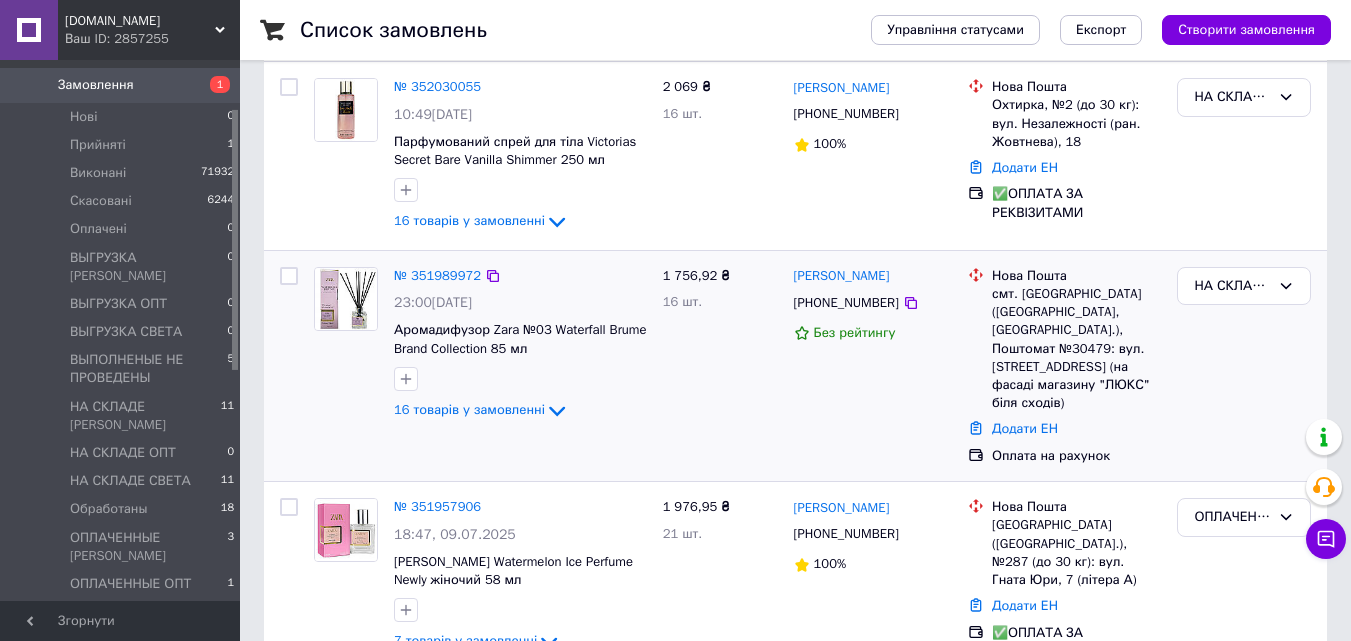 scroll, scrollTop: 260, scrollLeft: 0, axis: vertical 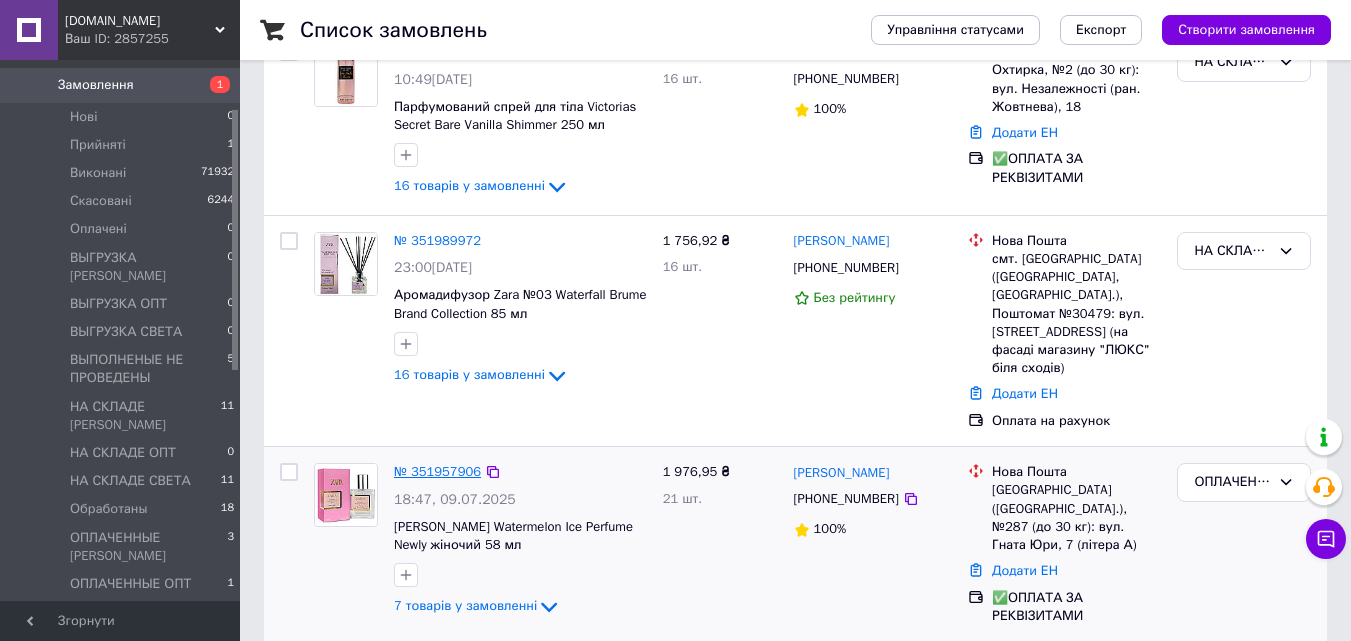 click on "№ 351957906" at bounding box center [437, 471] 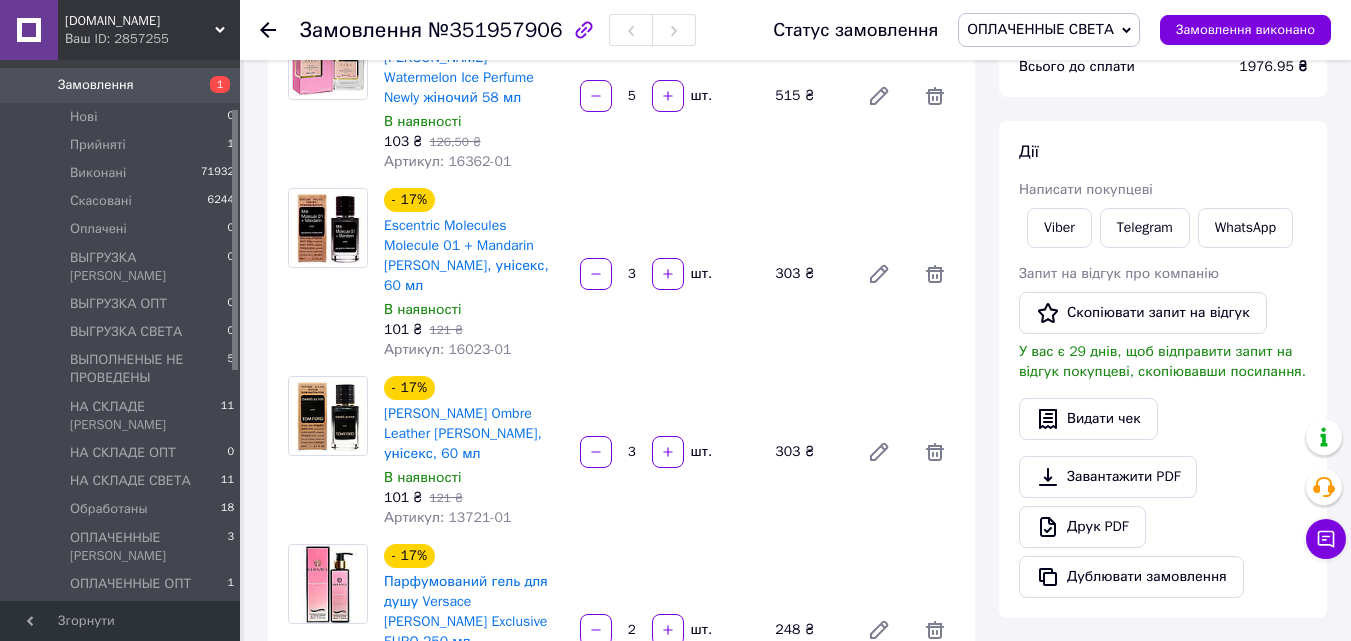 scroll, scrollTop: 260, scrollLeft: 0, axis: vertical 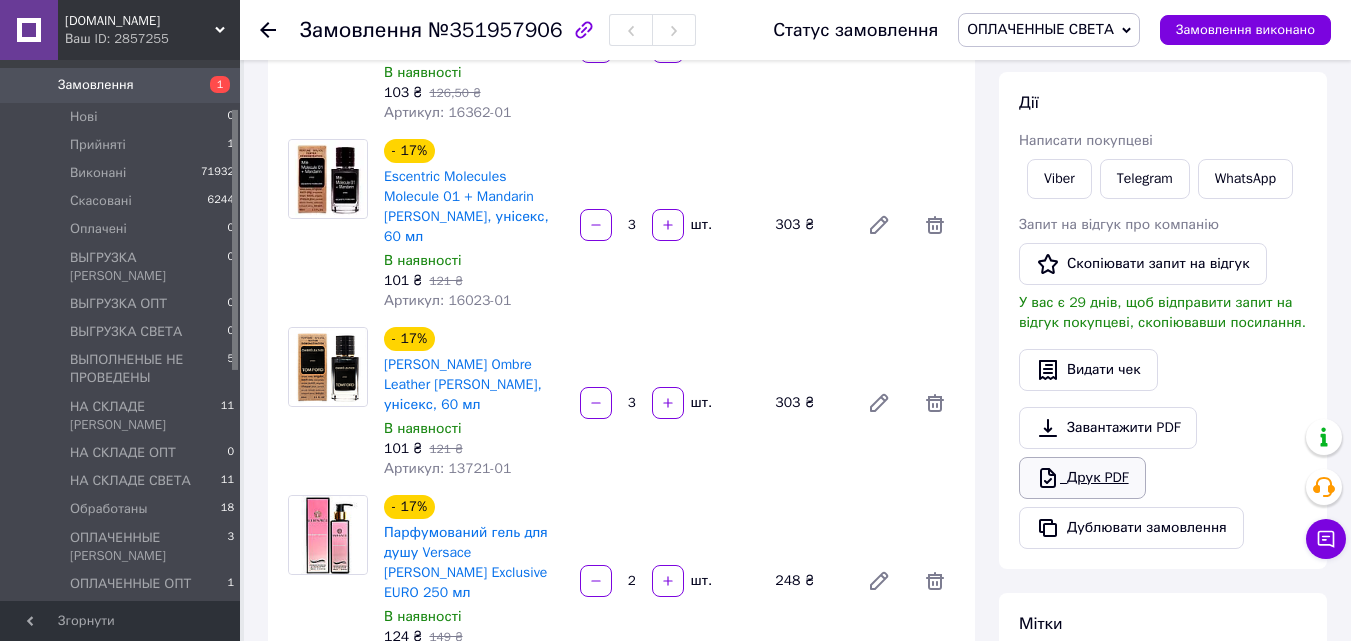 click on "Друк PDF" at bounding box center [1082, 478] 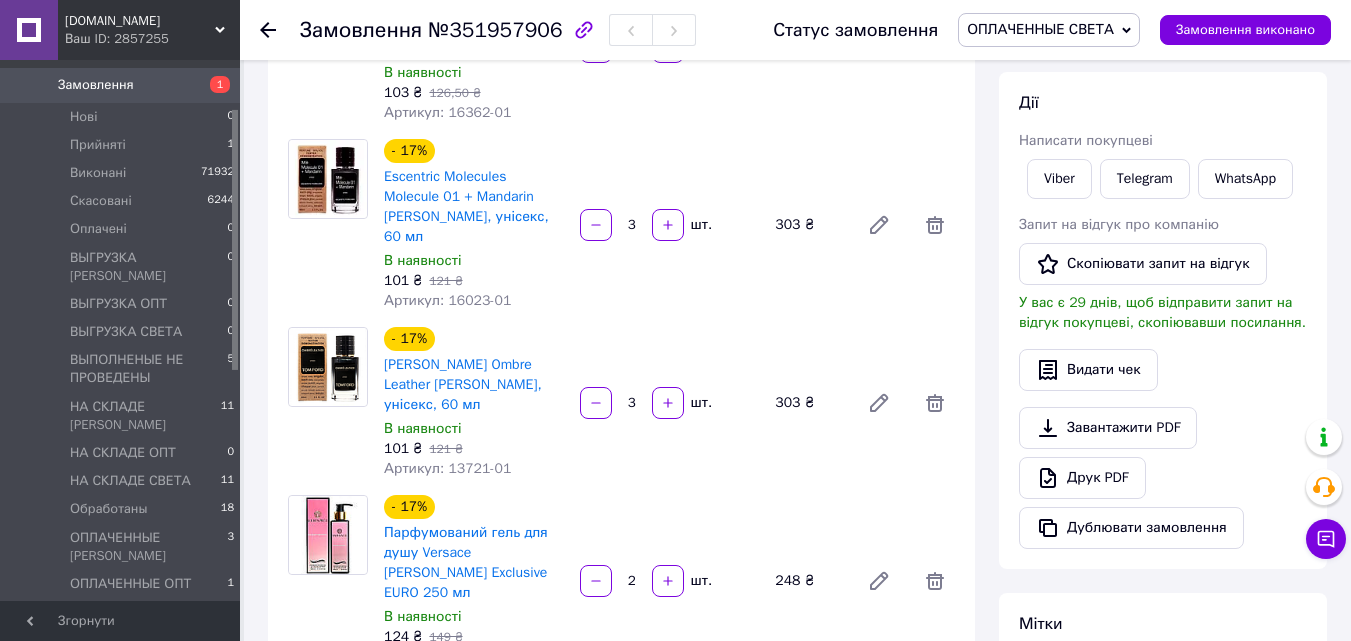 click on "ОПЛАЧЕННЫЕ СВЕТА" at bounding box center [1049, 30] 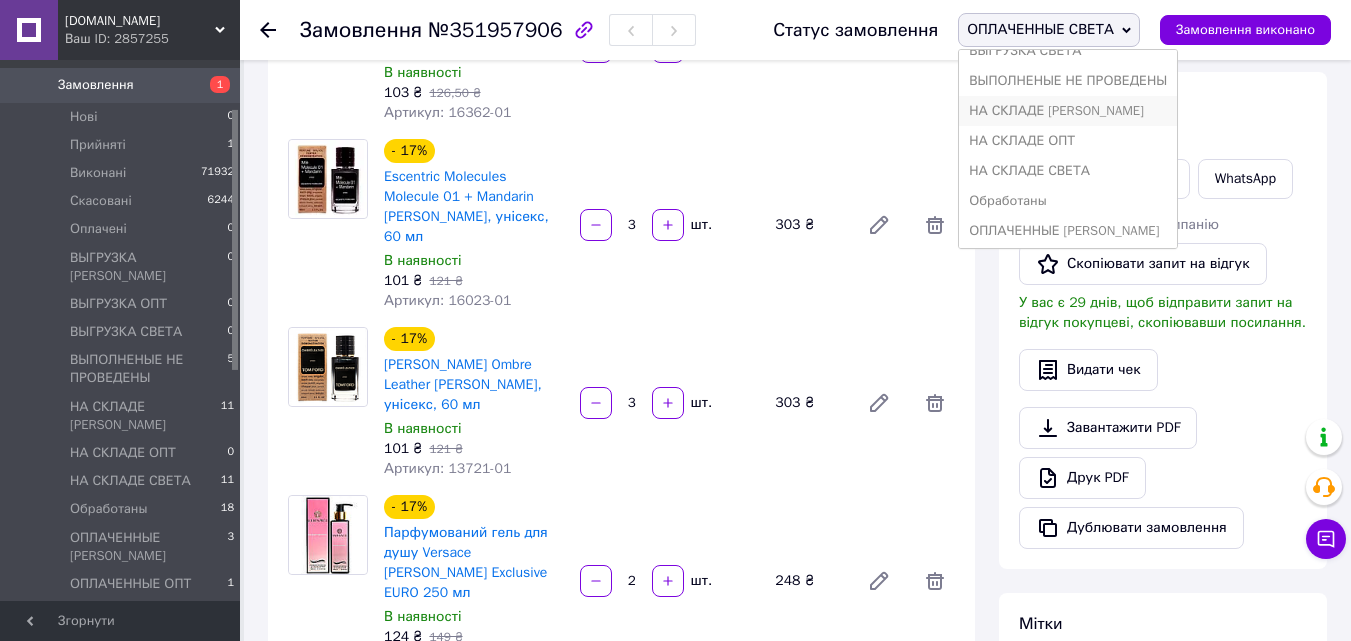 scroll, scrollTop: 200, scrollLeft: 0, axis: vertical 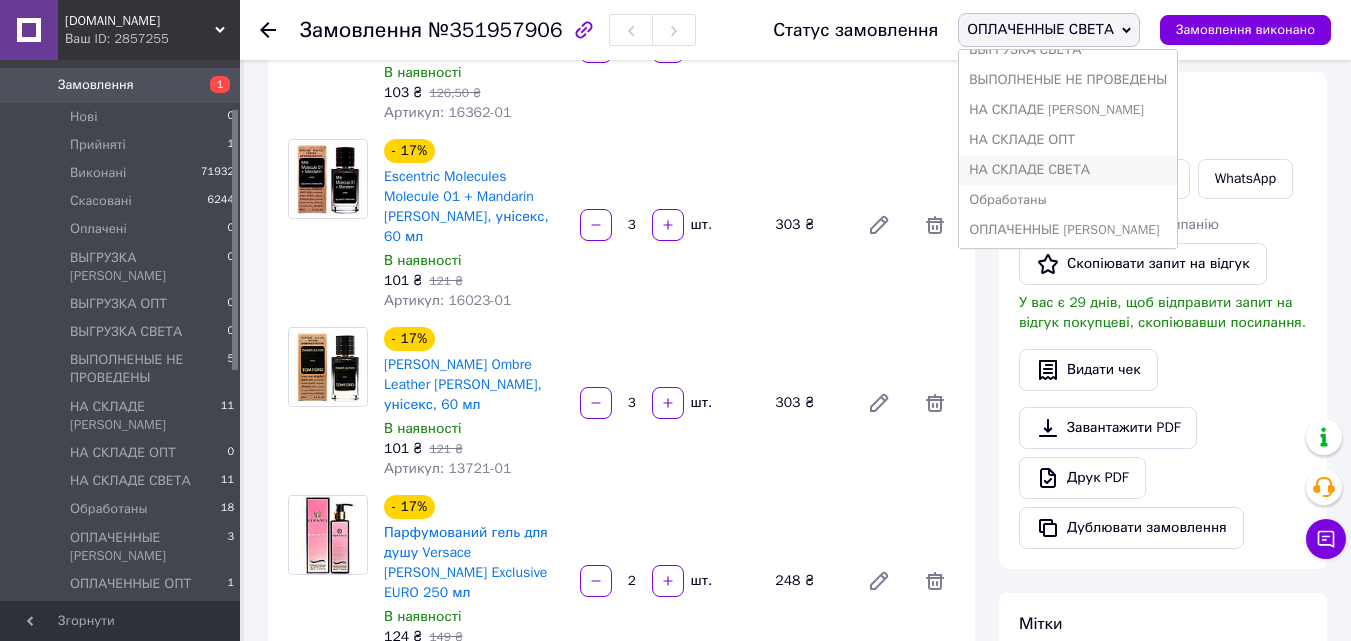click on "НА СКЛАДЕ СВЕТА" at bounding box center (1068, 170) 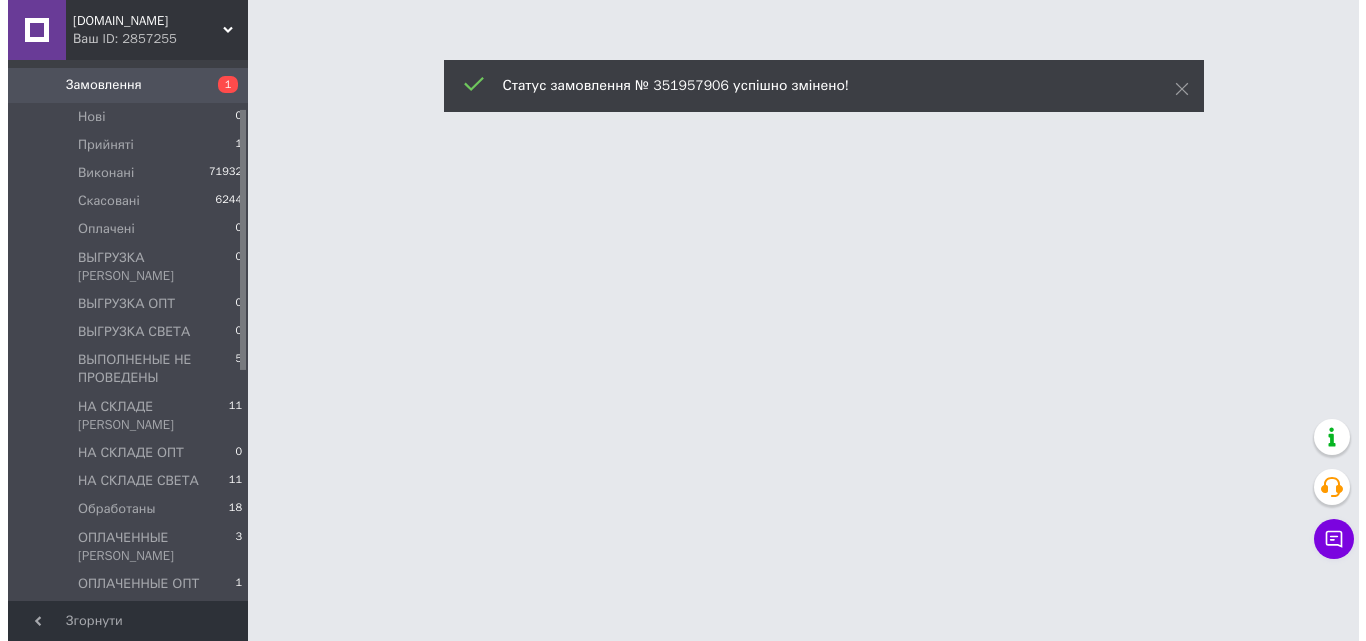 scroll, scrollTop: 0, scrollLeft: 0, axis: both 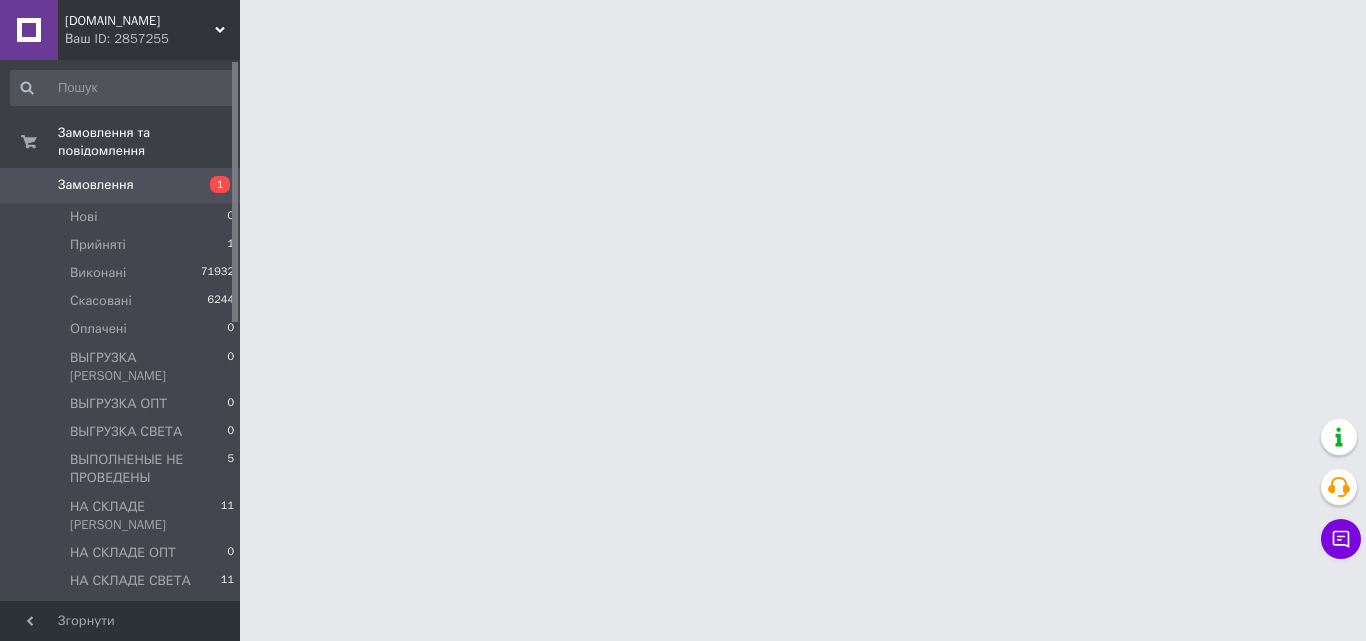 drag, startPoint x: 235, startPoint y: 145, endPoint x: 291, endPoint y: 52, distance: 108.55874 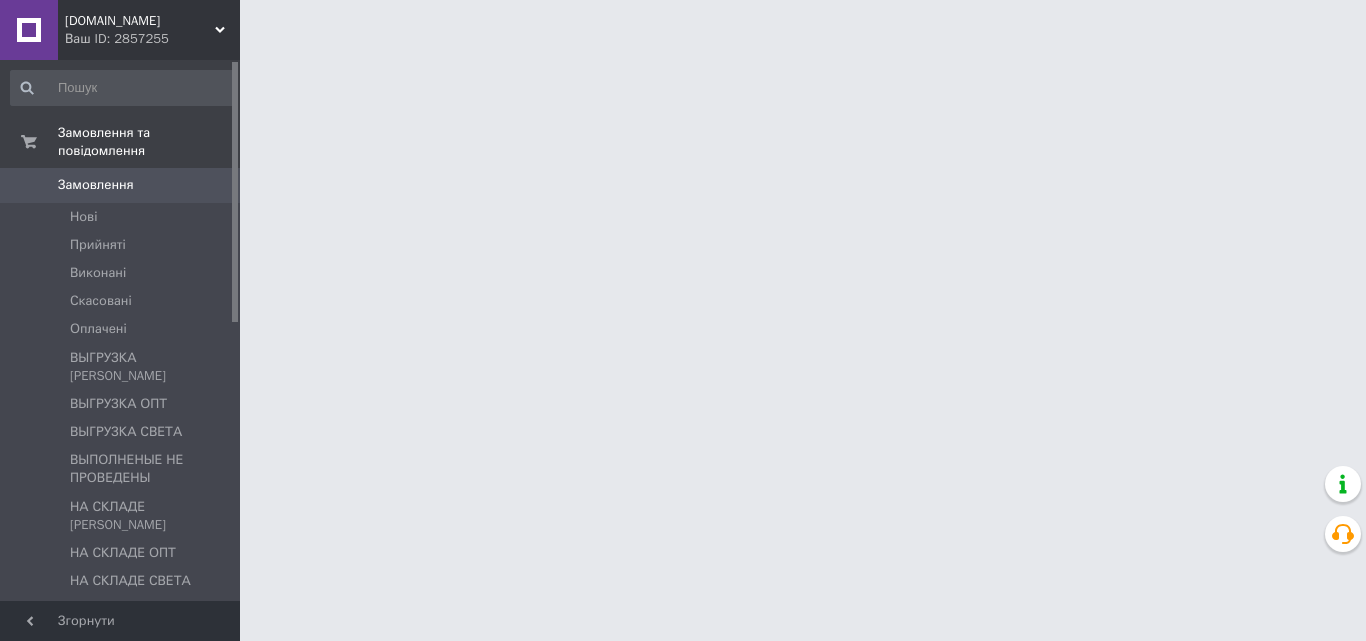 scroll, scrollTop: 0, scrollLeft: 0, axis: both 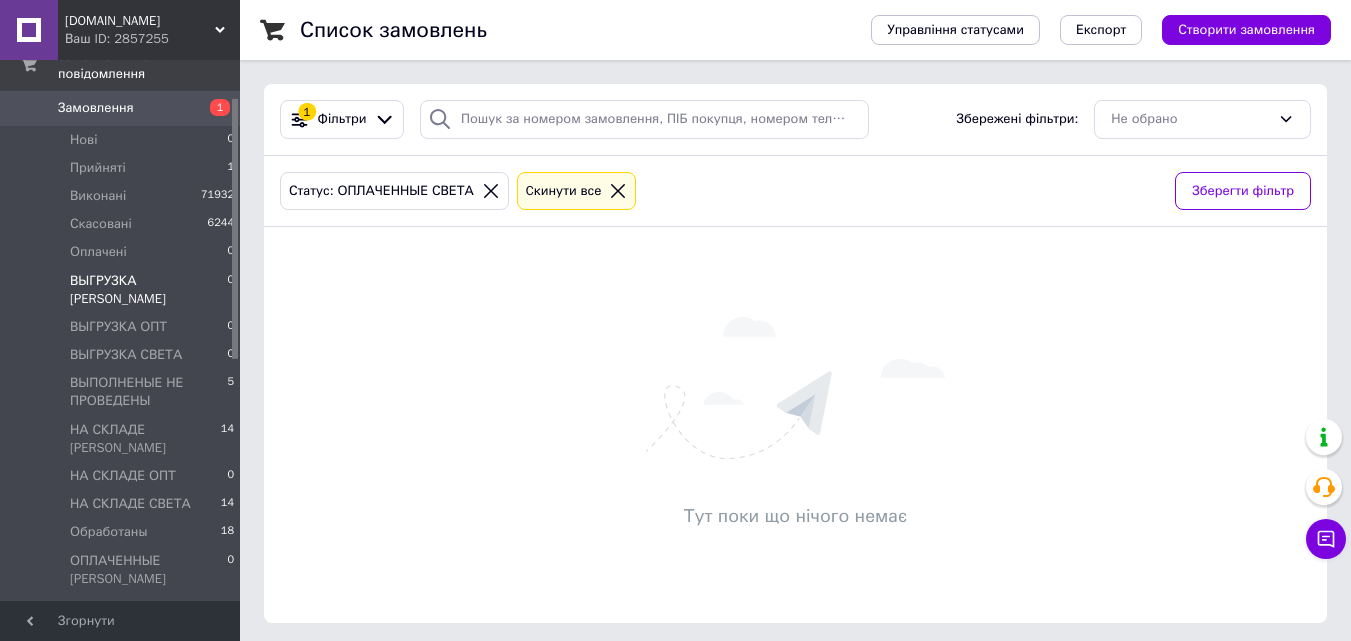 drag, startPoint x: 235, startPoint y: 250, endPoint x: 239, endPoint y: 279, distance: 29.274563 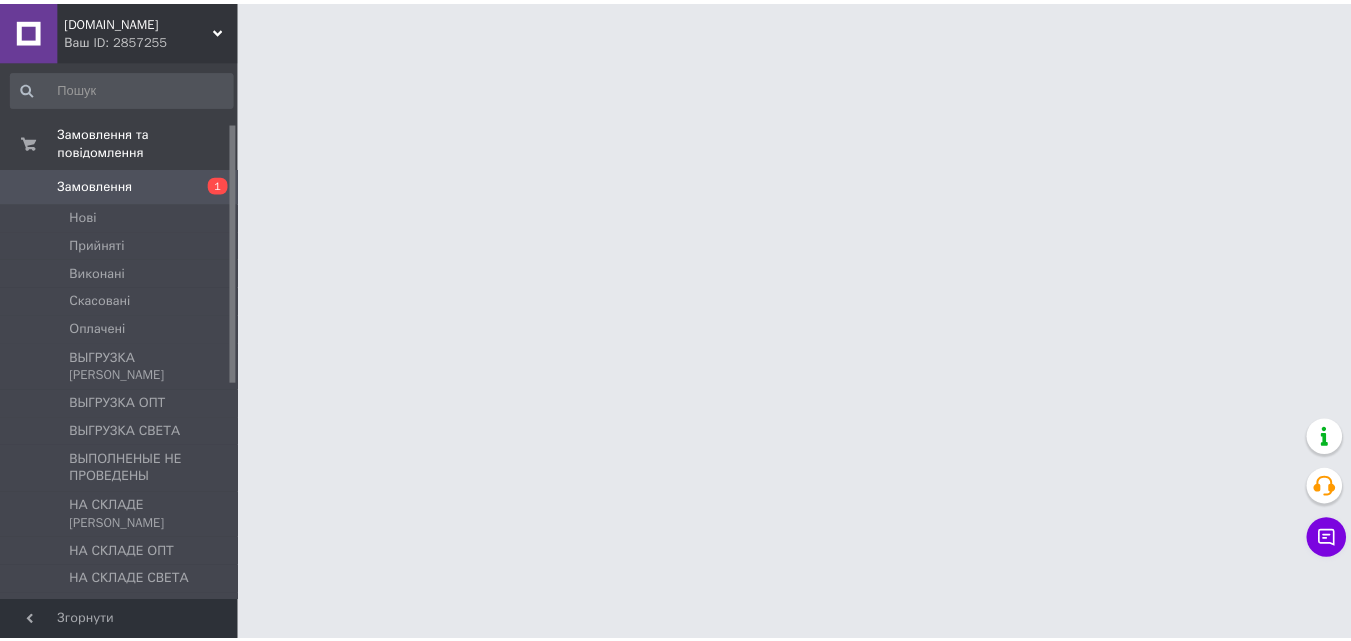 scroll, scrollTop: 0, scrollLeft: 0, axis: both 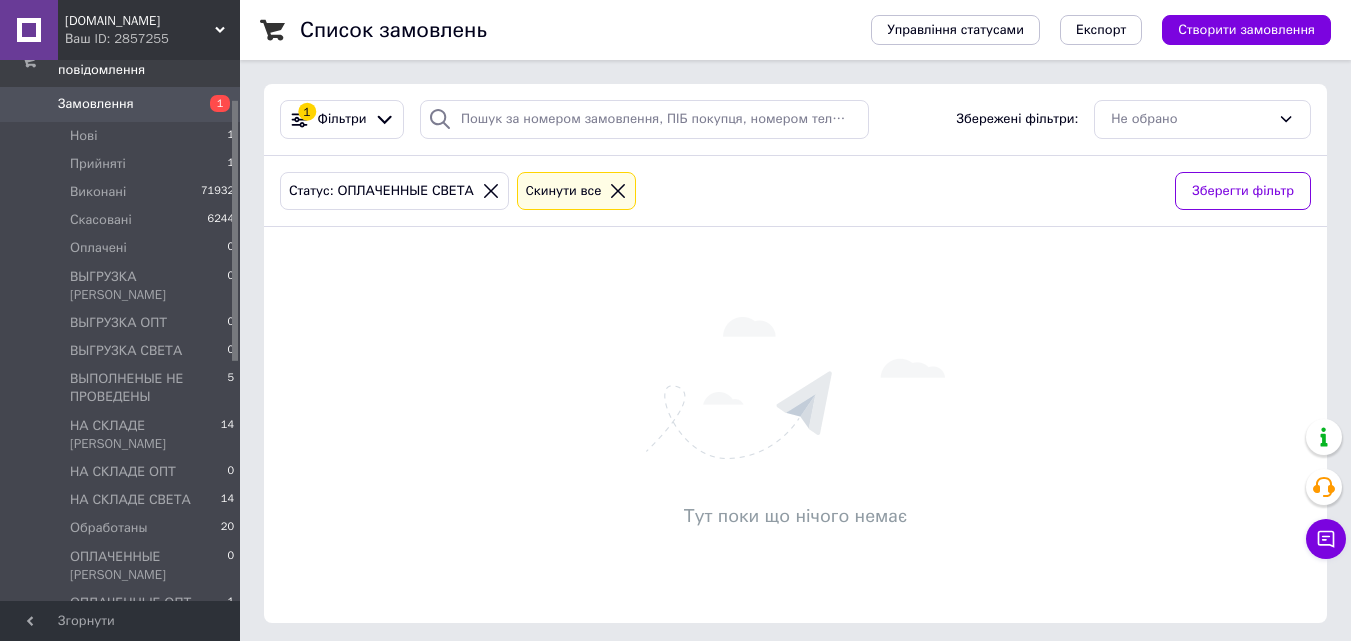 click on "[DOMAIN_NAME] Ваш ID: 2857255 Сайт [DOMAIN_NAME] Кабінет покупця Перевірити стан системи Сторінка на порталі [DOMAIN_NAME] Довідка Вийти Замовлення та повідомлення Замовлення 1 Нові 1 Прийняті 1 Виконані 71932 Скасовані 6244 Оплачені 0 ВЫГРУЗКА [PERSON_NAME] 0 ВЫГРУЗКА ОПТ 0 ВЫГРУЗКА СВЕТА 0 ВЫПОЛНЕНЫЕ НЕ ПРОВЕДЕНЫ 5 НА СКЛАДЕ [PERSON_NAME] 14 НА СКЛАДЕ ОПТ 0 НА СКЛАДЕ СВЕТА 14 Обработаны 20 ОПЛАЧЕННЫЕ [PERSON_NAME] 0 ОПЛАЧЕННЫЕ ОПТ 1 ОПЛАЧЕННЫЕ СВЕТА 0 Повідомлення 0 Товари та послуги Сповіщення 0 0 Показники роботи компанії Панель управління Відгуки Клієнти Каталог ProSale Аналітика Маркет Згорнути" at bounding box center [675, 323] 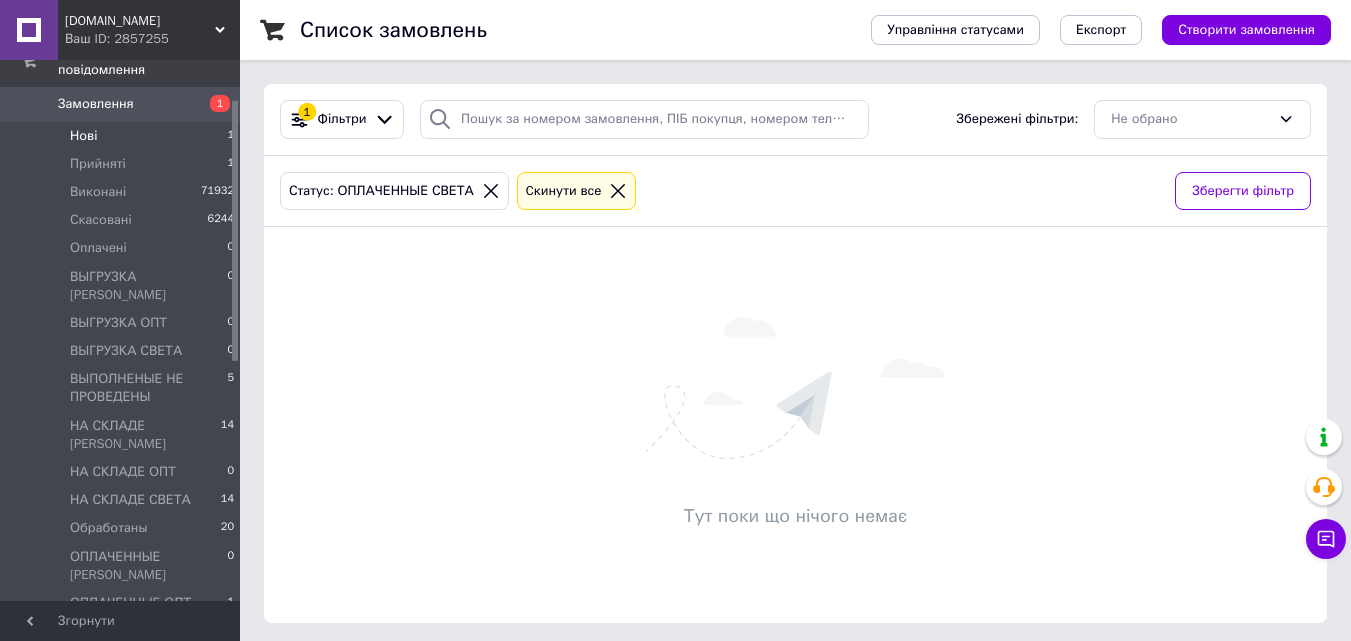 click on "Нові 1" at bounding box center [123, 136] 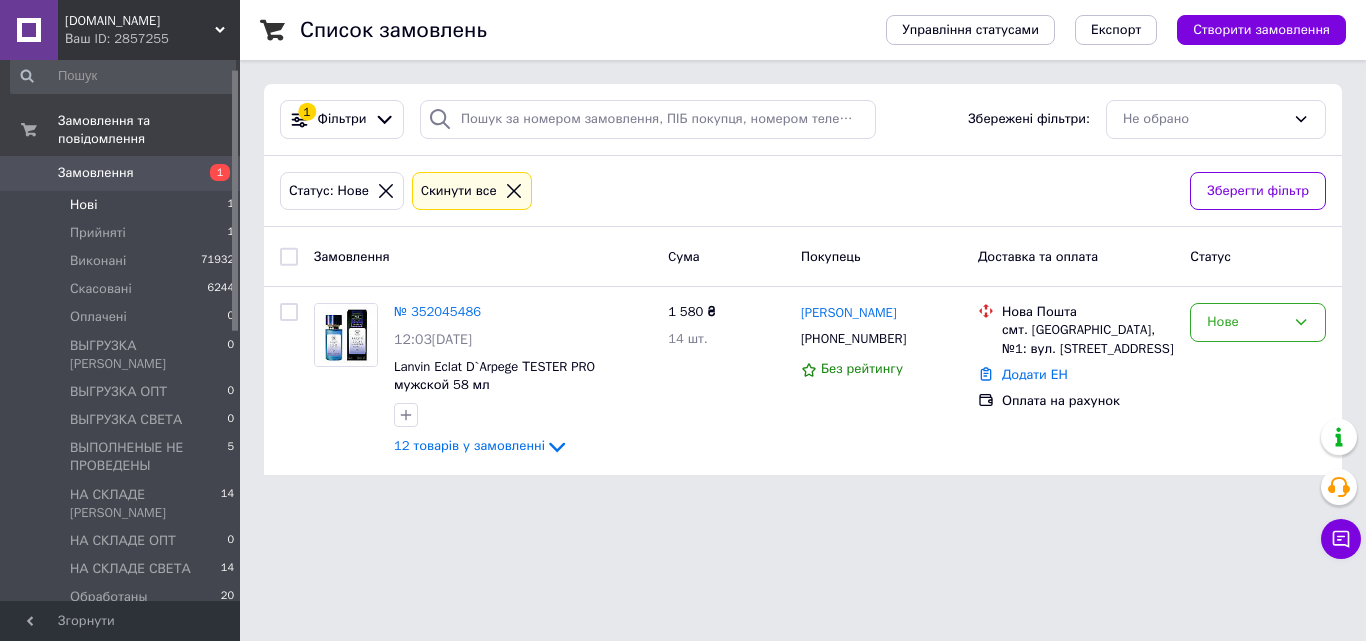 scroll, scrollTop: 0, scrollLeft: 0, axis: both 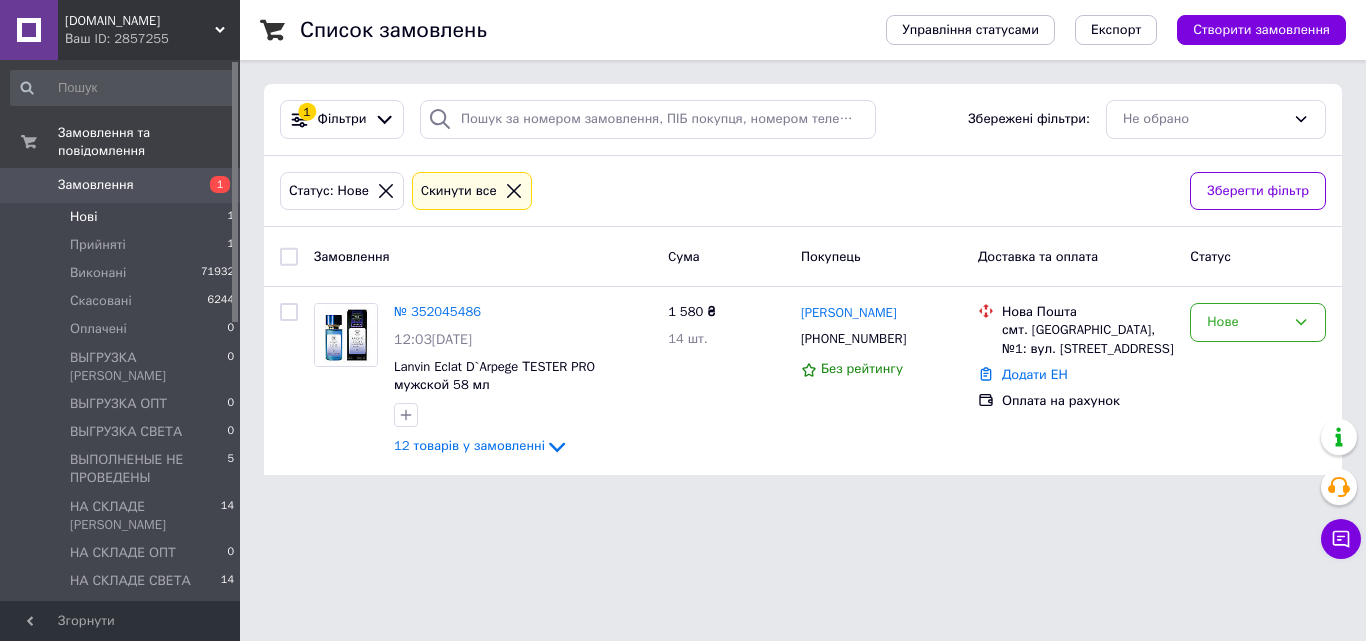 drag, startPoint x: 234, startPoint y: 152, endPoint x: 242, endPoint y: 95, distance: 57.558666 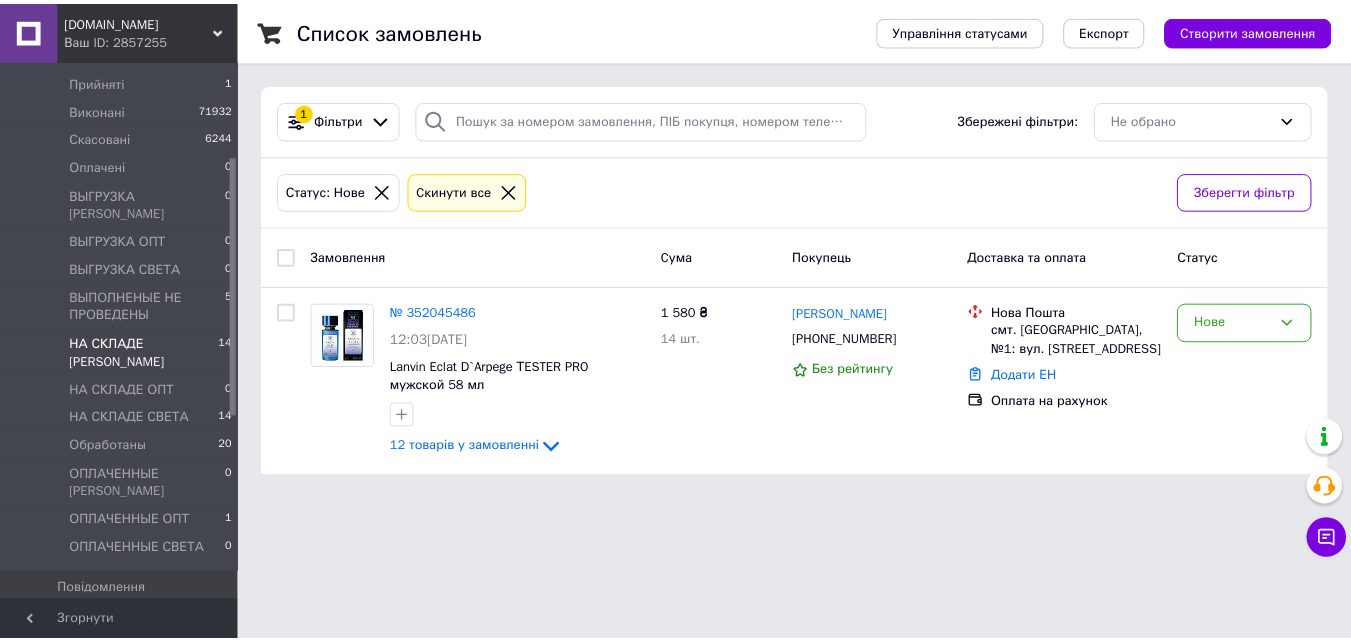 scroll, scrollTop: 200, scrollLeft: 0, axis: vertical 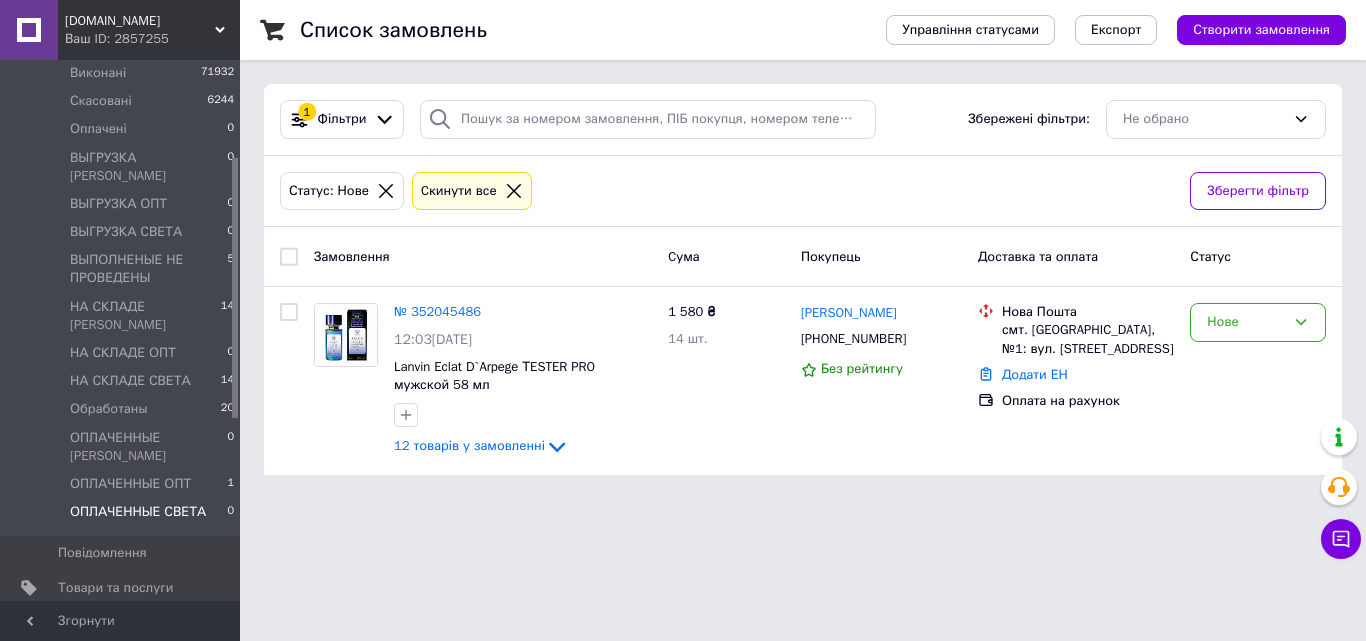 click on "ОПЛАЧЕННЫЕ СВЕТА" at bounding box center (138, 512) 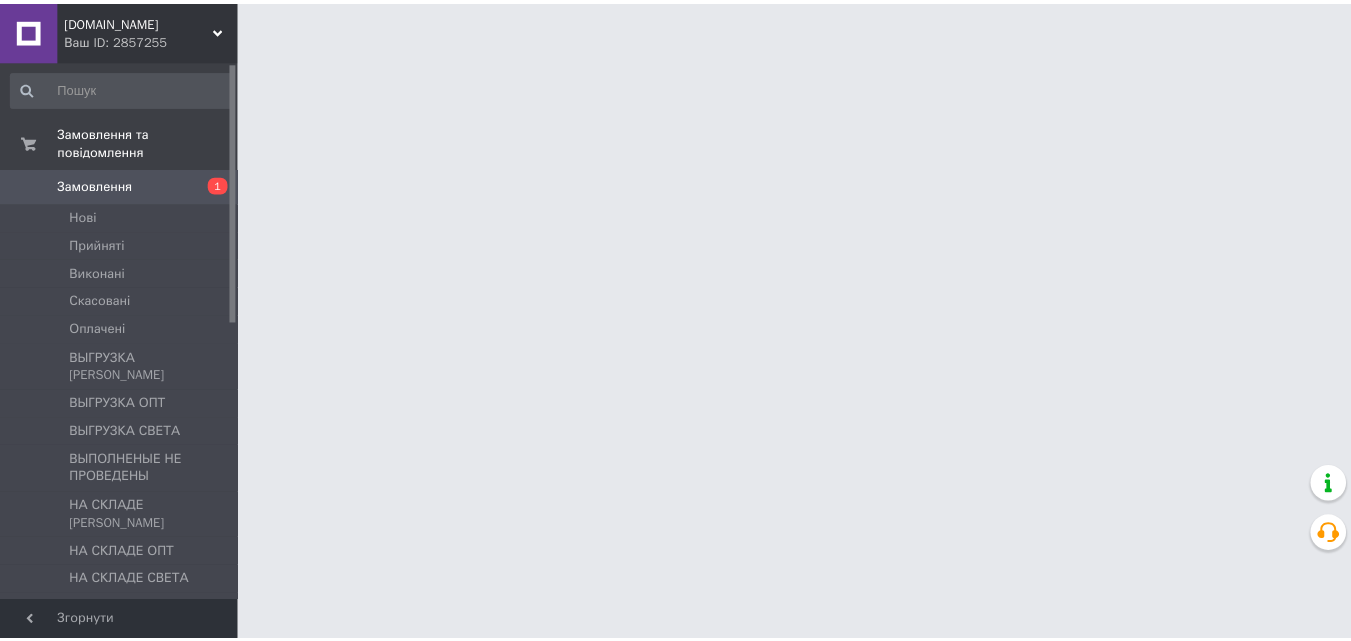 scroll, scrollTop: 0, scrollLeft: 0, axis: both 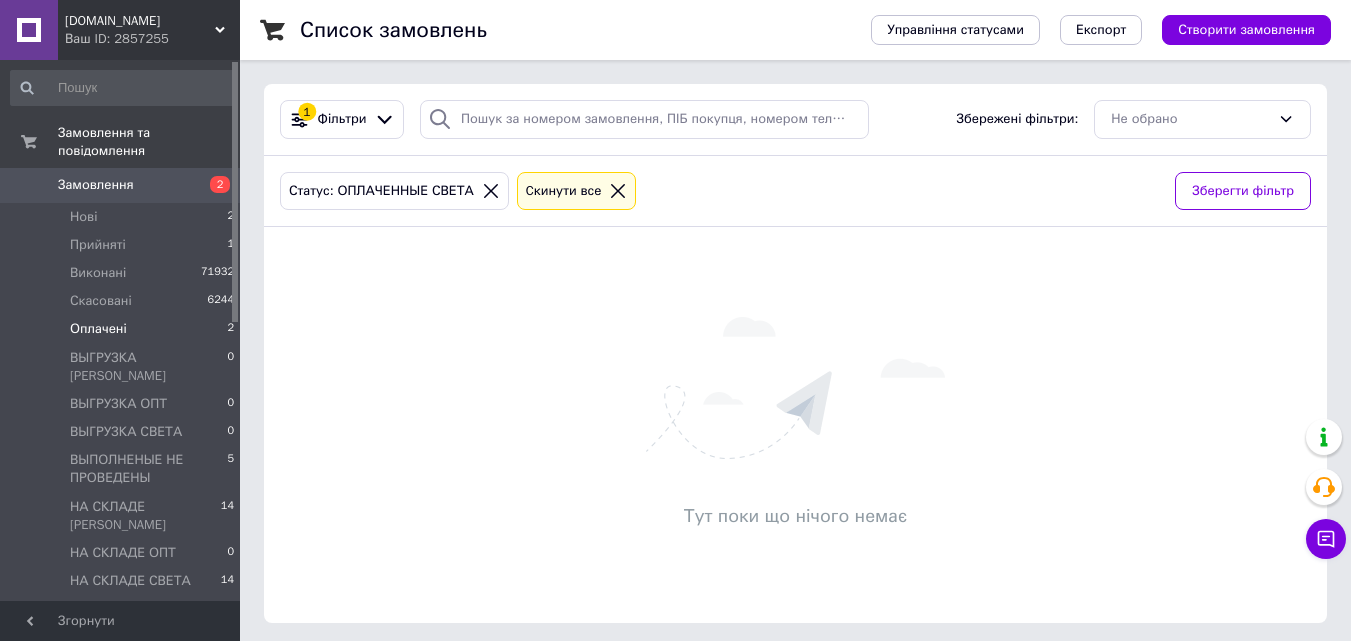 click on "Оплачені" at bounding box center (98, 329) 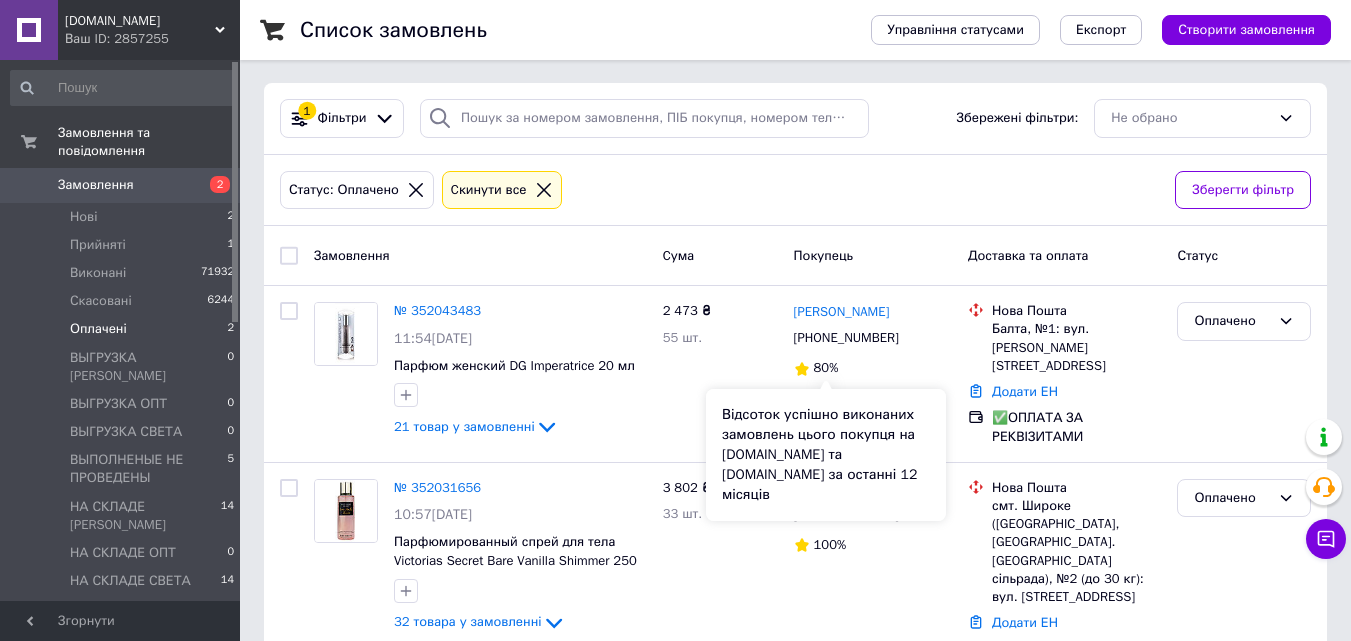 scroll, scrollTop: 0, scrollLeft: 0, axis: both 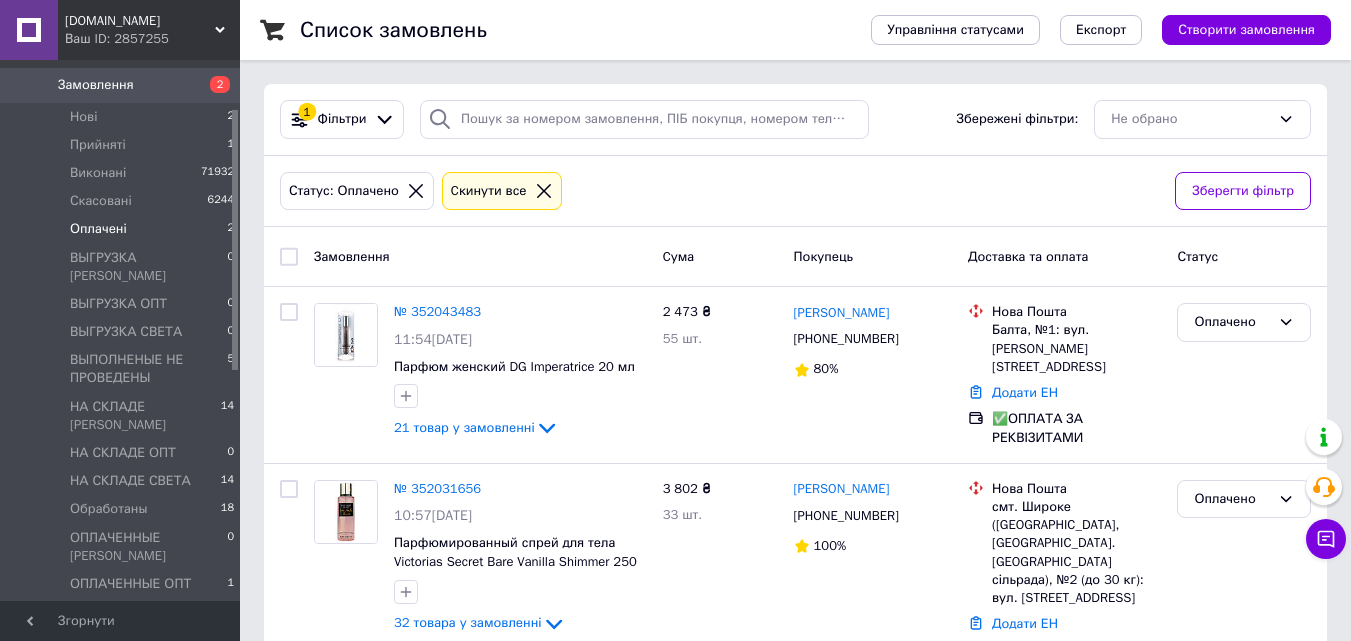 click on "ОПЛАЧЕННЫЕ СВЕТА" at bounding box center [138, 612] 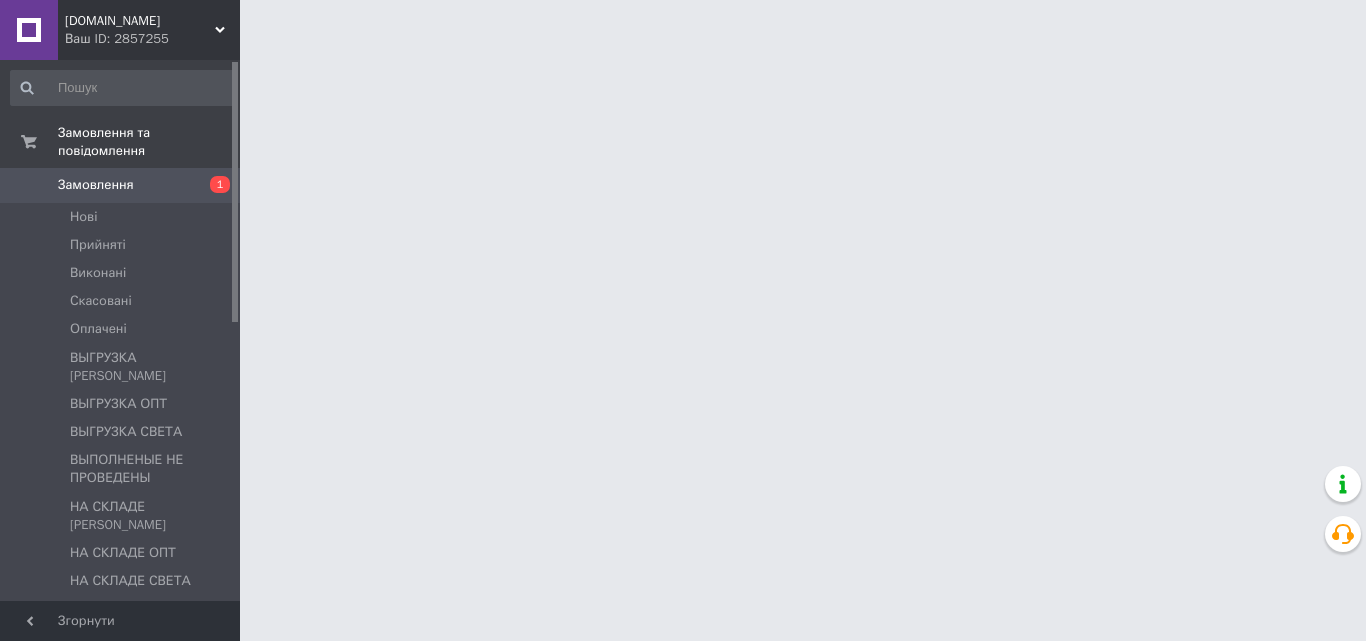 scroll, scrollTop: 0, scrollLeft: 0, axis: both 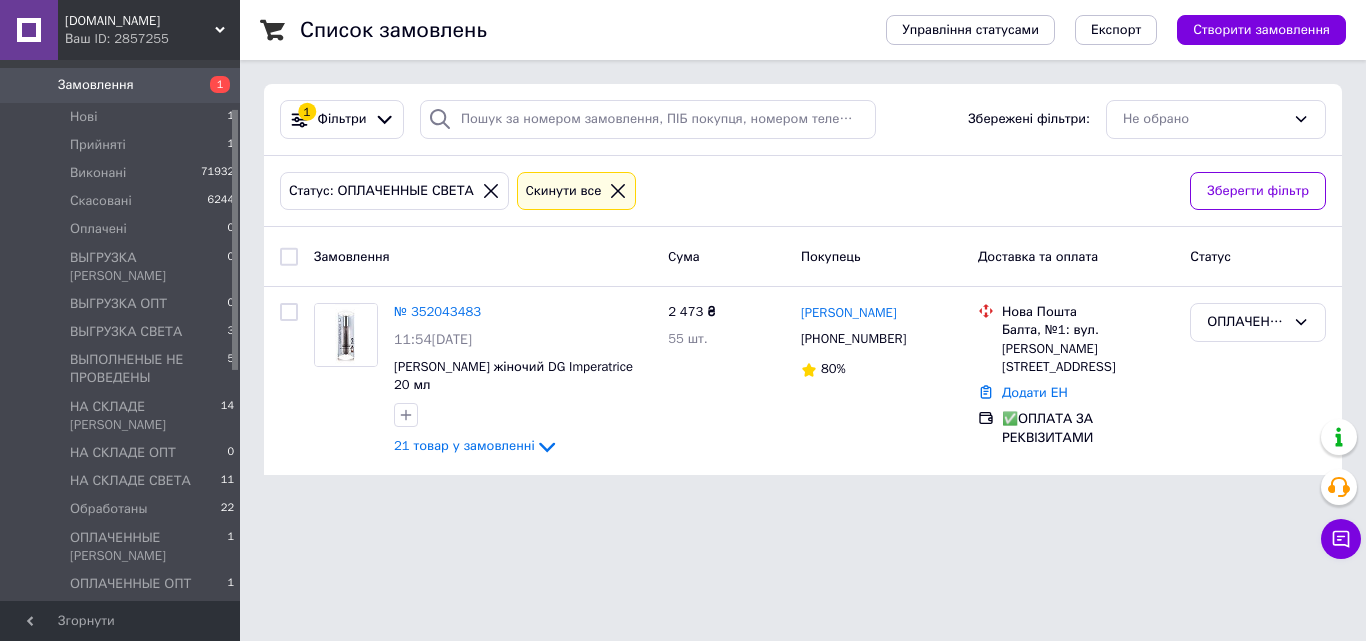 click on "ОПЛАЧЕННЫЕ СВЕТА" at bounding box center (138, 612) 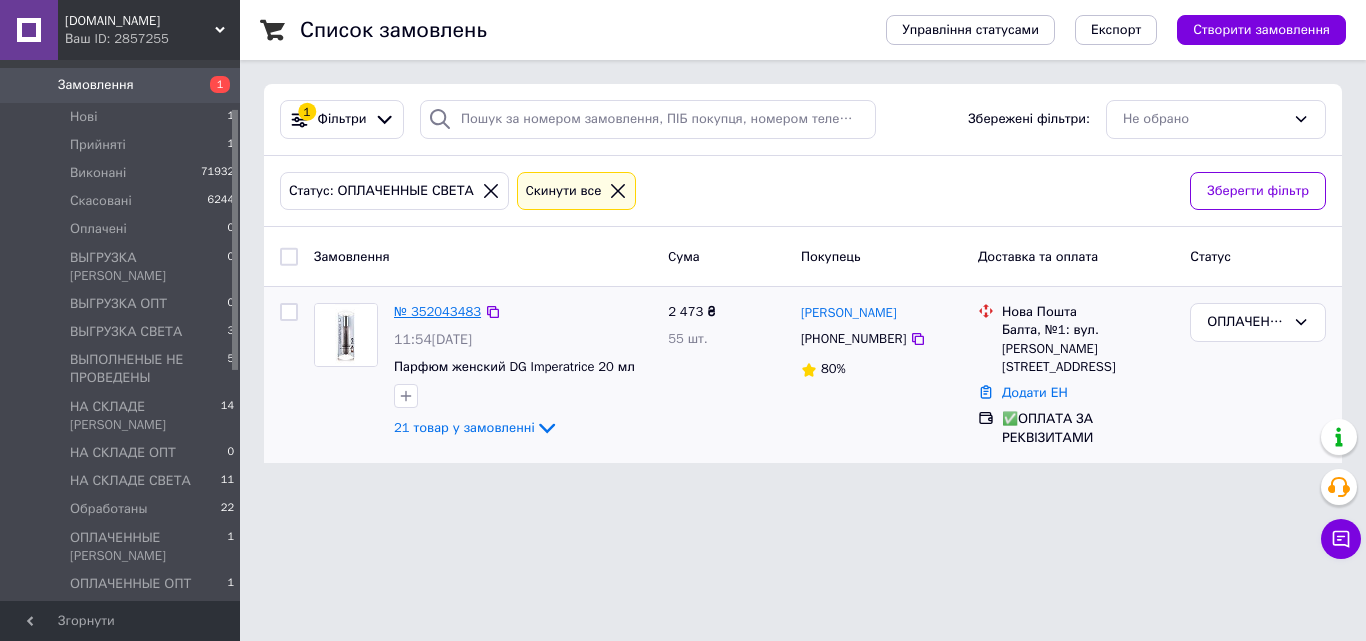 click on "№ 352043483" at bounding box center [437, 311] 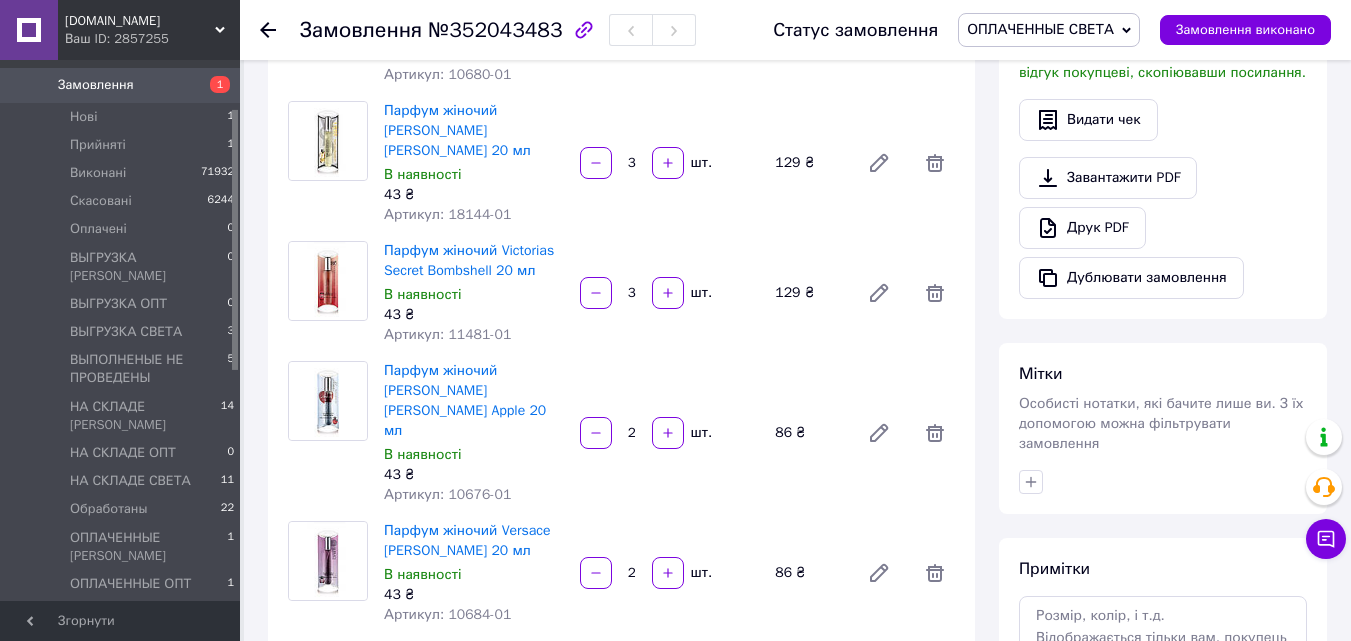 scroll, scrollTop: 500, scrollLeft: 0, axis: vertical 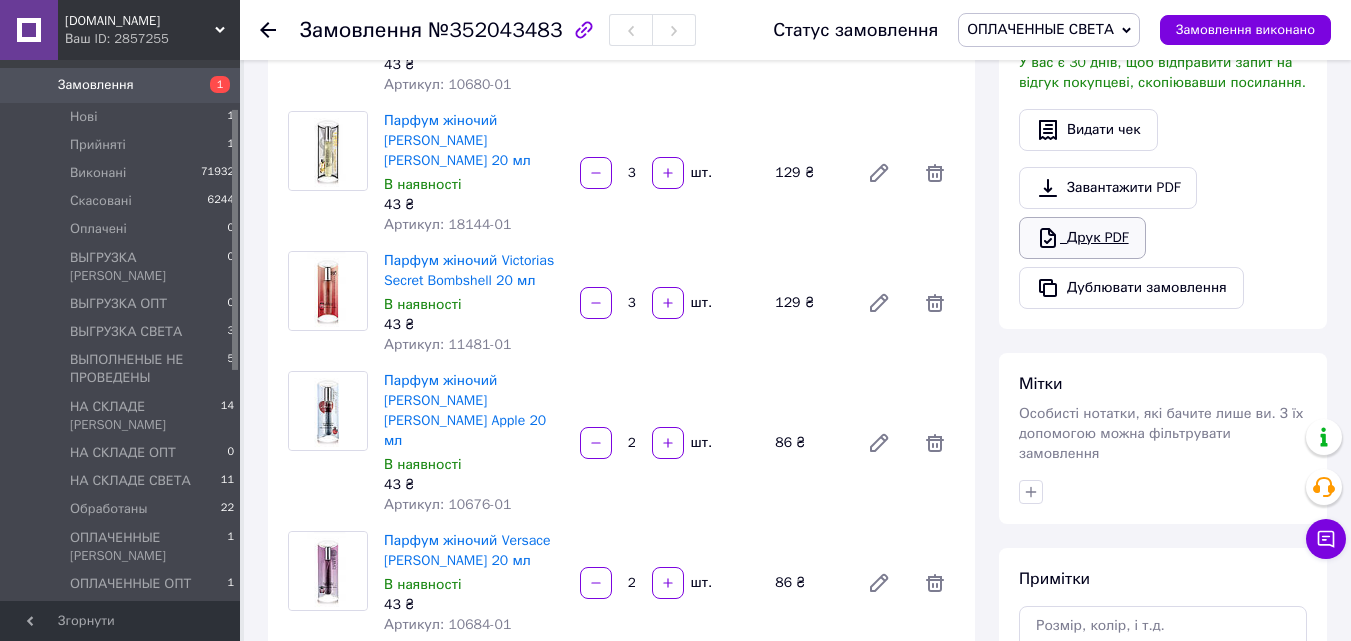 click on "Друк PDF" at bounding box center (1082, 238) 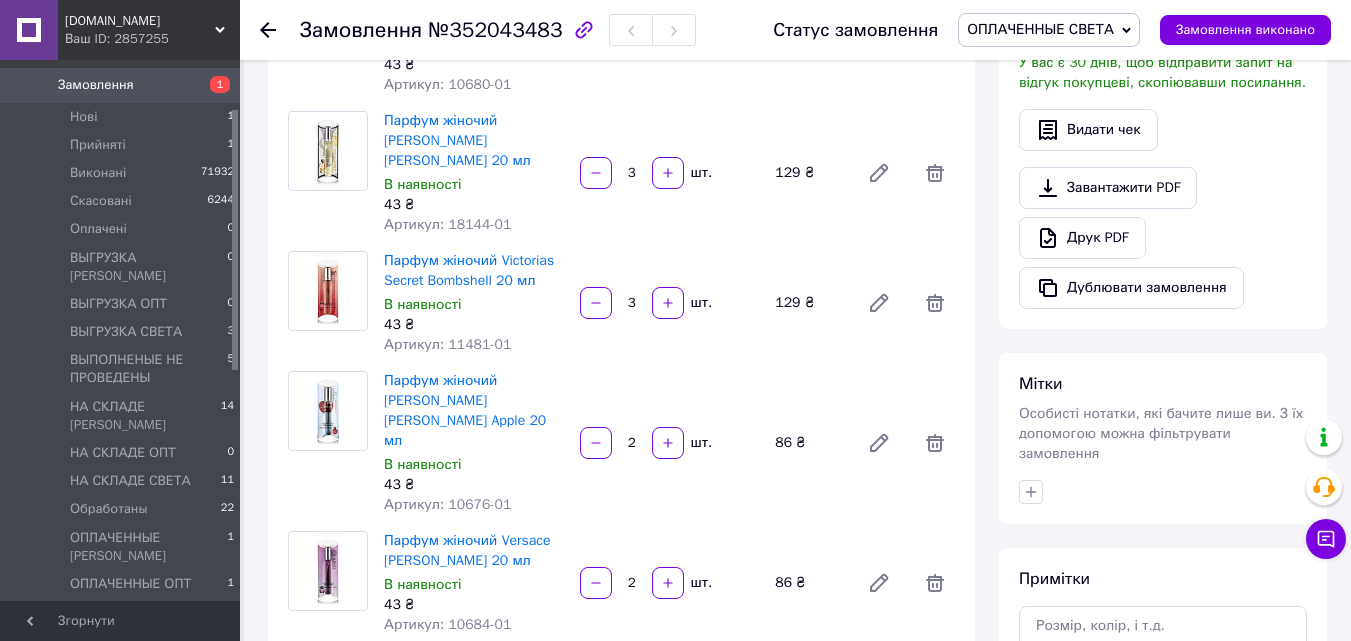 drag, startPoint x: 1133, startPoint y: 34, endPoint x: 1118, endPoint y: 95, distance: 62.817196 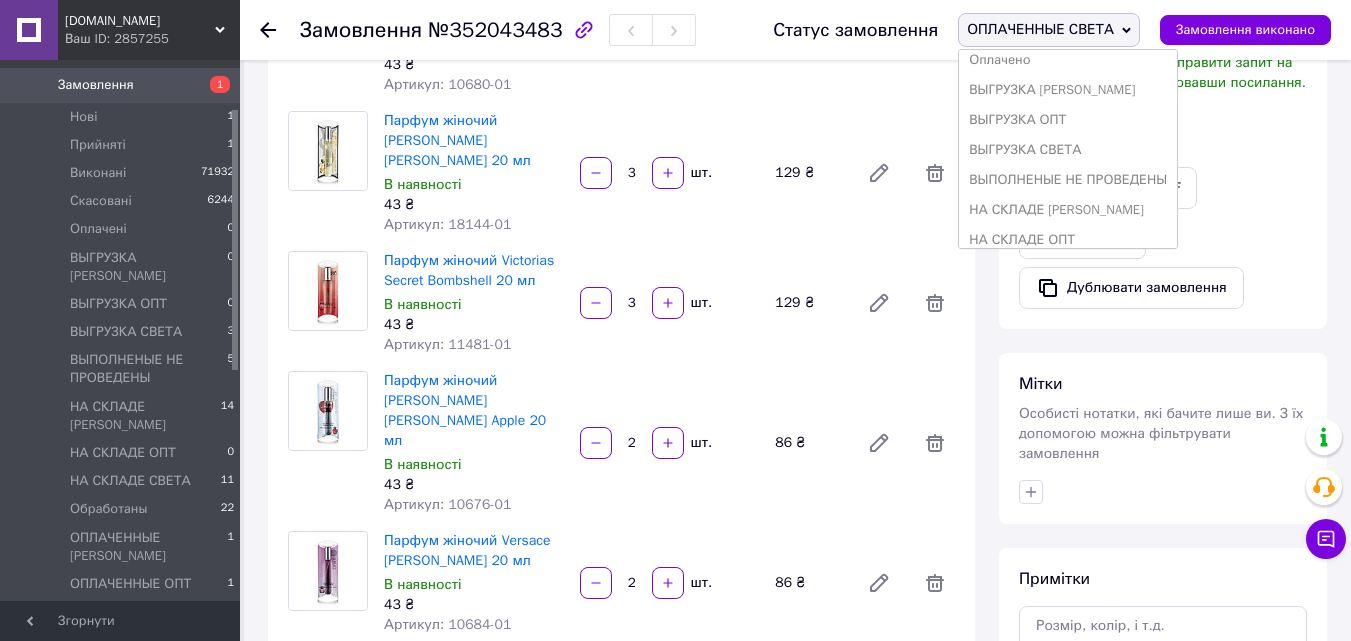 scroll, scrollTop: 200, scrollLeft: 0, axis: vertical 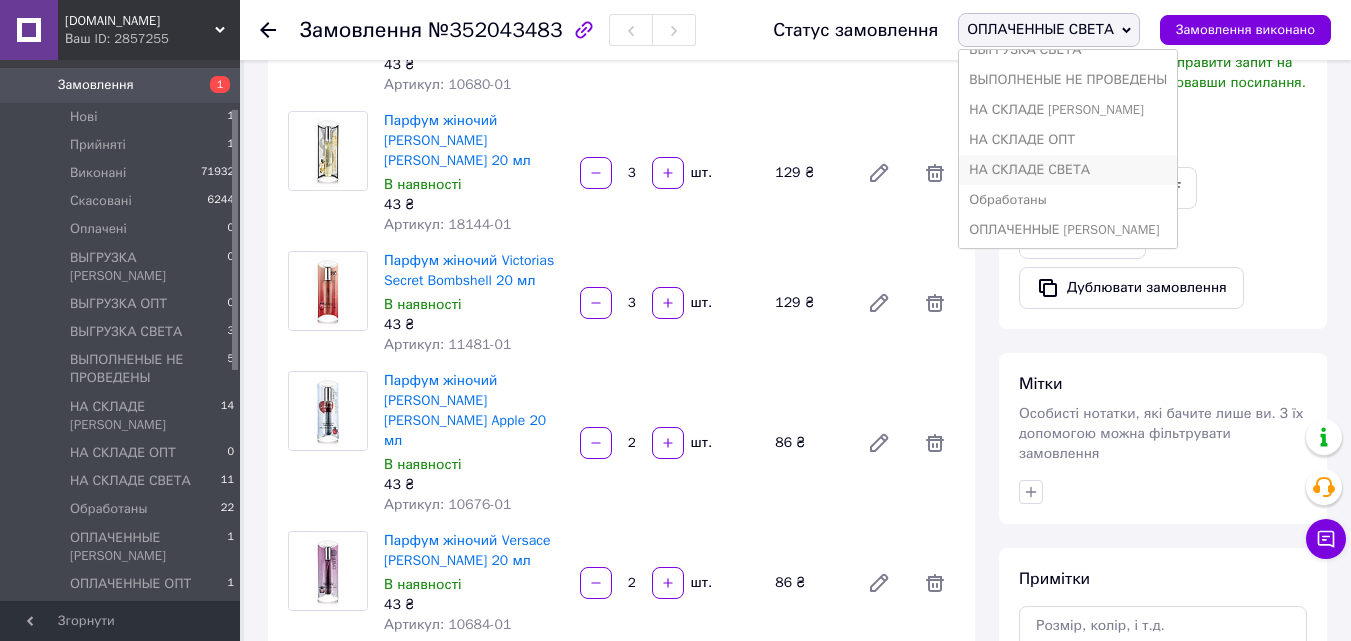 click on "НА СКЛАДЕ СВЕТА" at bounding box center [1068, 170] 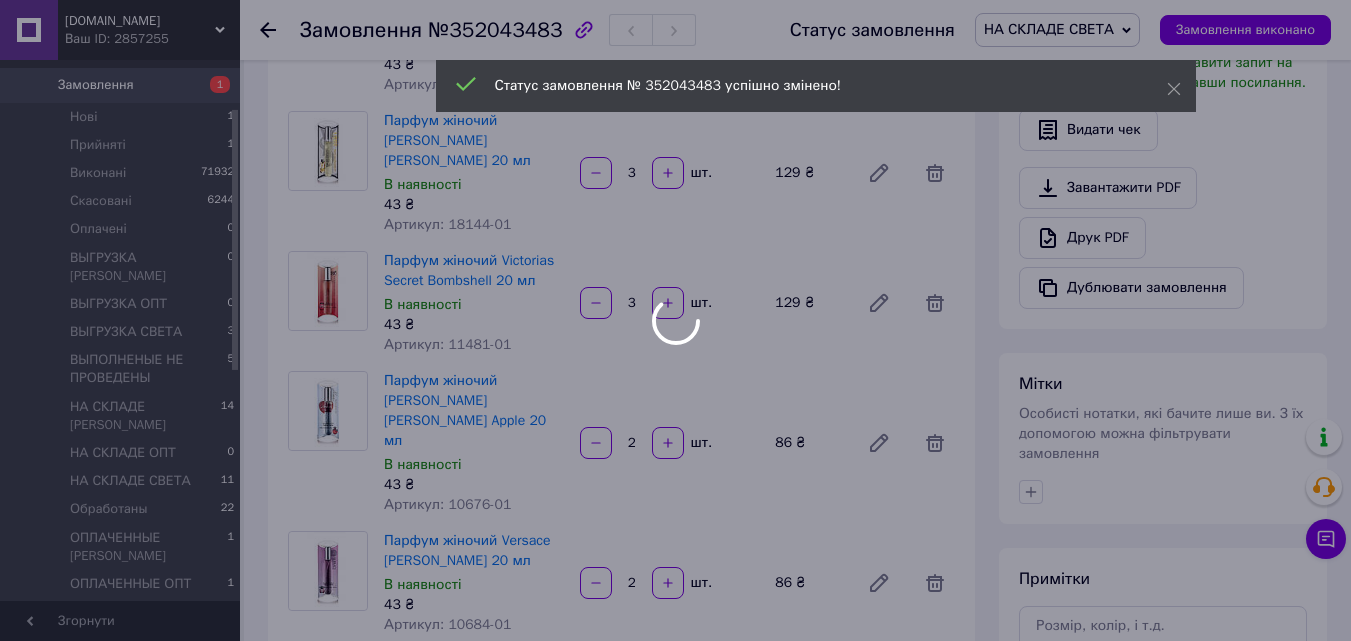 scroll, scrollTop: 0, scrollLeft: 0, axis: both 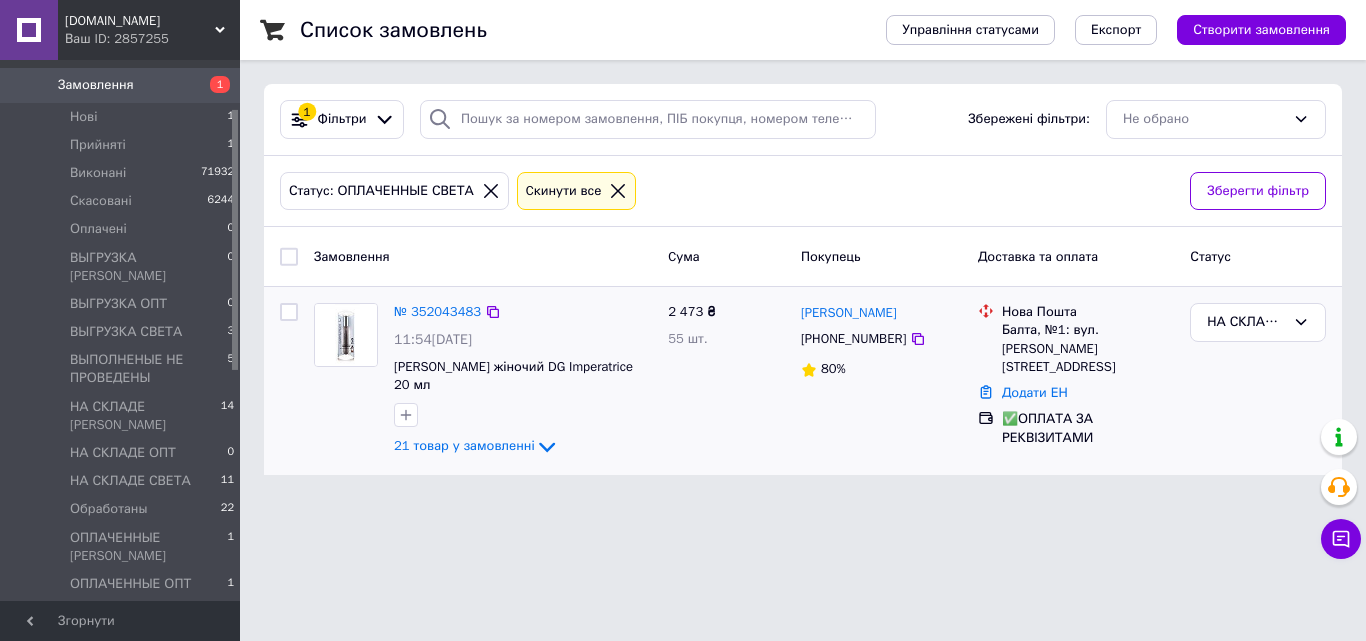 click on "2 473 ₴ 55 шт." at bounding box center (726, 381) 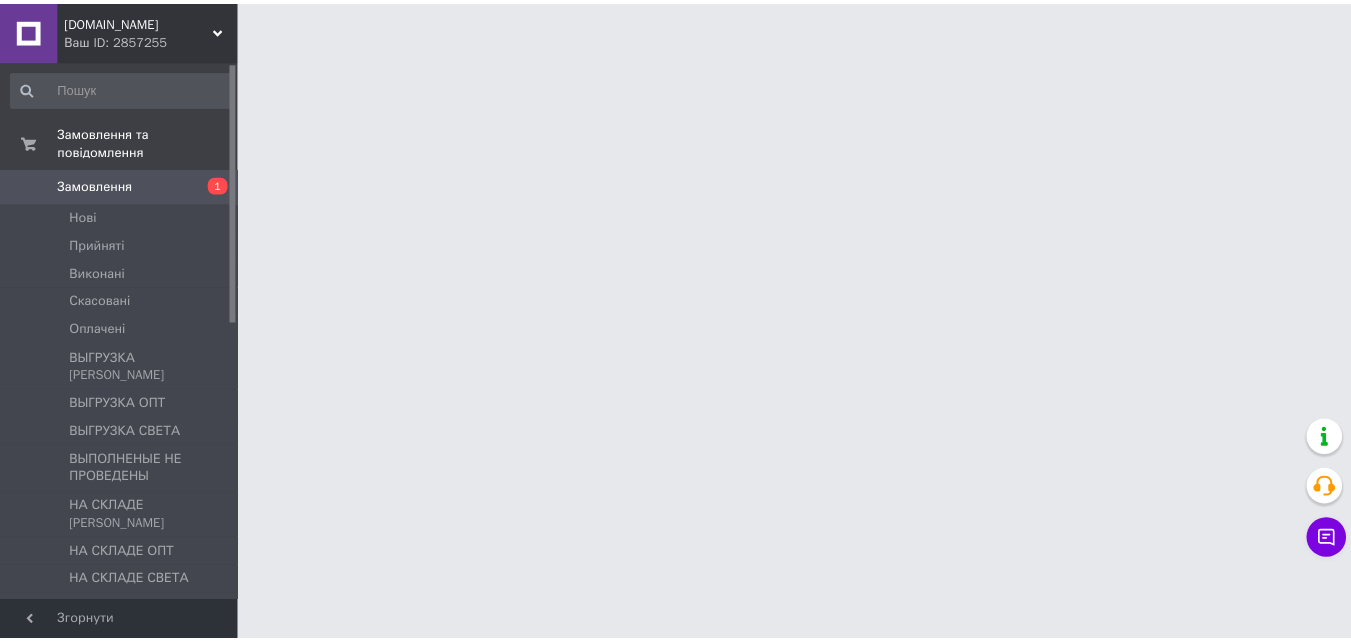 scroll, scrollTop: 0, scrollLeft: 0, axis: both 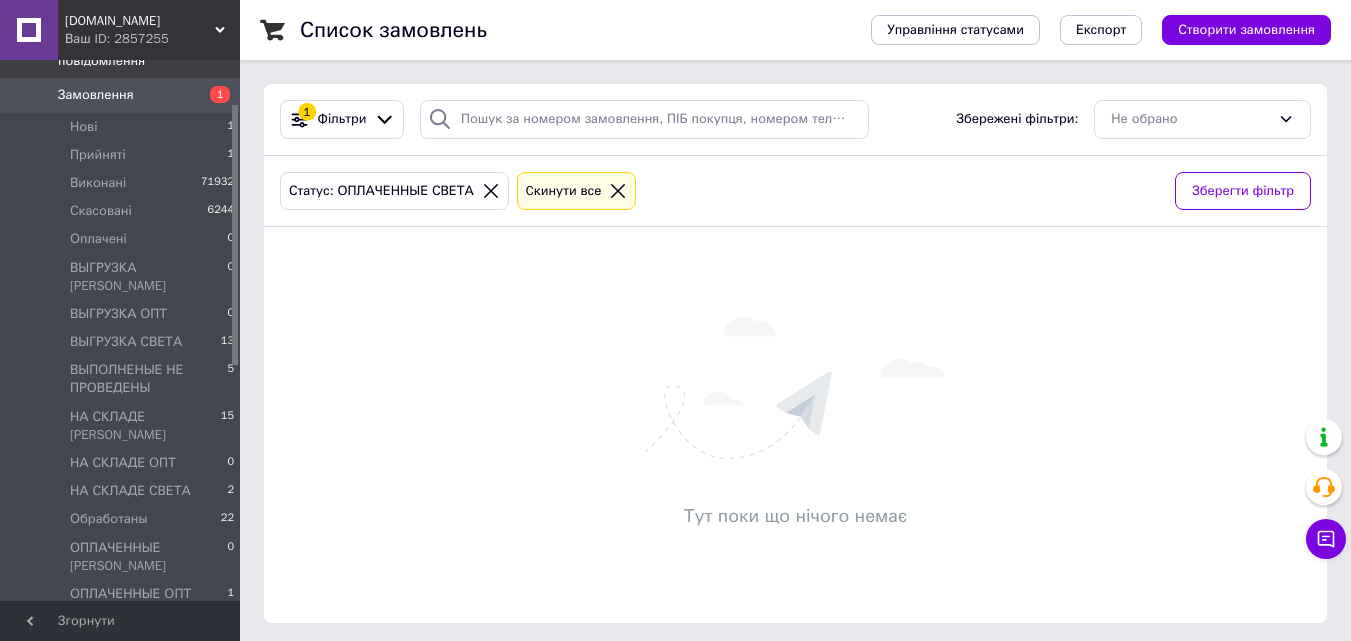 drag, startPoint x: 235, startPoint y: 86, endPoint x: 254, endPoint y: 129, distance: 47.010635 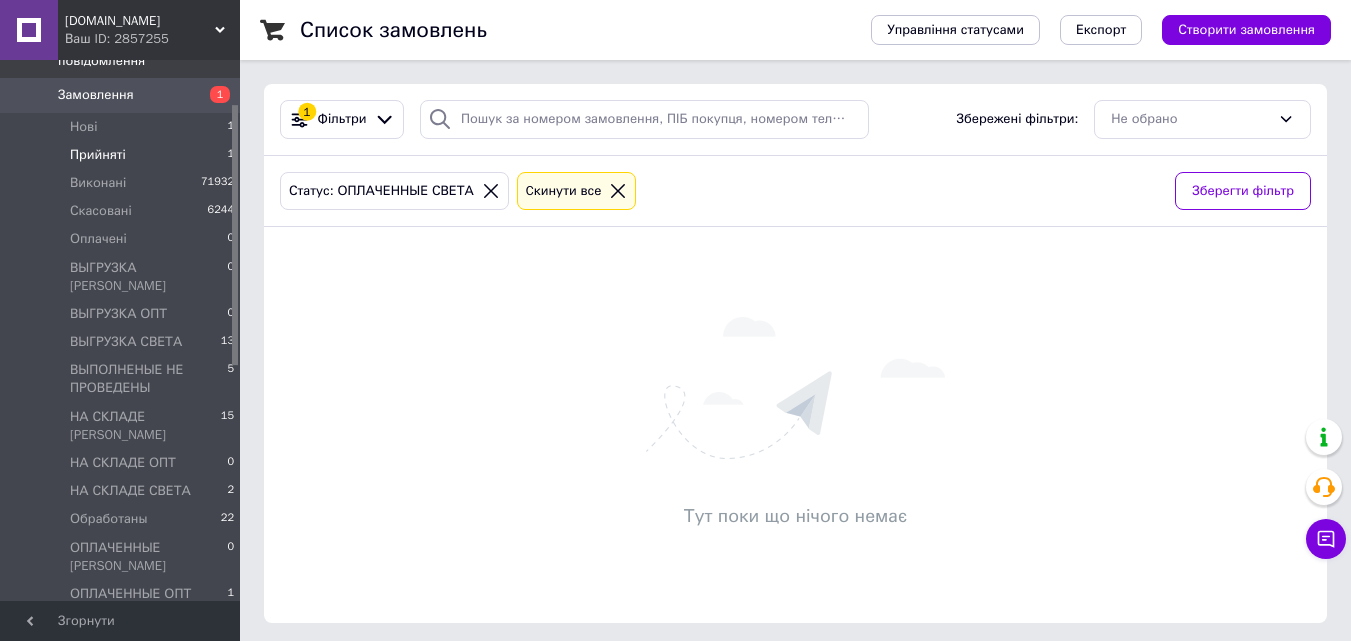 click on "Прийняті 1" at bounding box center (123, 155) 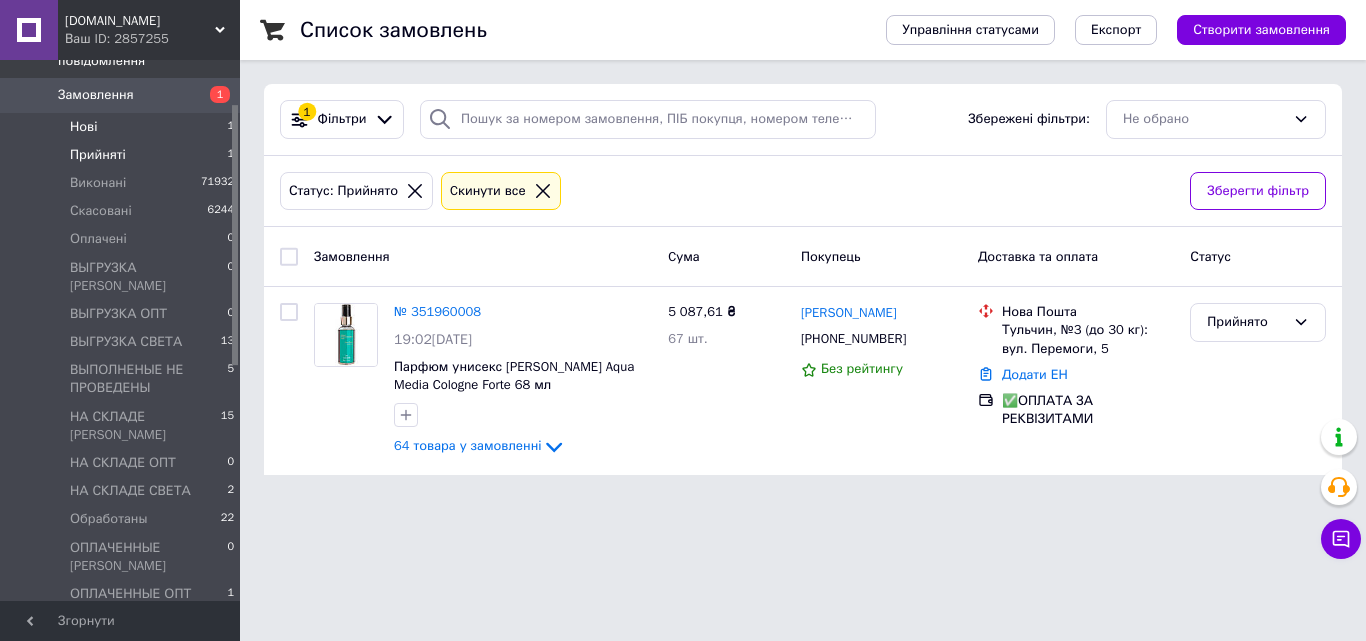 click on "Нові 1" at bounding box center [123, 127] 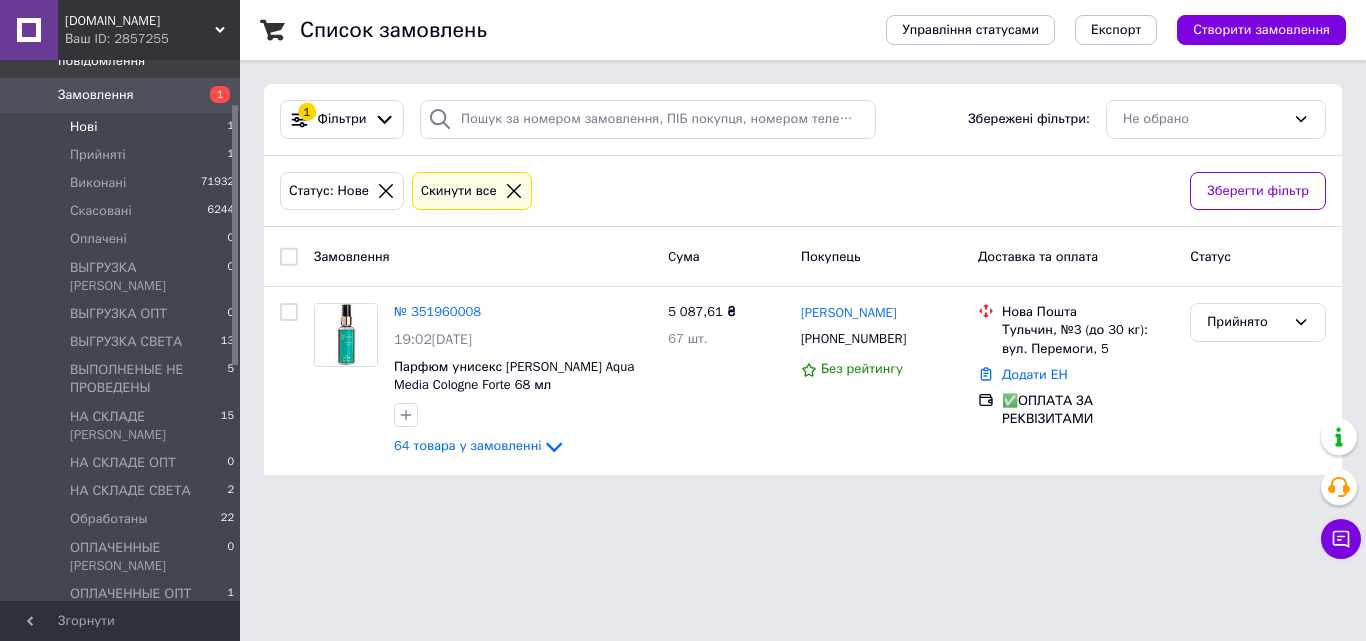 click on "Нові 1" at bounding box center (123, 127) 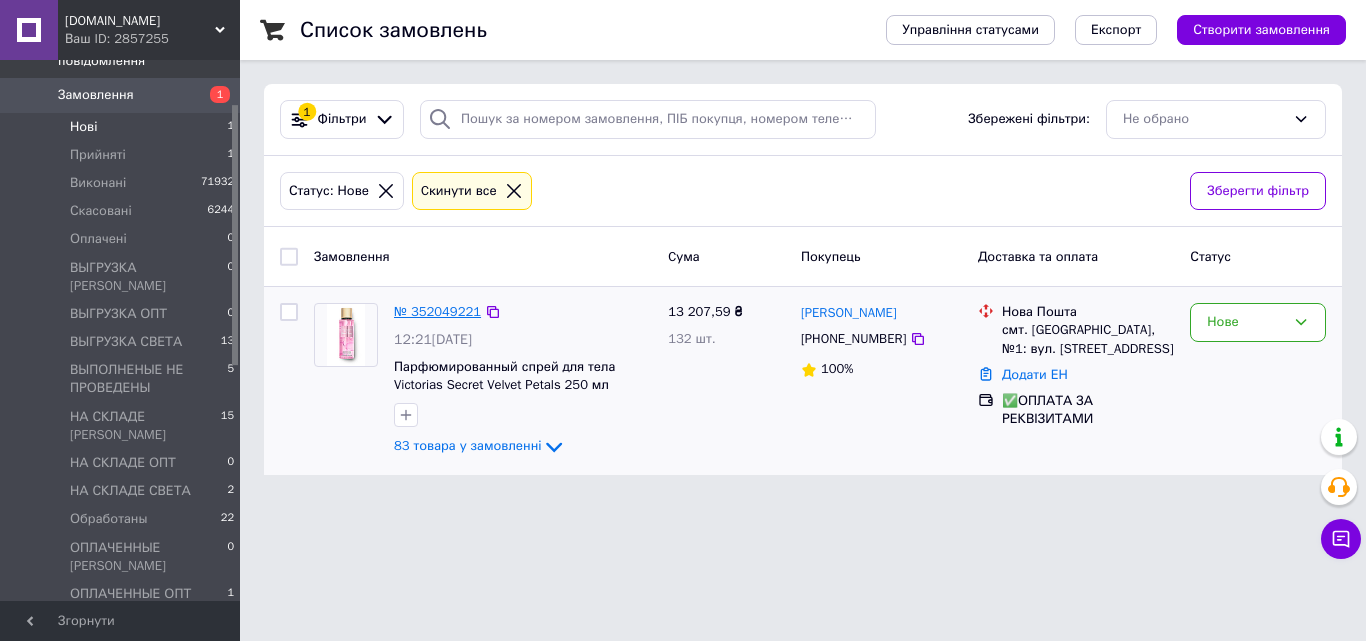 click on "№ 352049221" at bounding box center [437, 311] 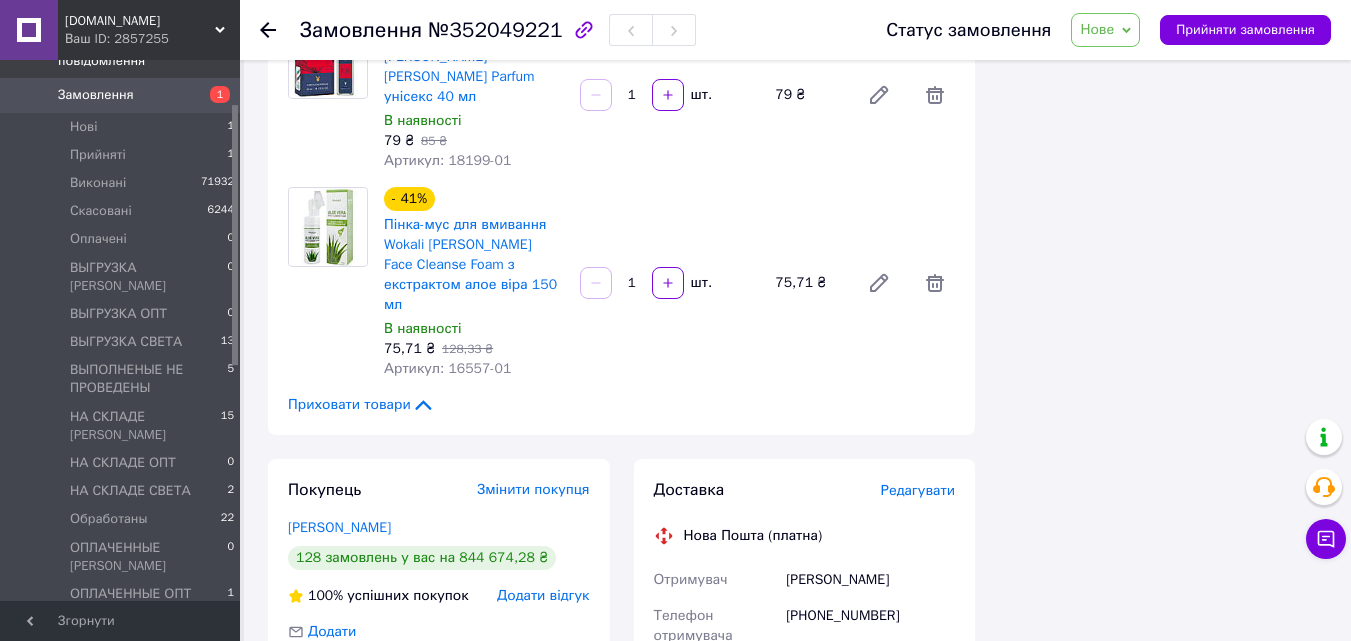 scroll, scrollTop: 14400, scrollLeft: 0, axis: vertical 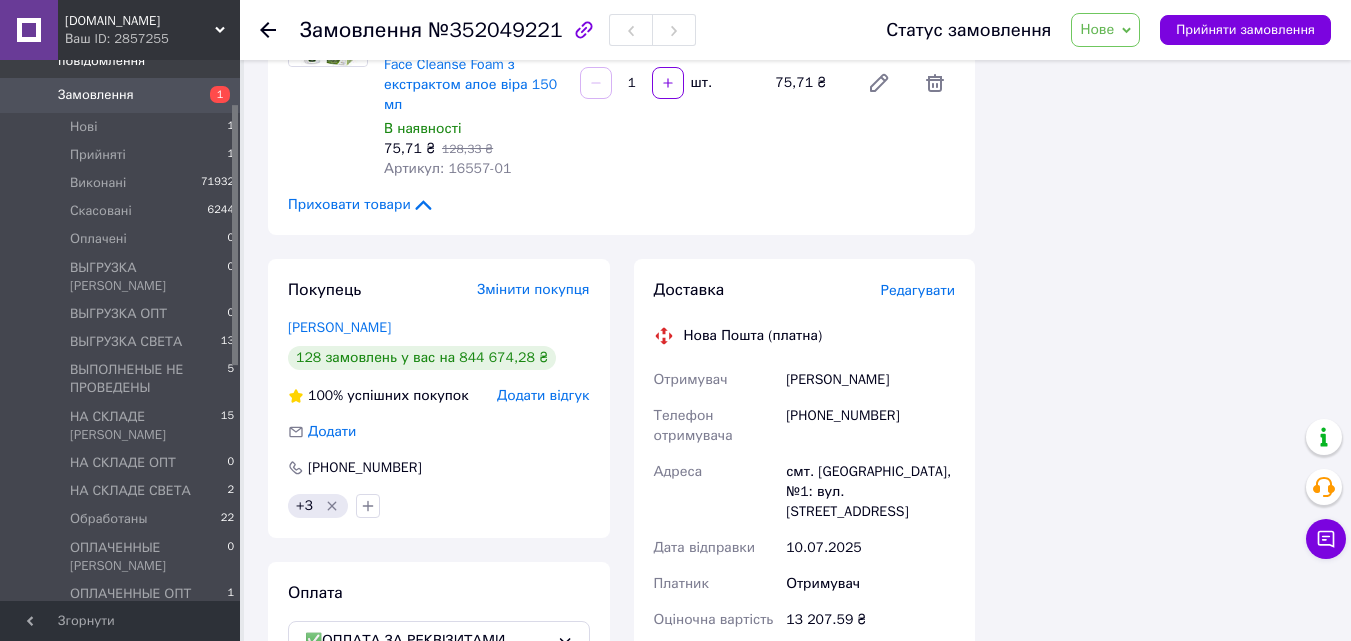 click on "ОПЛАЧЕННЫЕ СВЕТА" at bounding box center [138, 622] 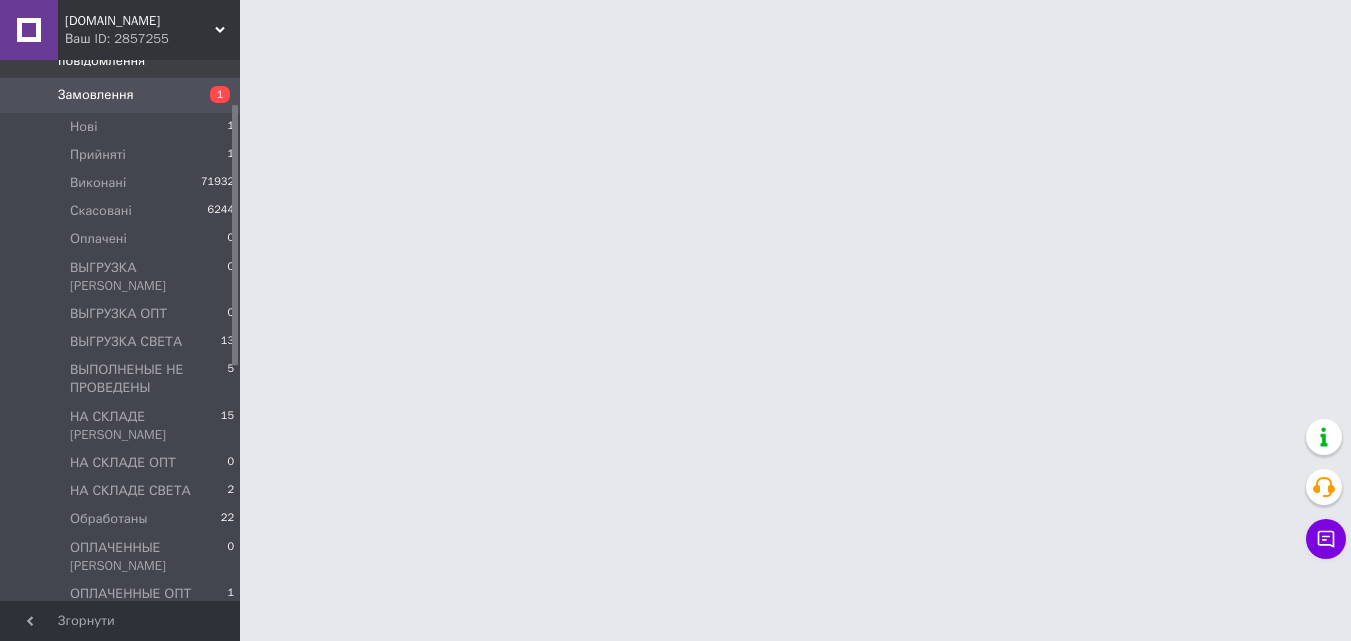 scroll, scrollTop: 0, scrollLeft: 0, axis: both 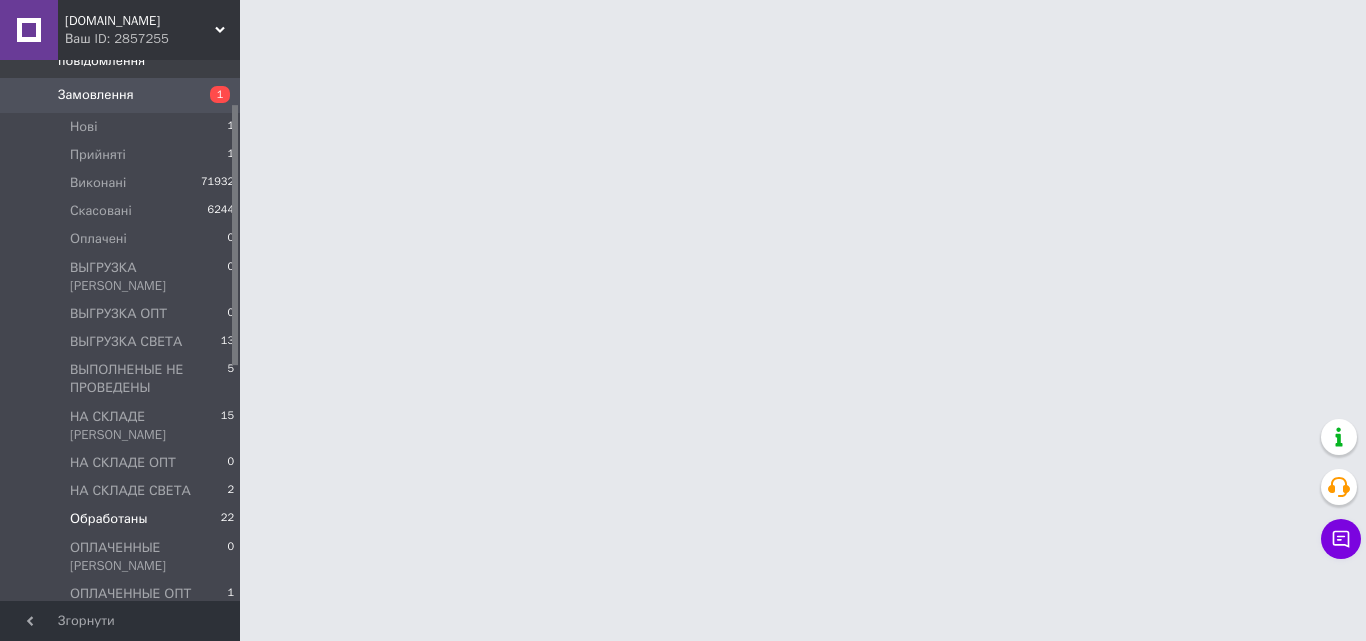 click on "Обработаны 22" at bounding box center (123, 519) 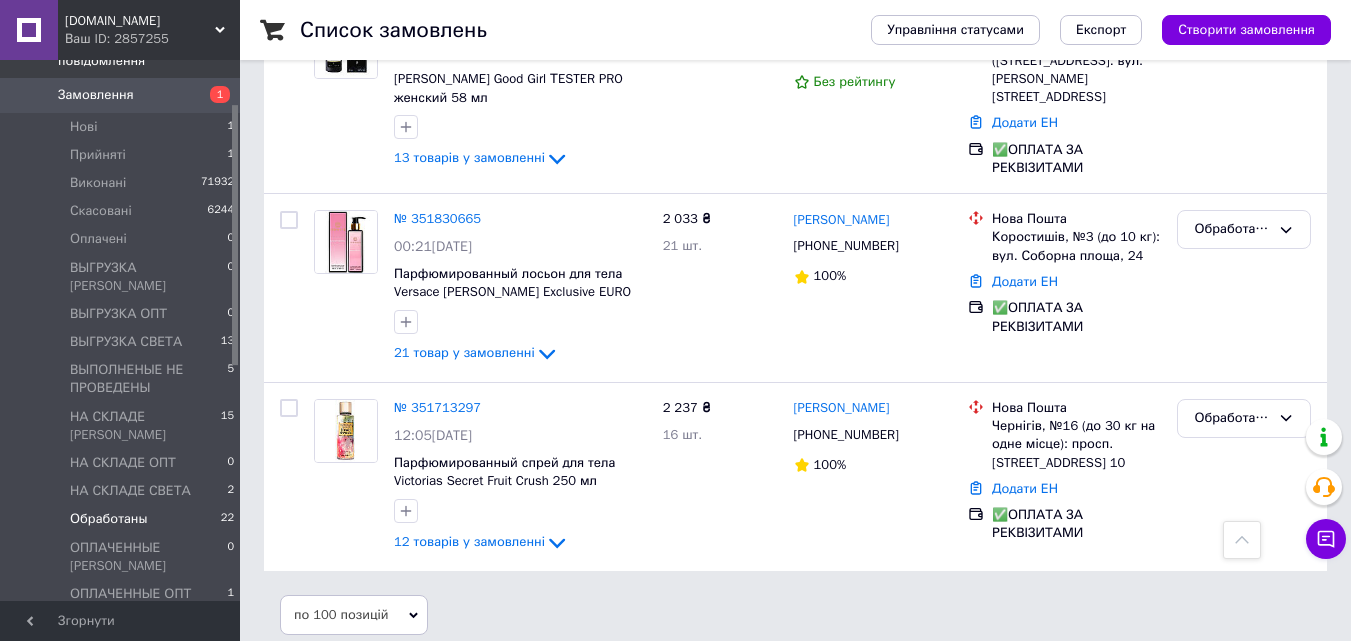 scroll, scrollTop: 3906, scrollLeft: 0, axis: vertical 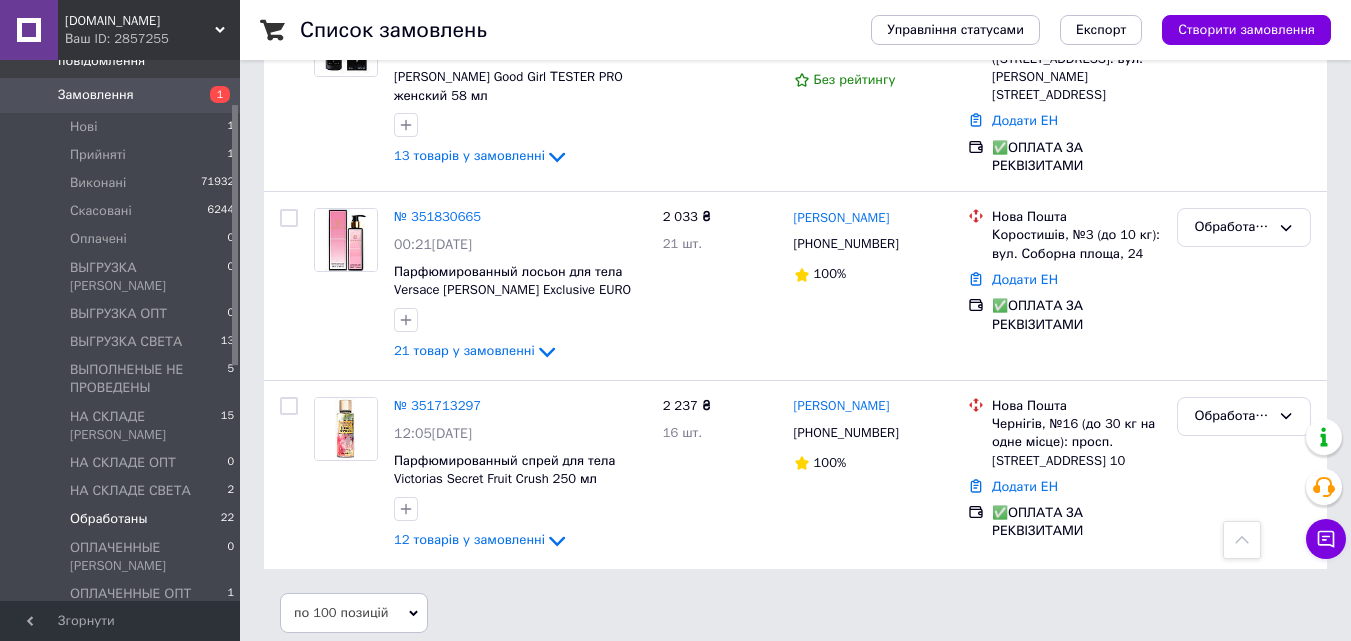 click on "ОПЛАЧЕННЫЕ СВЕТА" at bounding box center [138, 622] 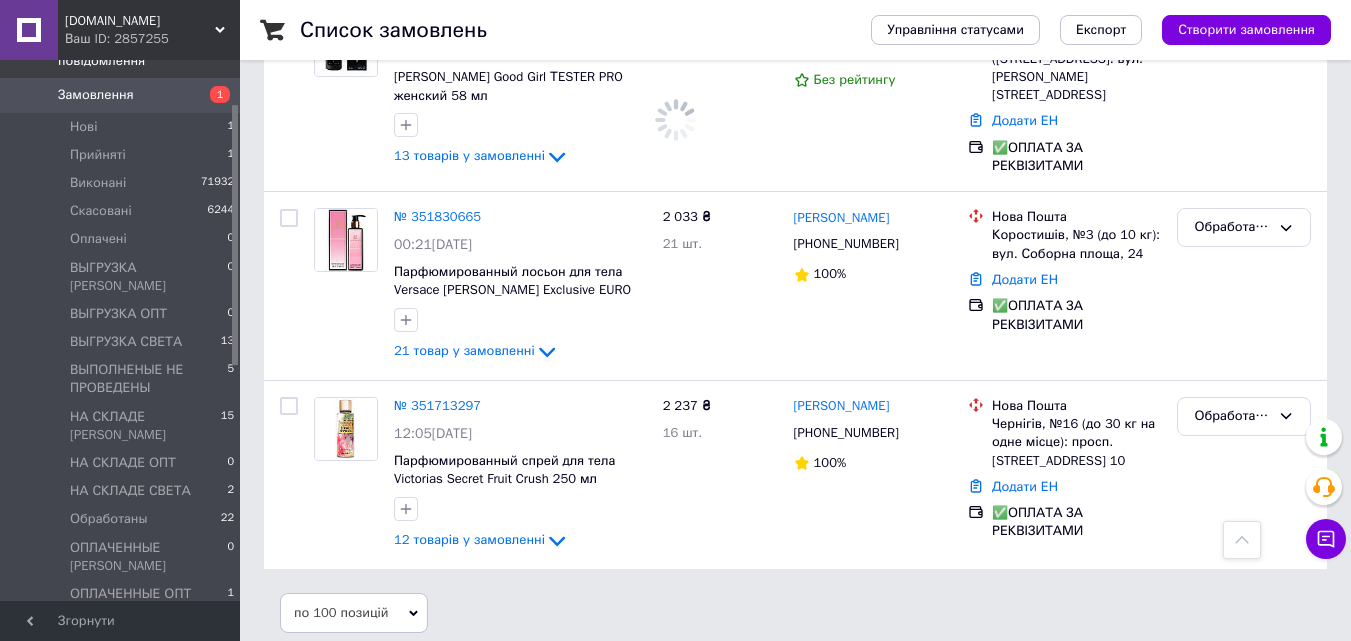 scroll, scrollTop: 0, scrollLeft: 0, axis: both 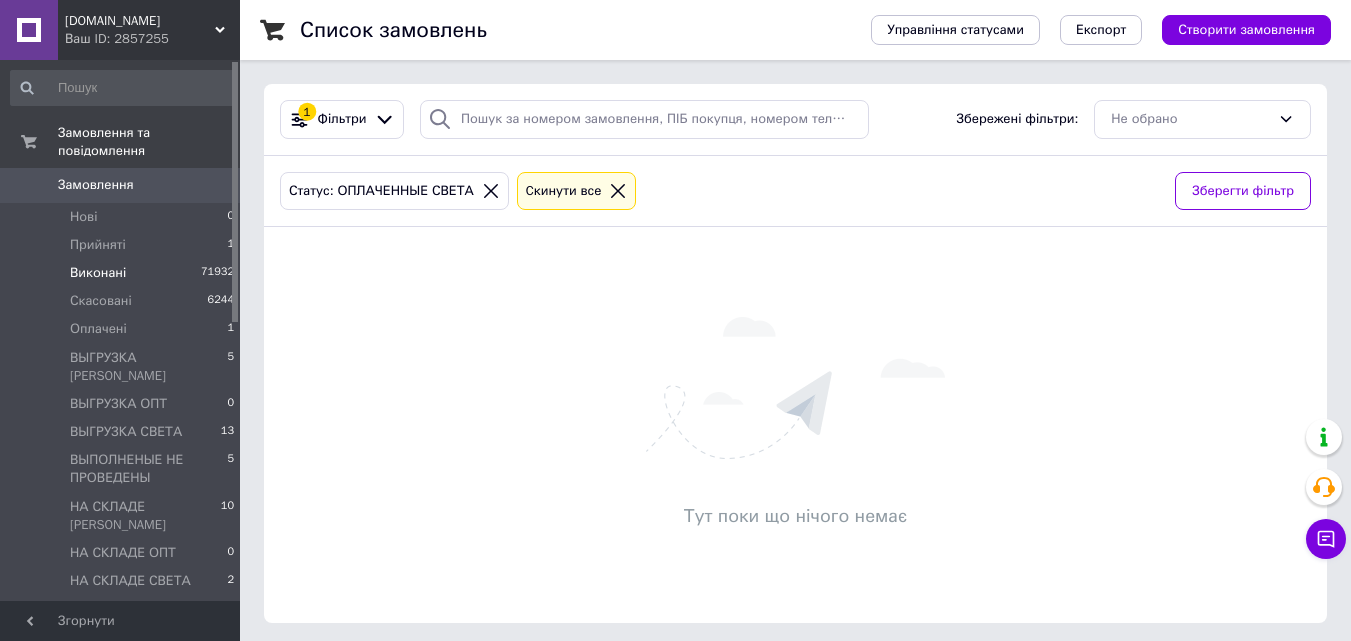drag, startPoint x: 234, startPoint y: 275, endPoint x: 238, endPoint y: 265, distance: 10.770329 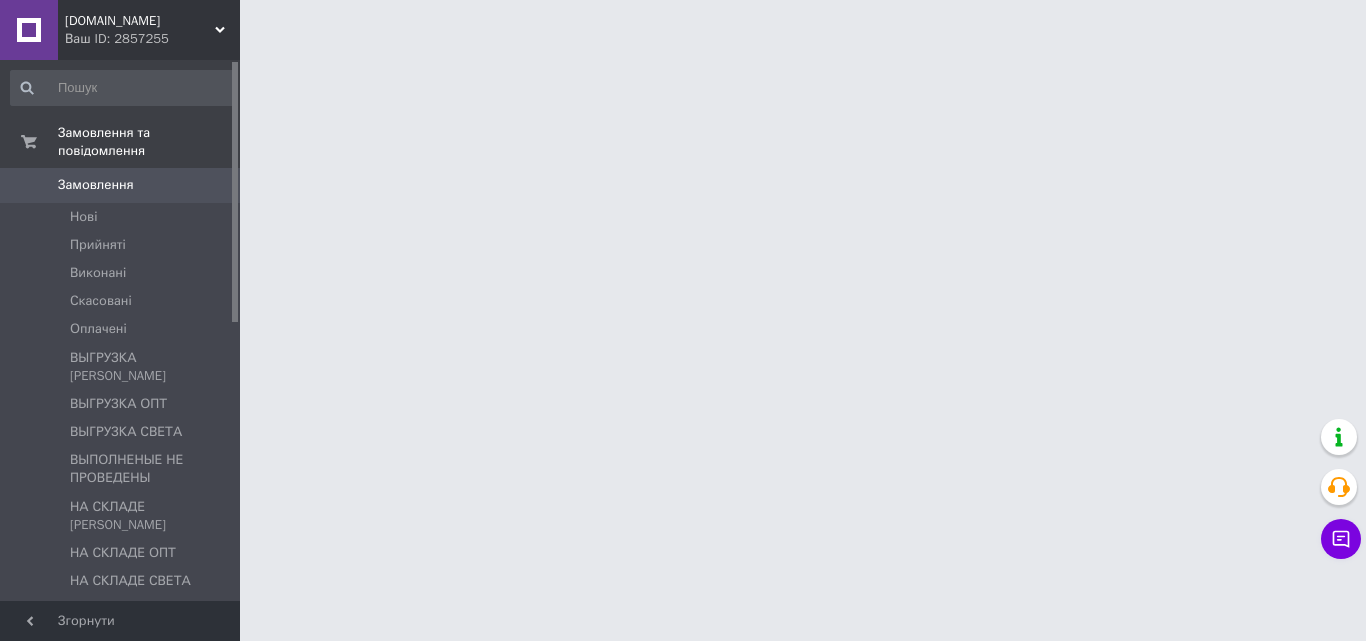 scroll, scrollTop: 0, scrollLeft: 0, axis: both 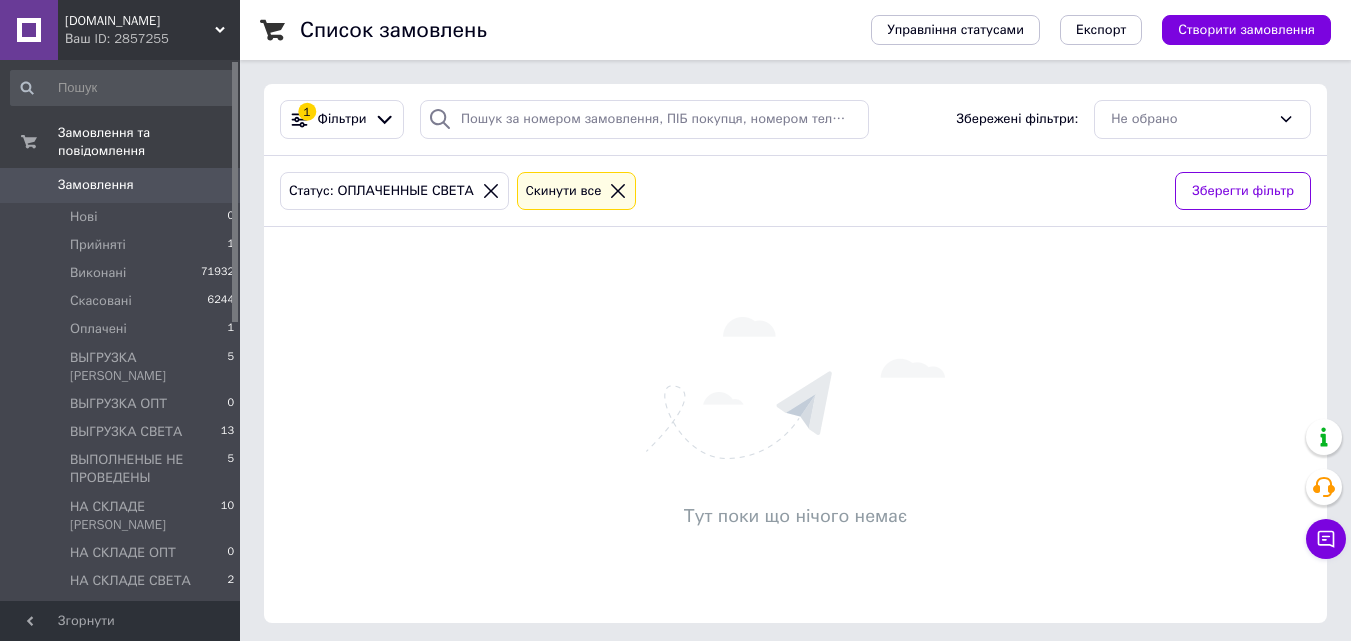 click on "Оплачені 1" at bounding box center (123, 329) 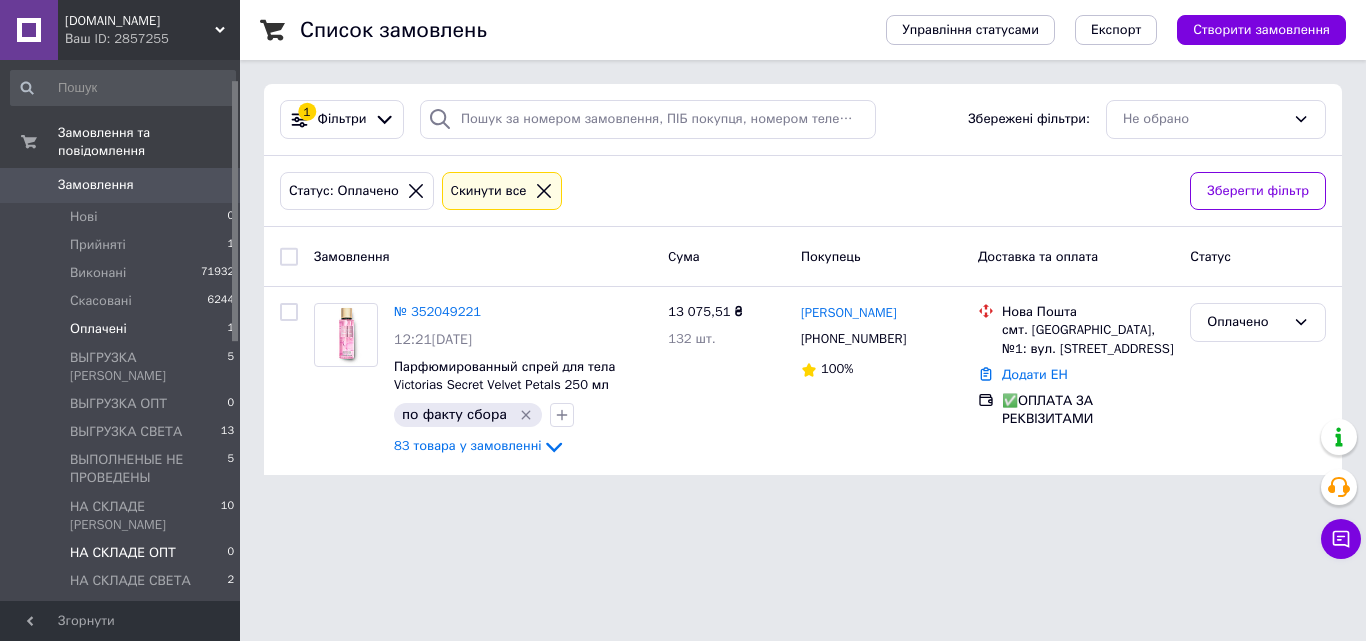 scroll, scrollTop: 100, scrollLeft: 0, axis: vertical 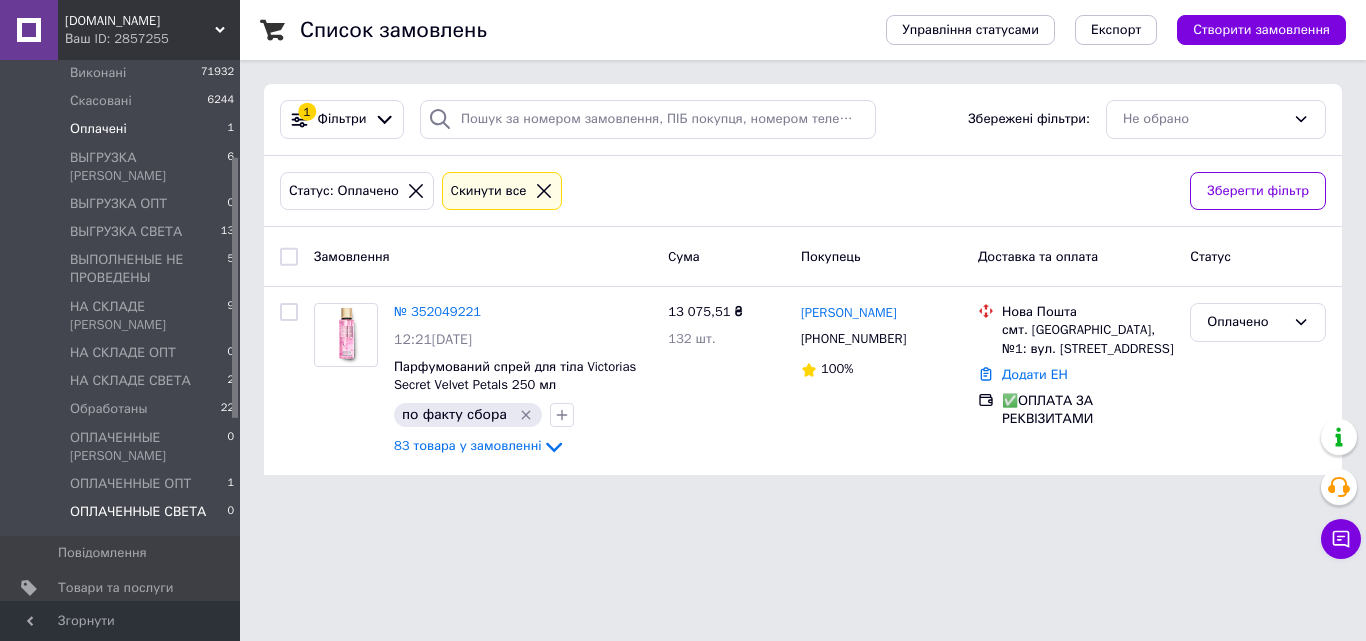 click on "ОПЛАЧЕННЫЕ СВЕТА" at bounding box center [138, 512] 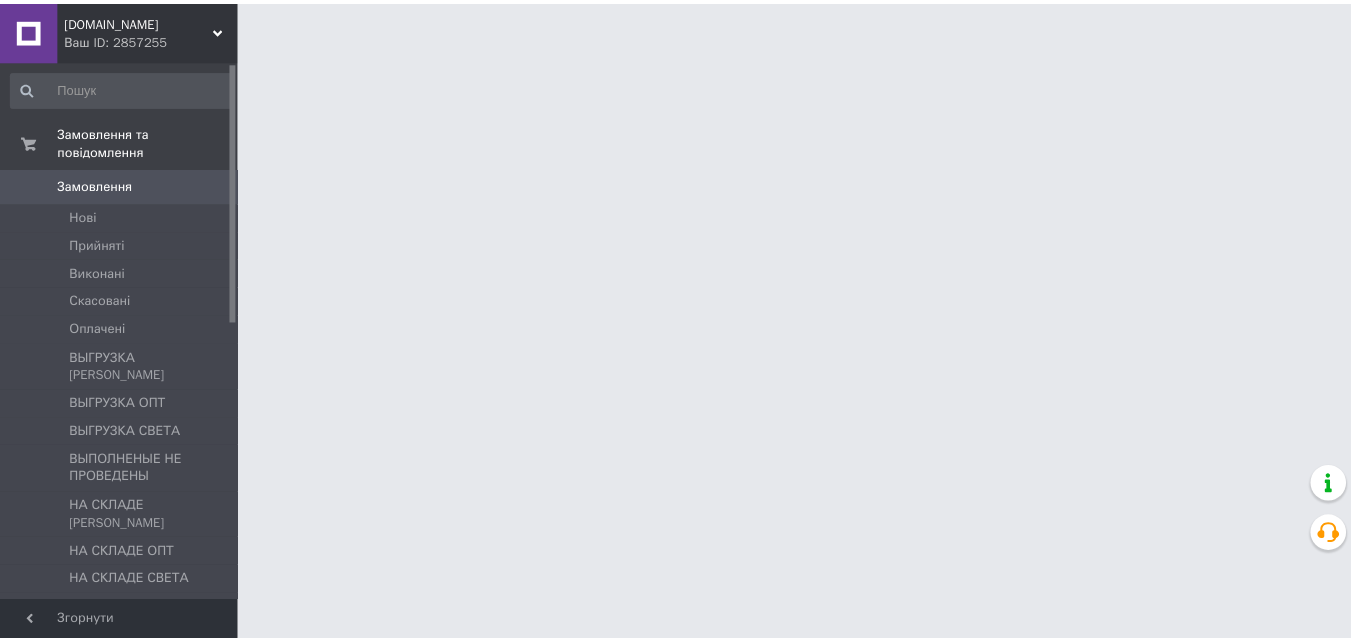 scroll, scrollTop: 0, scrollLeft: 0, axis: both 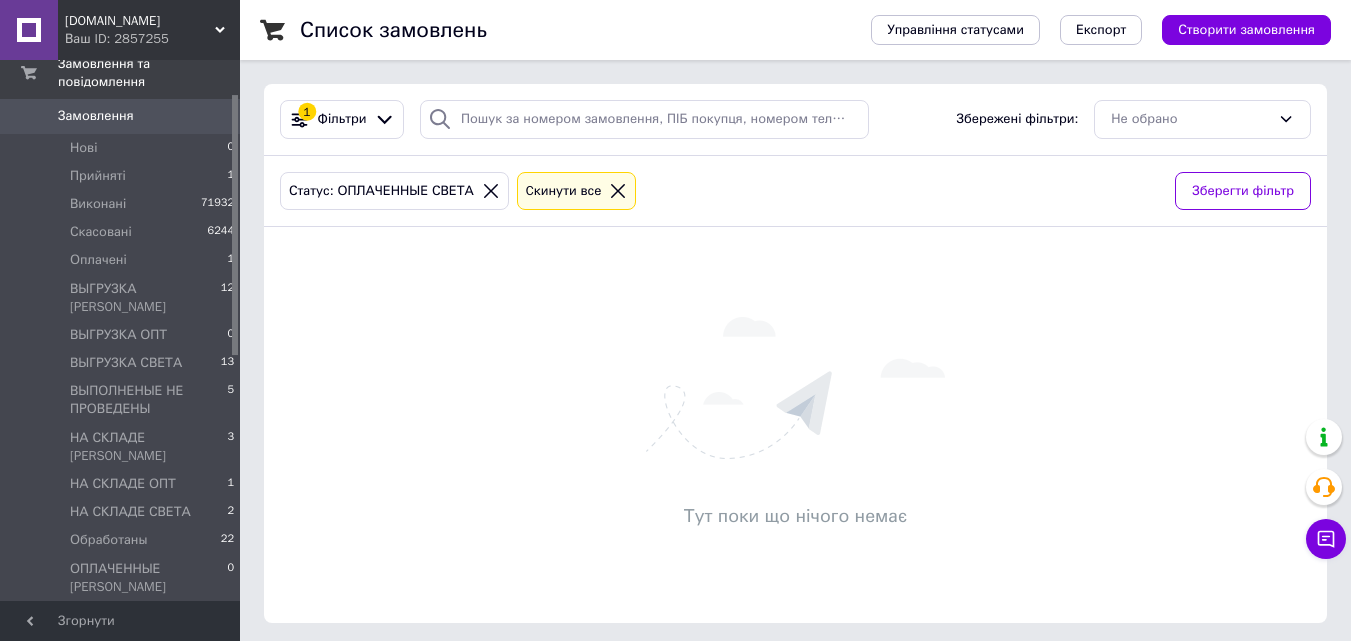 drag, startPoint x: 236, startPoint y: 195, endPoint x: 244, endPoint y: 228, distance: 33.955853 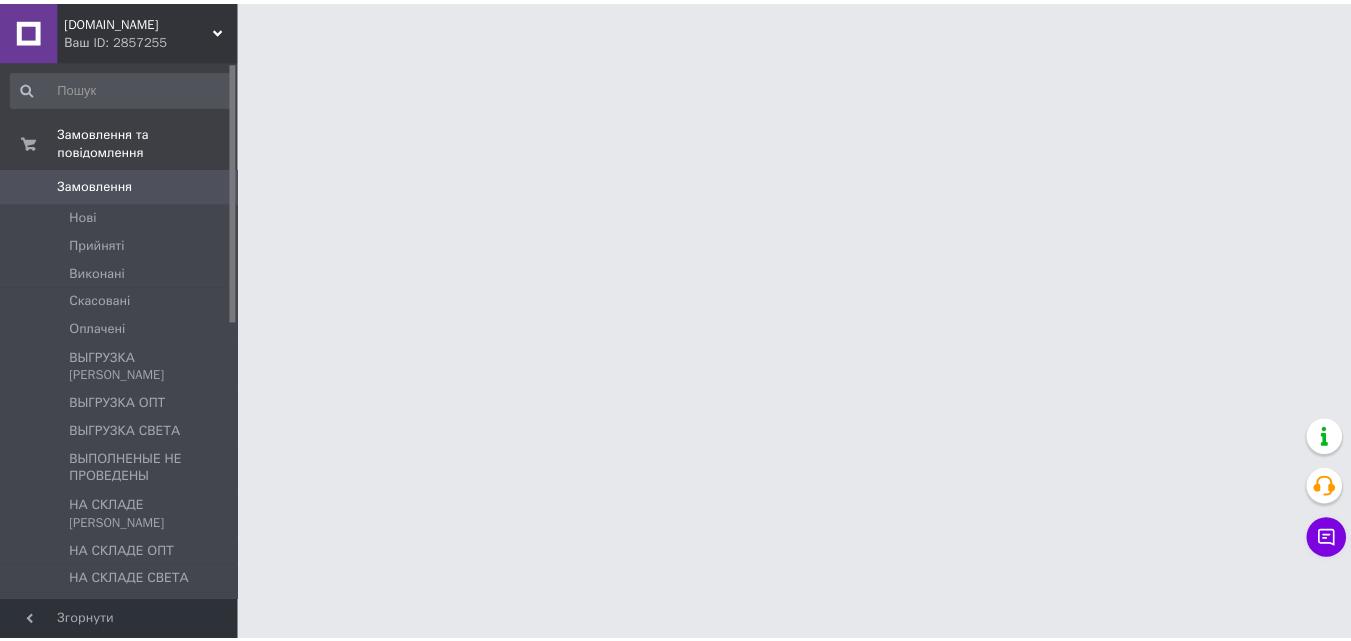 scroll, scrollTop: 0, scrollLeft: 0, axis: both 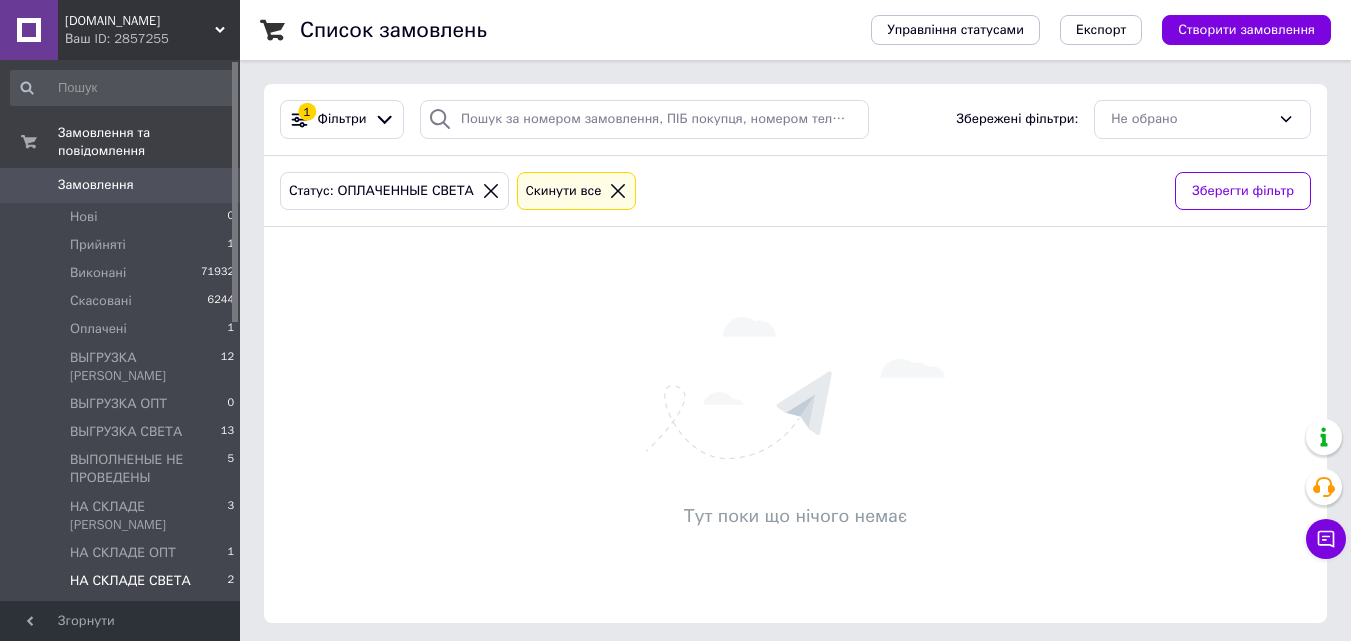 click on "НА СКЛАДЕ СВЕТА" at bounding box center [130, 581] 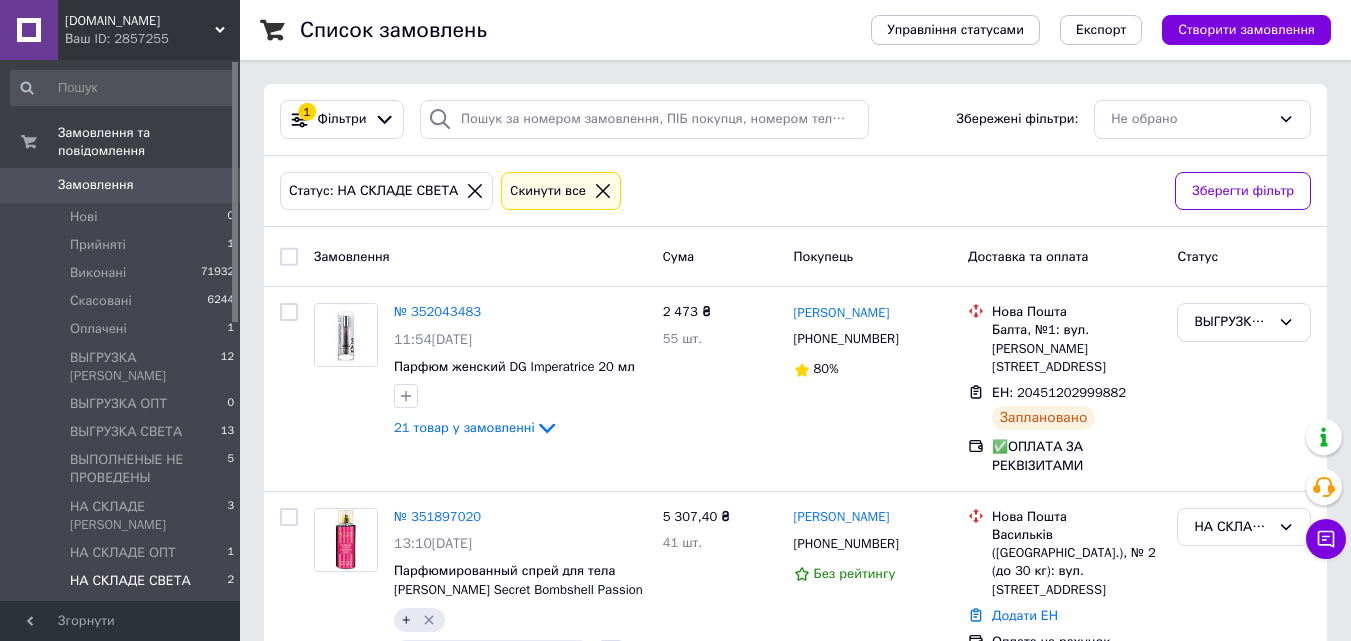 click on "НА СКЛАДЕ СВЕТА" at bounding box center (130, 581) 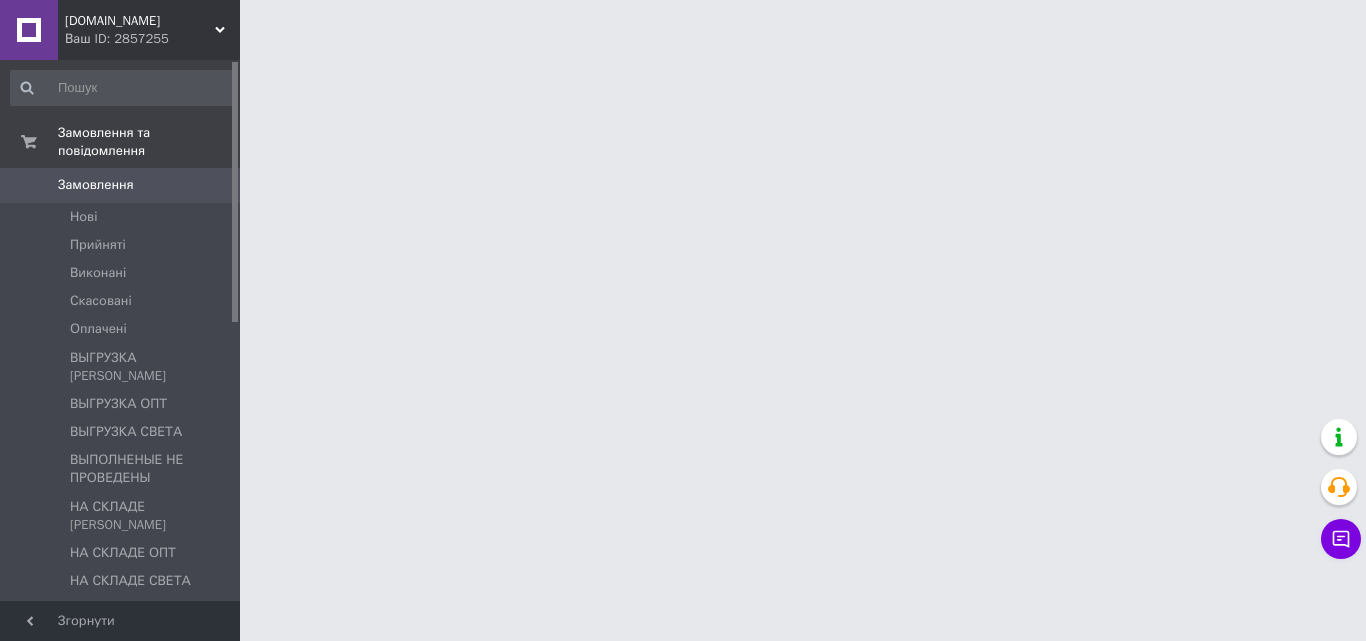 scroll, scrollTop: 0, scrollLeft: 0, axis: both 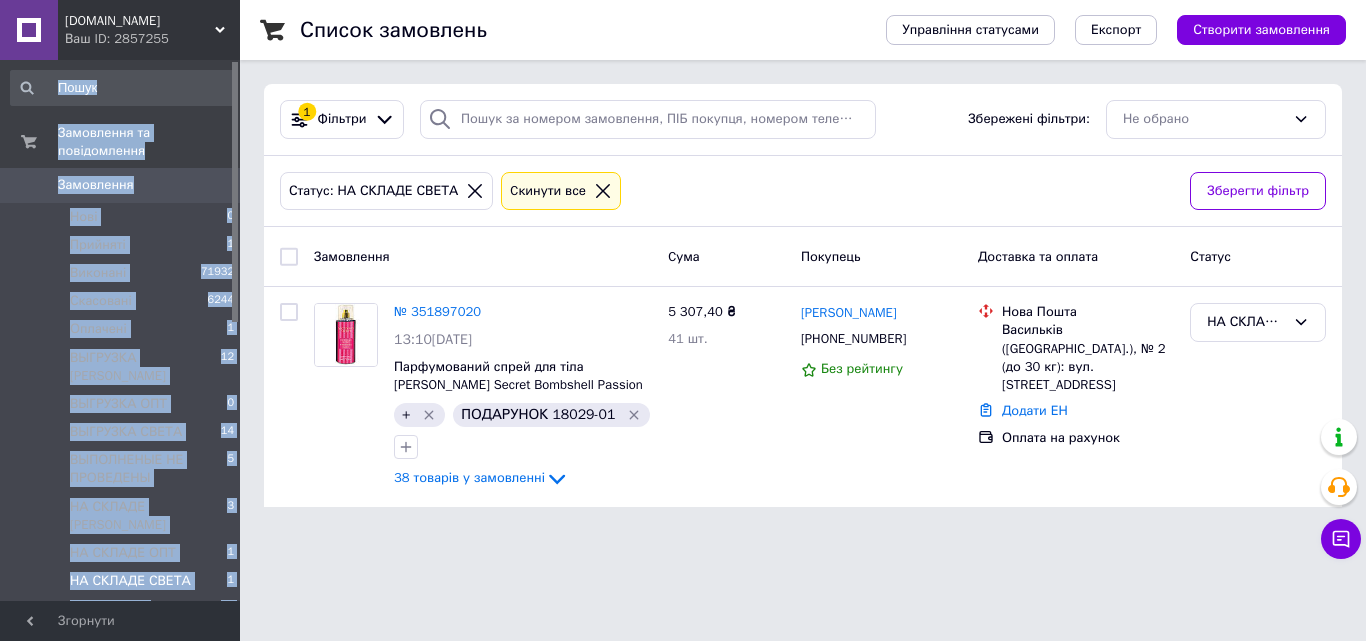 drag, startPoint x: 231, startPoint y: 71, endPoint x: 232, endPoint y: 95, distance: 24.020824 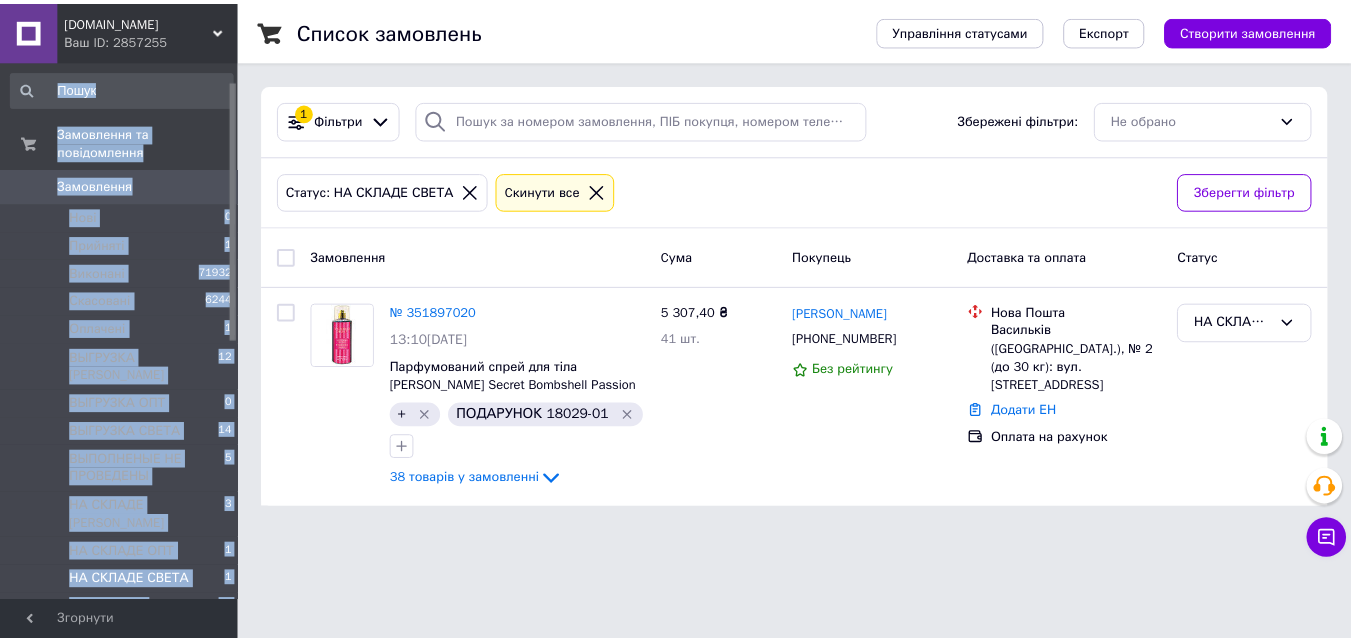 scroll, scrollTop: 100, scrollLeft: 0, axis: vertical 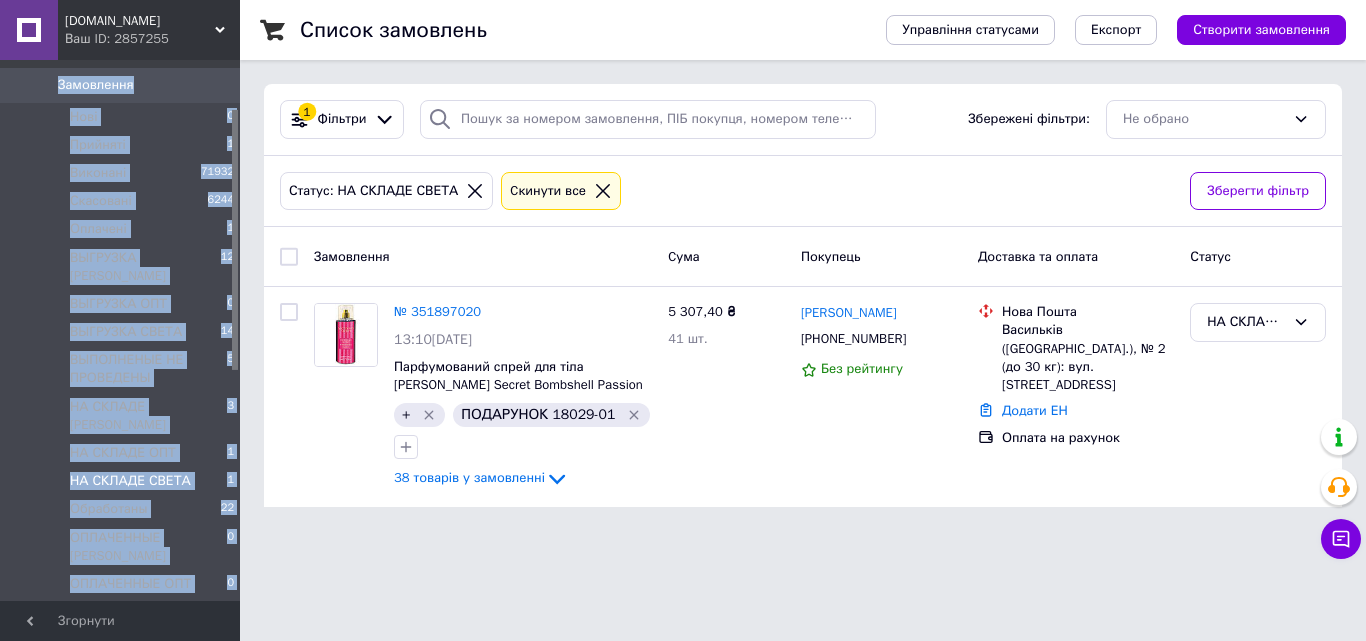click on "ОПЛАЧЕННЫЕ СВЕТА" at bounding box center (138, 612) 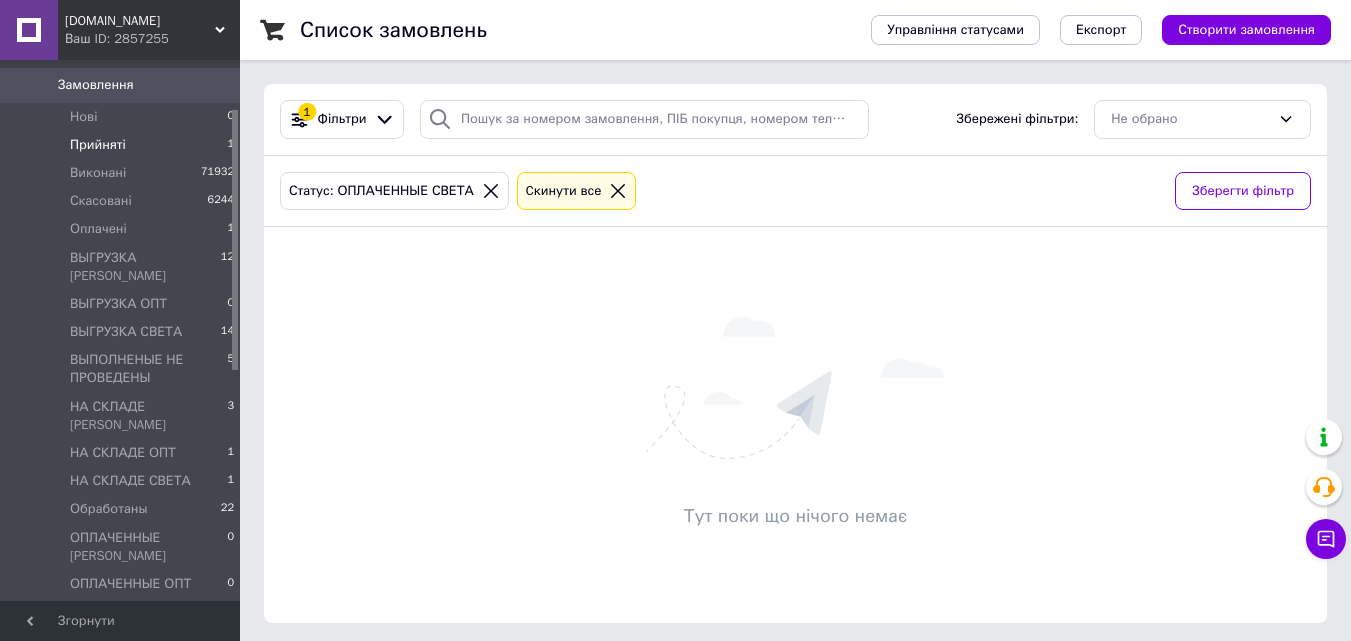 click on "Прийняті 1" at bounding box center [123, 145] 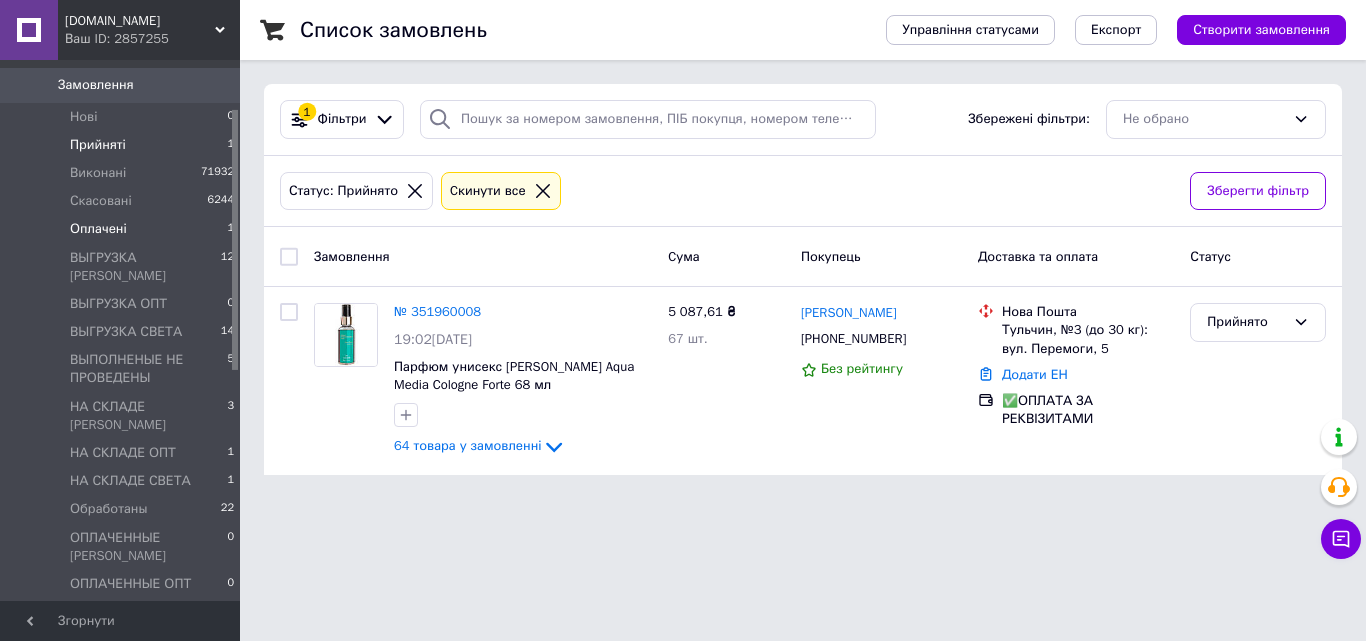 click on "Оплачені 1" at bounding box center (123, 229) 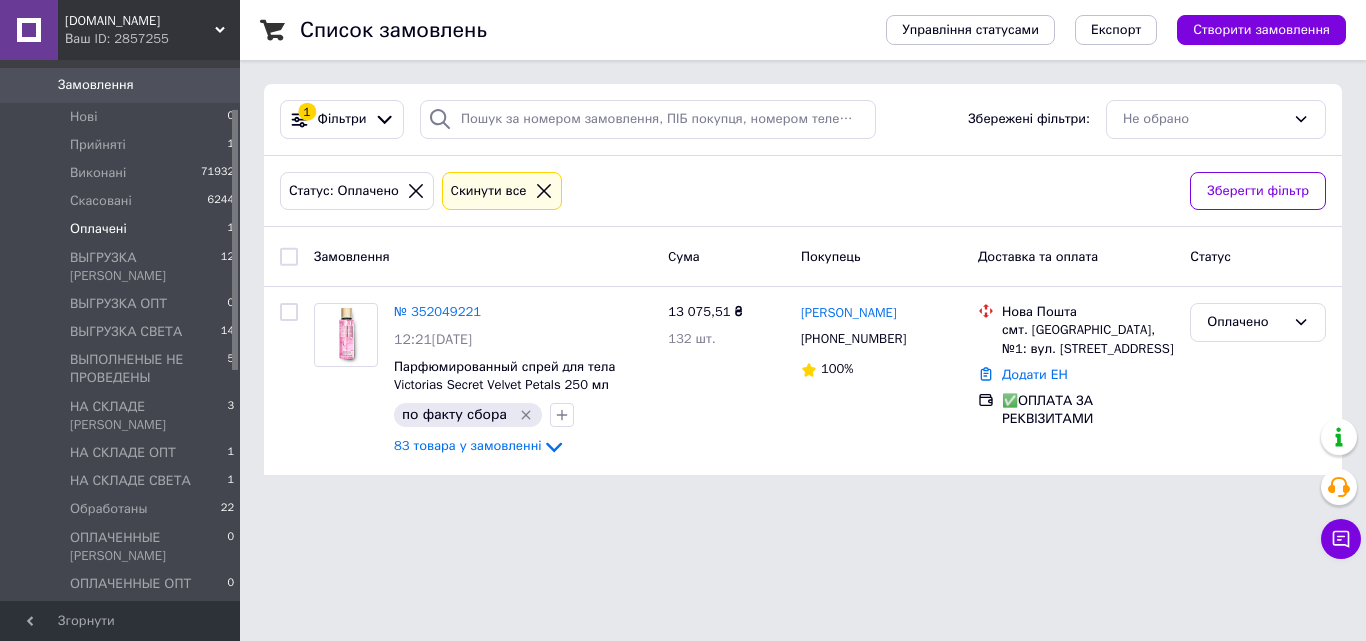 click on "ОПЛАЧЕННЫЕ СВЕТА 0" at bounding box center [123, 617] 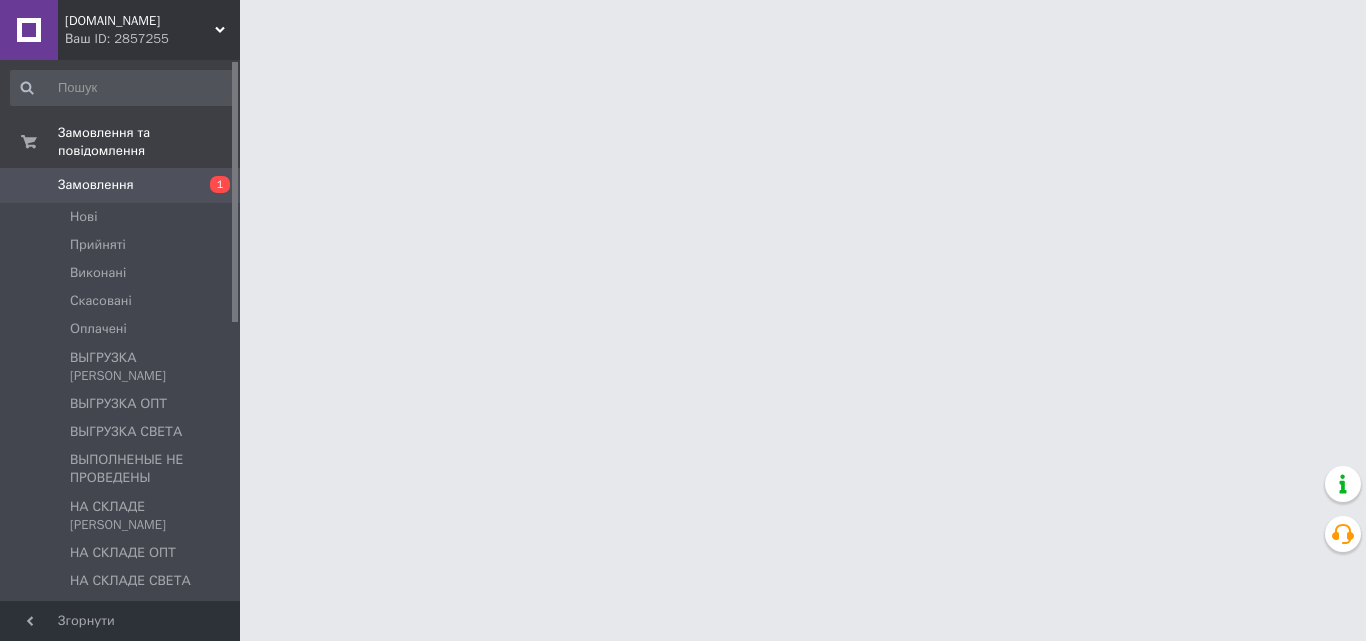 scroll, scrollTop: 0, scrollLeft: 0, axis: both 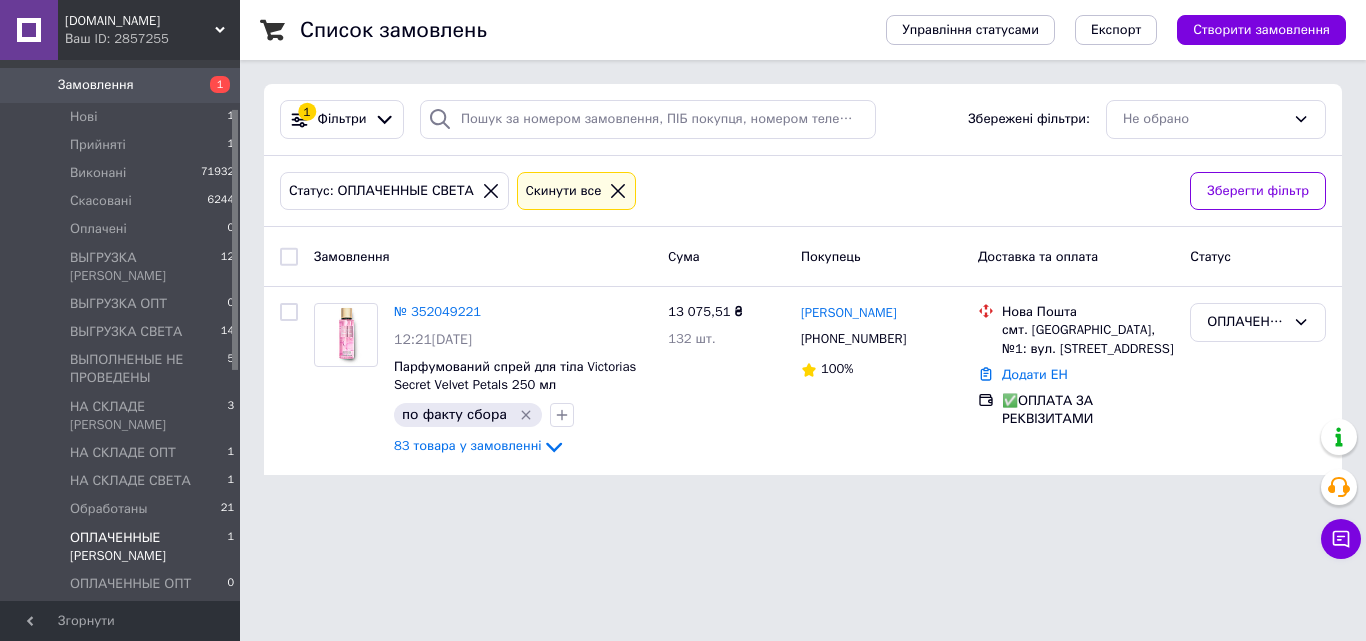 click on "ОПЛАЧЕННЫЕ [PERSON_NAME]" at bounding box center [148, 547] 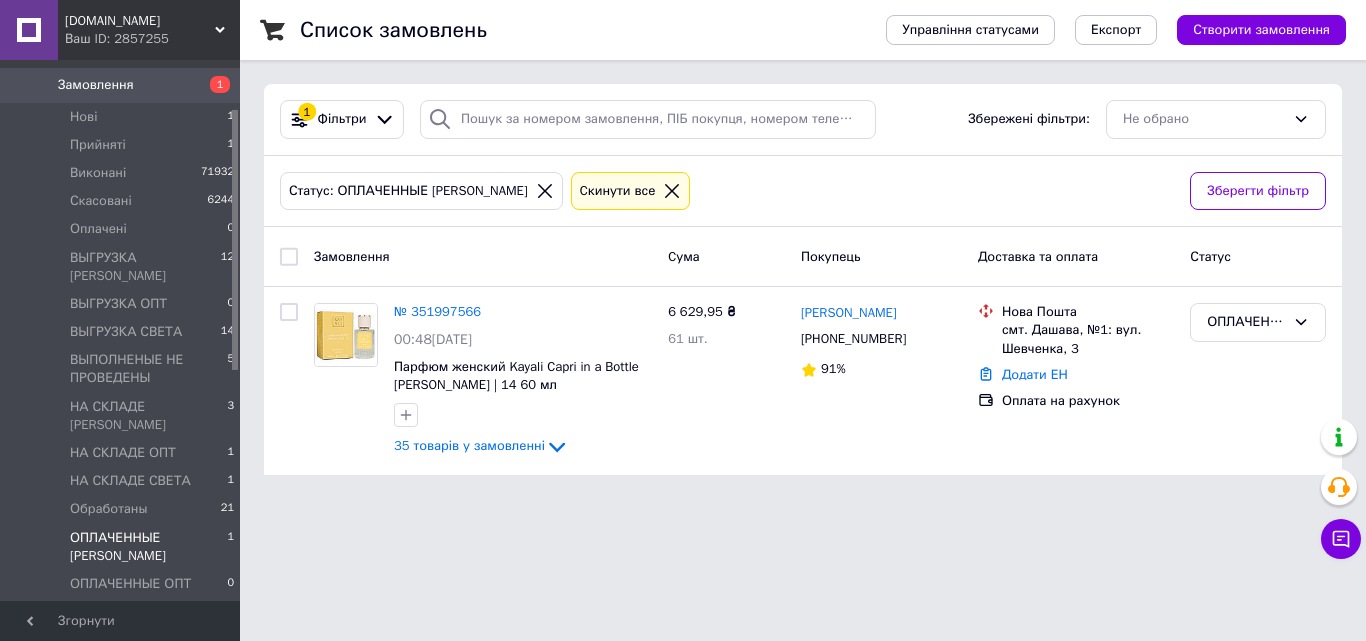 click on "ОПЛАЧЕННЫЕ СВЕТА 1" at bounding box center (123, 617) 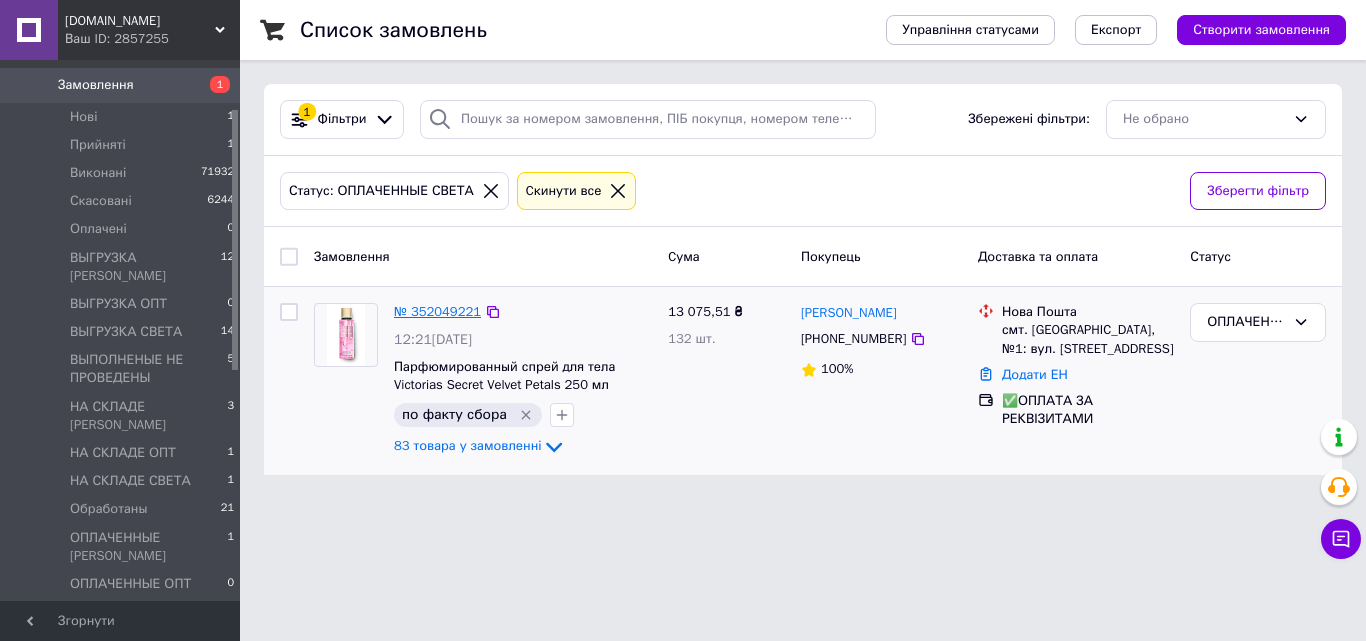 click on "№ 352049221" at bounding box center (437, 311) 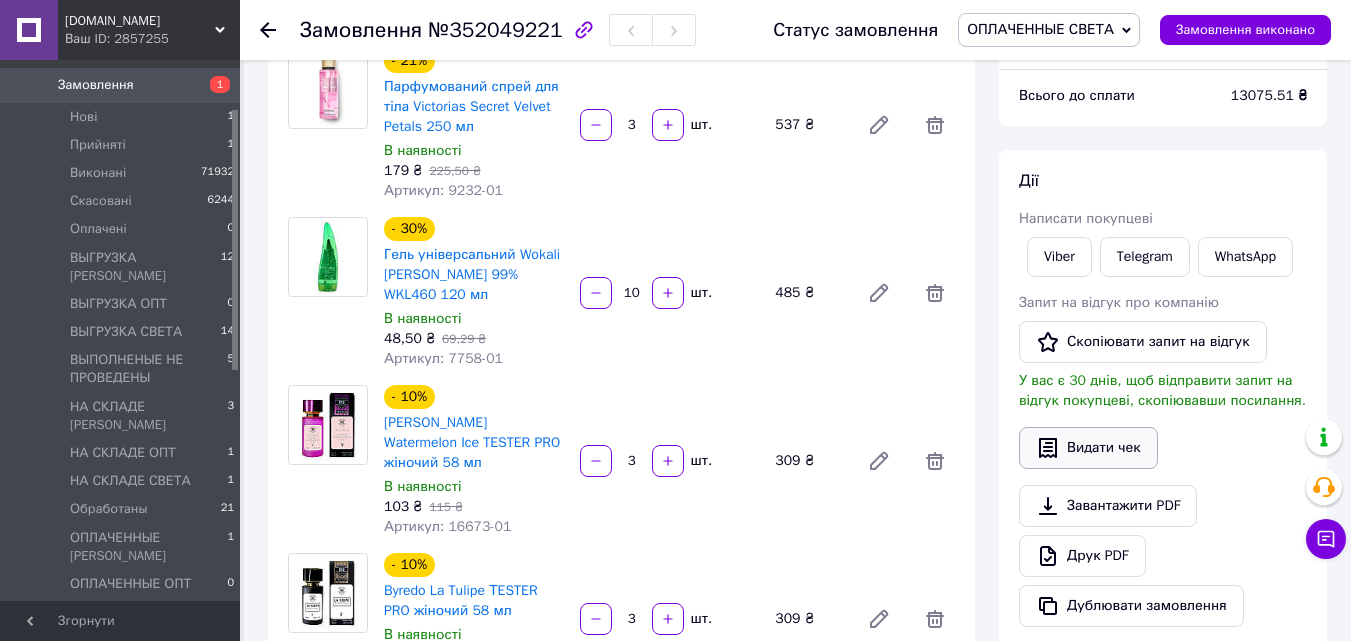 scroll, scrollTop: 200, scrollLeft: 0, axis: vertical 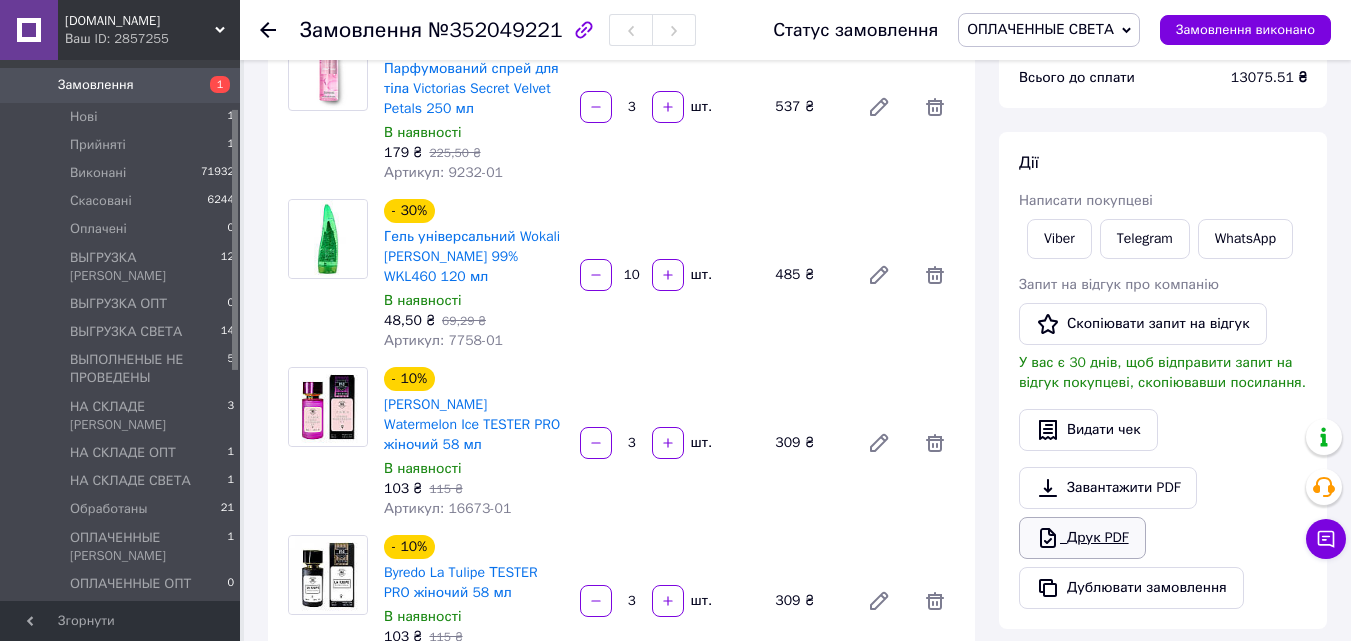click on "Друк PDF" at bounding box center (1082, 538) 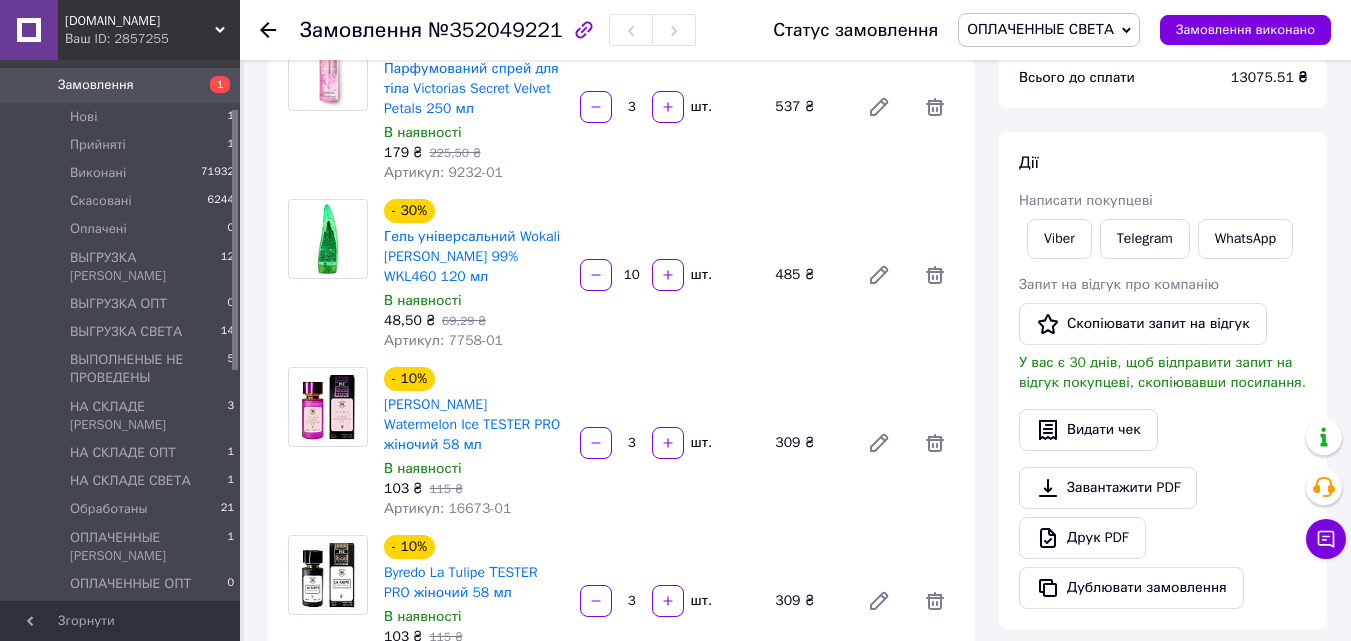 click on "ОПЛАЧЕННЫЕ СВЕТА" at bounding box center (1049, 30) 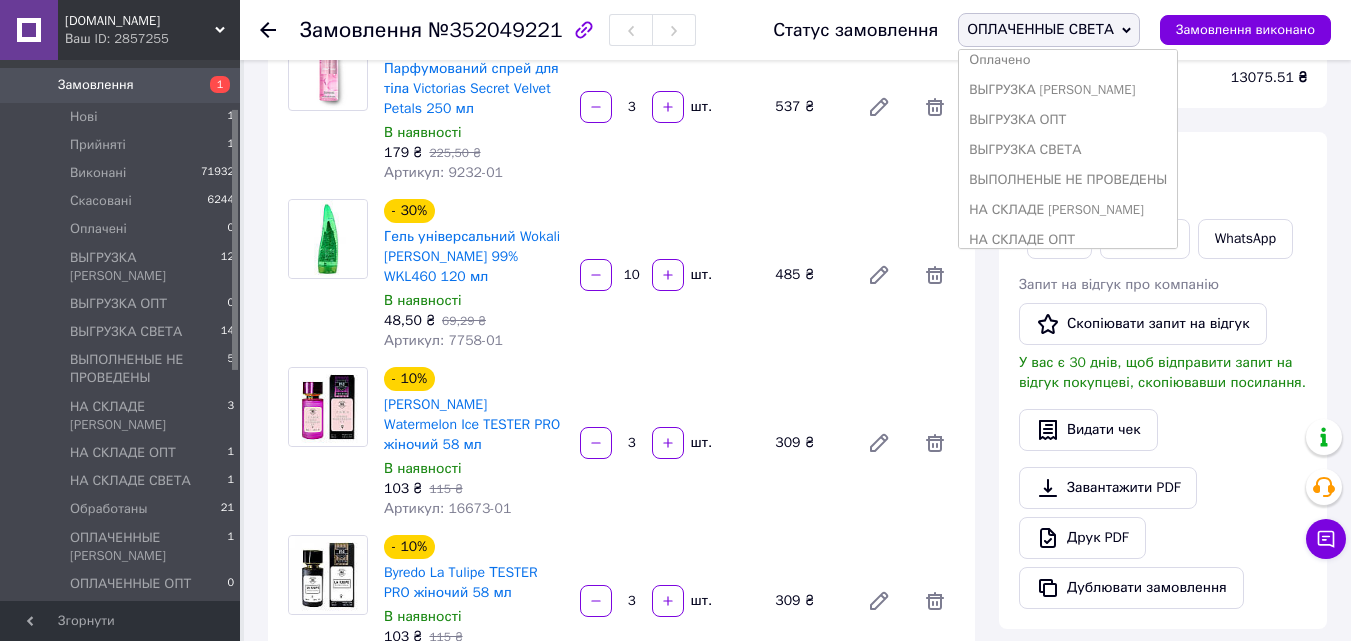 scroll, scrollTop: 200, scrollLeft: 0, axis: vertical 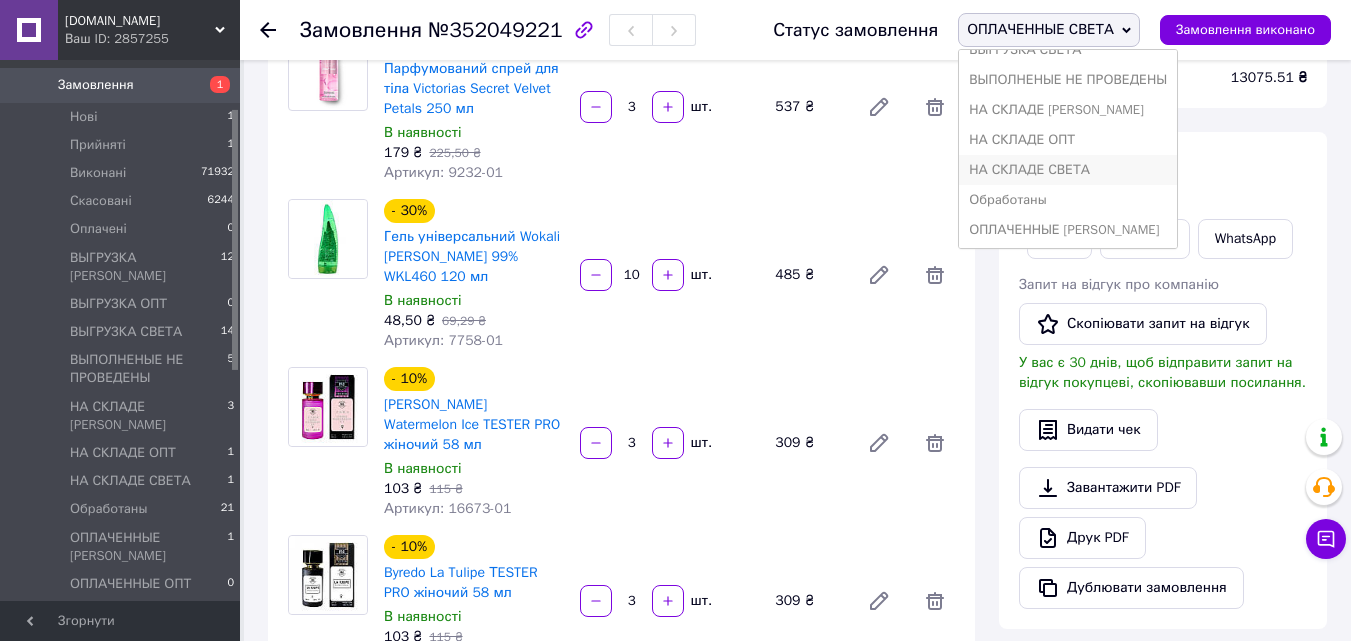 click on "НА СКЛАДЕ СВЕТА" at bounding box center [1068, 170] 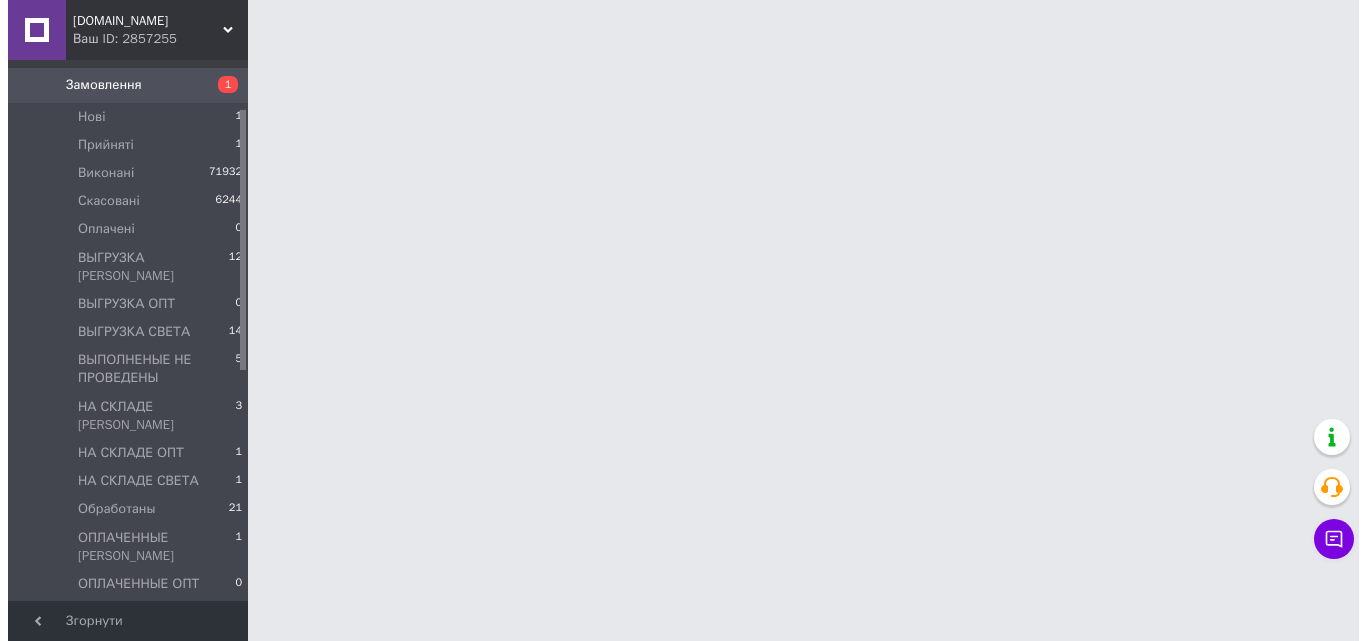 scroll, scrollTop: 0, scrollLeft: 0, axis: both 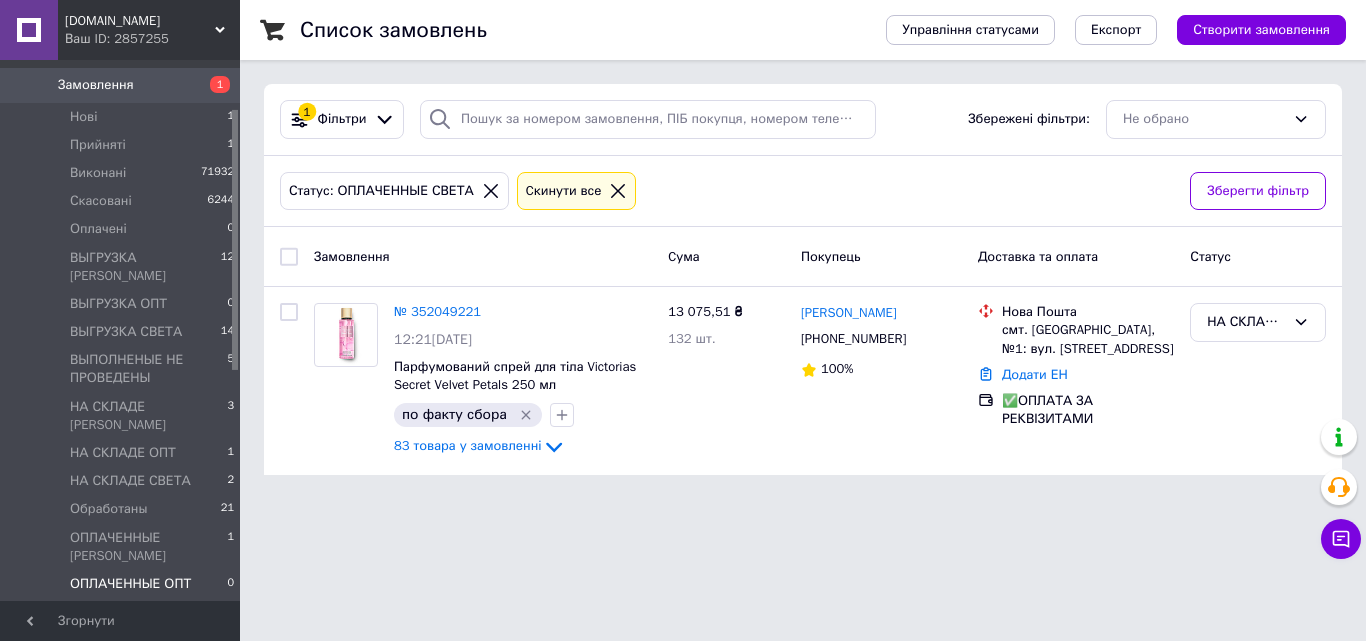 click on "ОПЛАЧЕННЫЕ ОПТ 0" at bounding box center (123, 584) 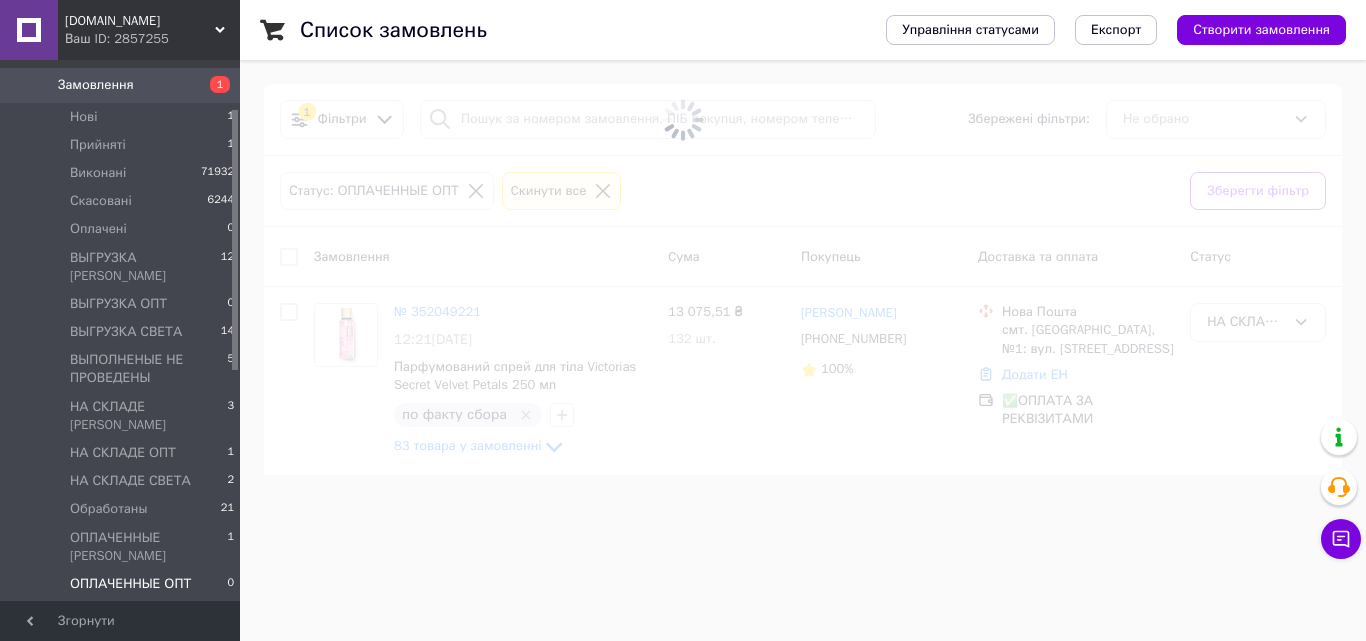 click on "ОПЛАЧЕННЫЕ СВЕТА" at bounding box center [138, 612] 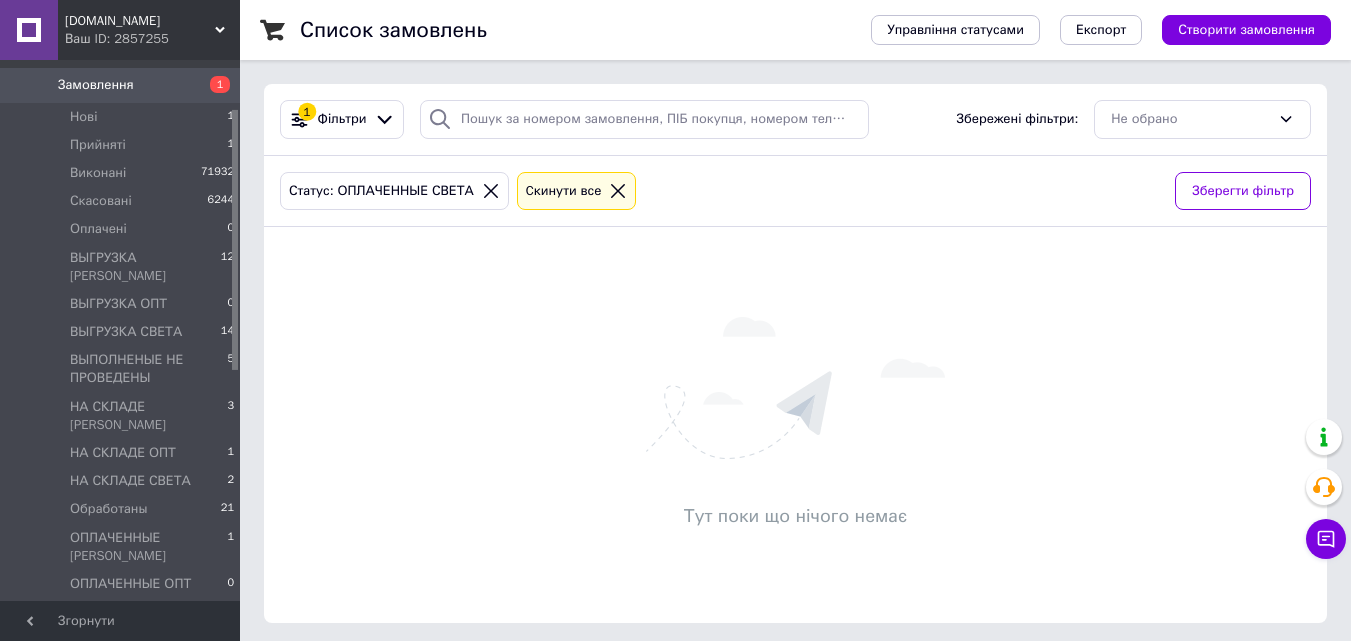 click on "ОПЛАЧЕННЫЕ СВЕТА" at bounding box center [138, 612] 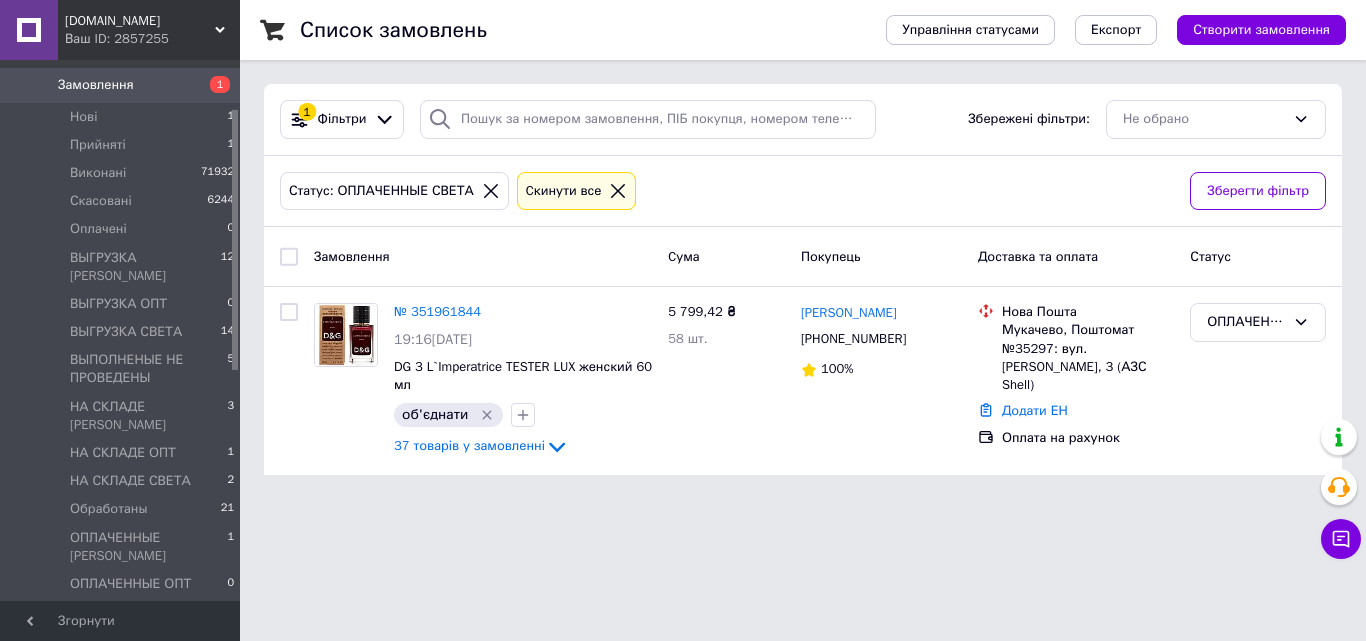 click on "ОПЛАЧЕННЫЕ СВЕТА" at bounding box center [138, 612] 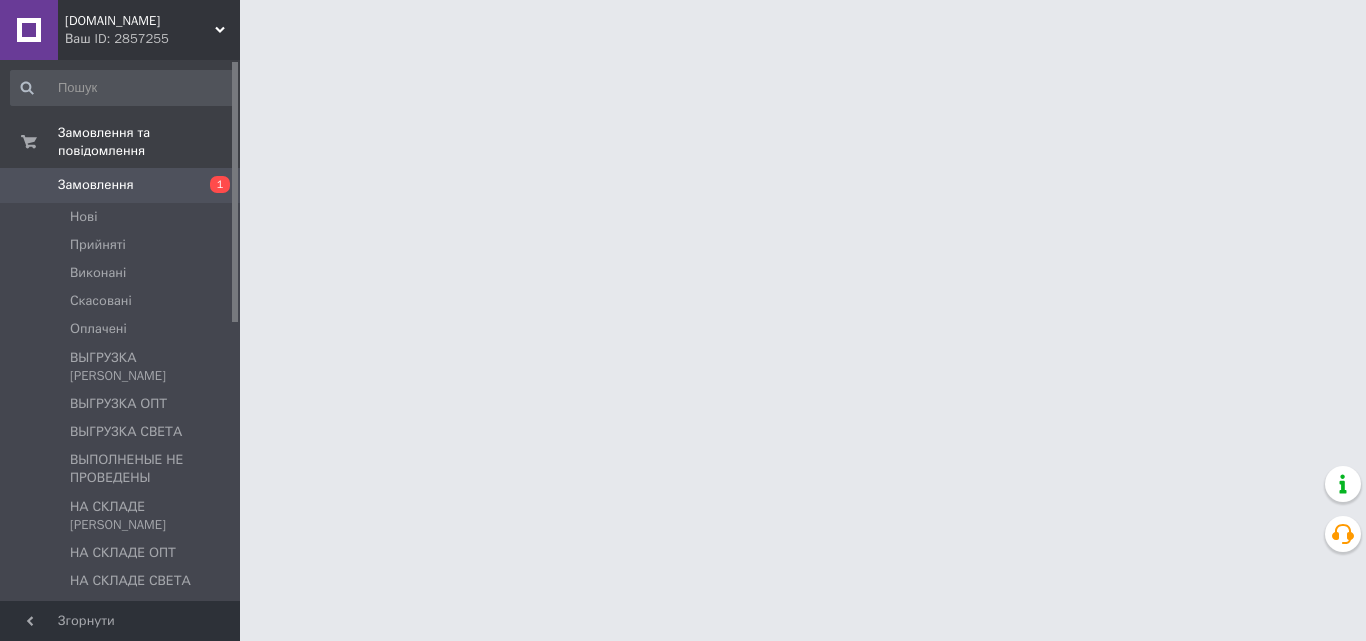 scroll, scrollTop: 0, scrollLeft: 0, axis: both 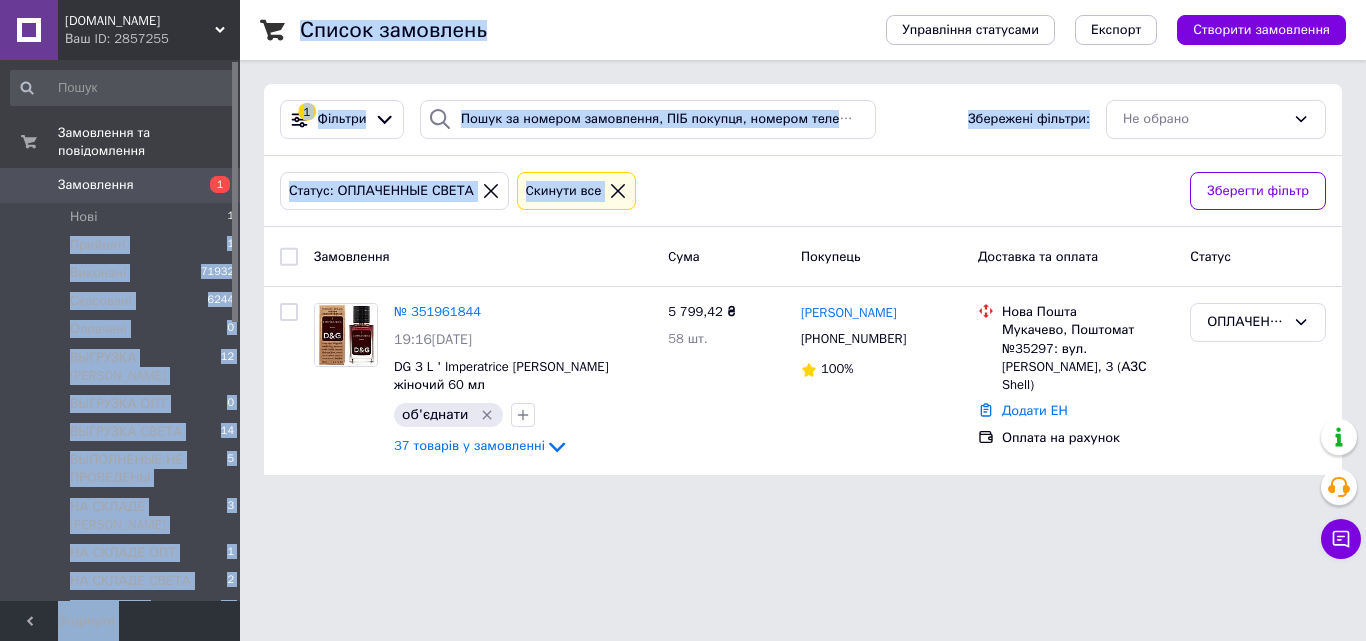 drag, startPoint x: 231, startPoint y: 201, endPoint x: 261, endPoint y: 255, distance: 61.77378 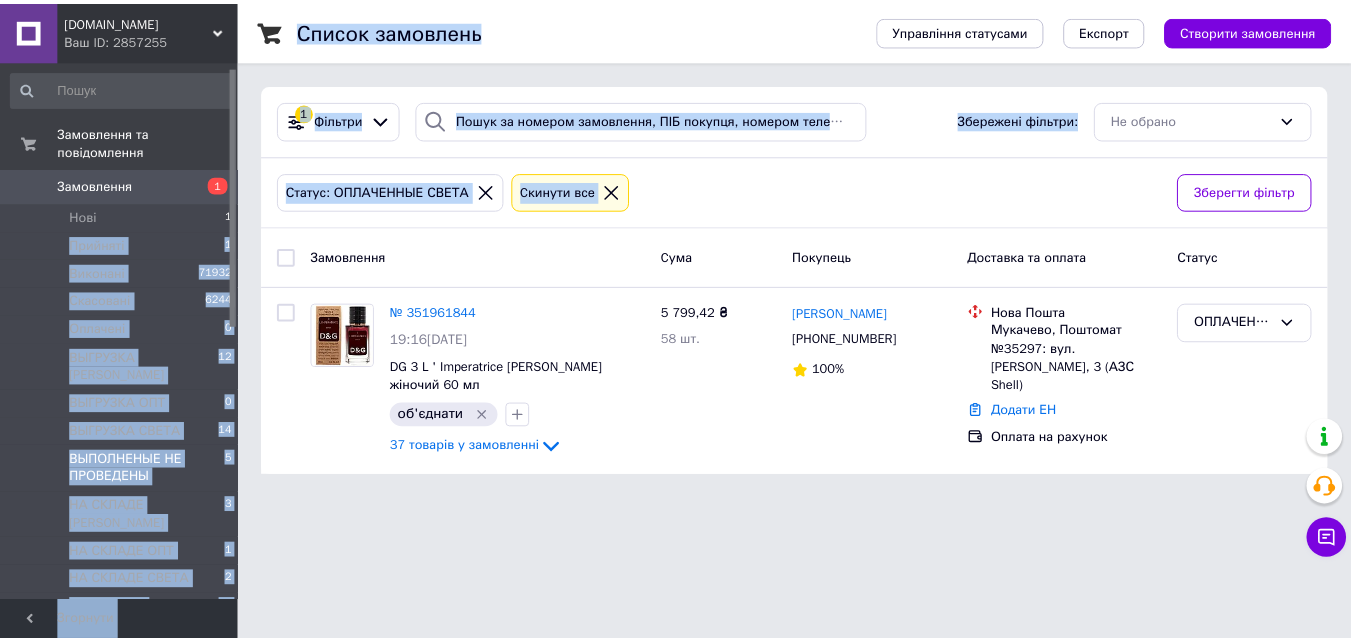 scroll, scrollTop: 200, scrollLeft: 0, axis: vertical 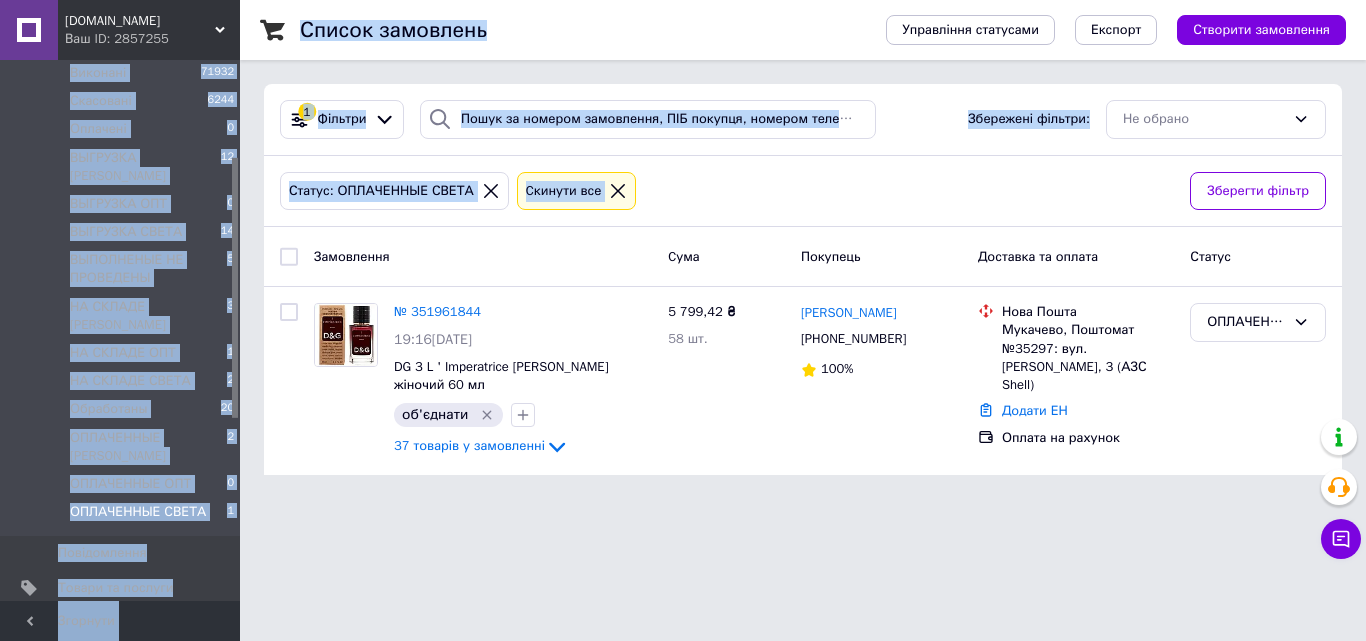 click on "ОПЛАЧЕННЫЕ СВЕТА" at bounding box center [138, 512] 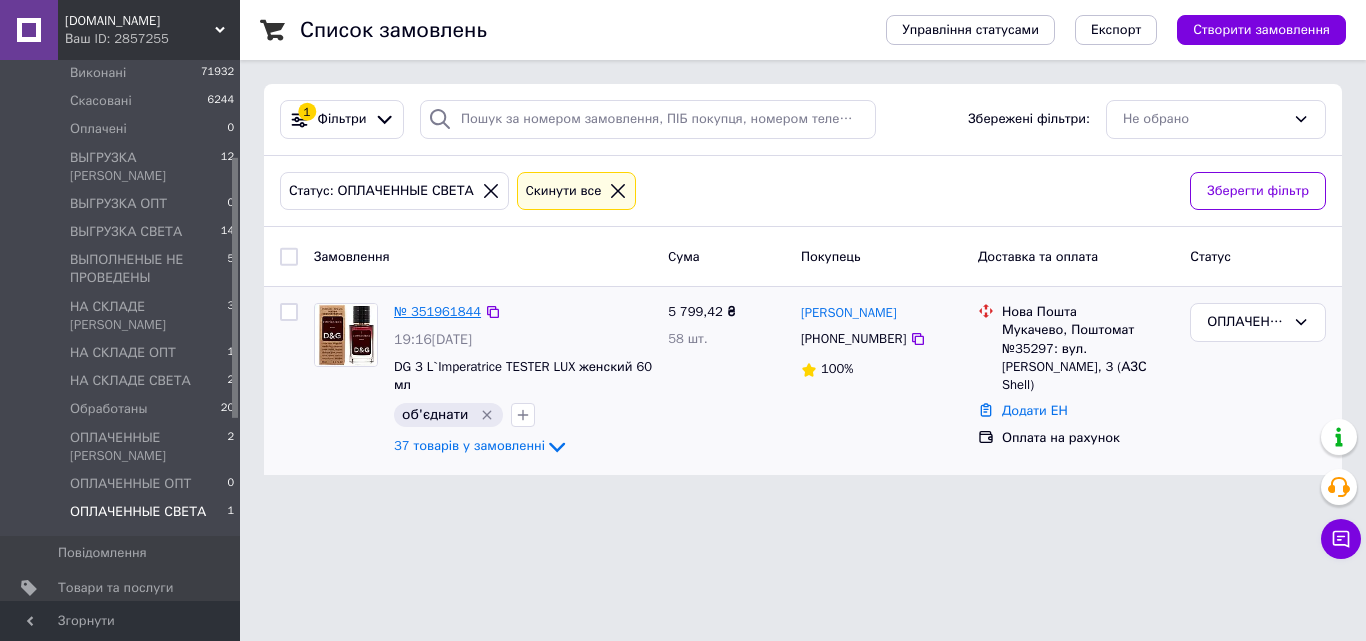 click on "№ 351961844" at bounding box center (437, 311) 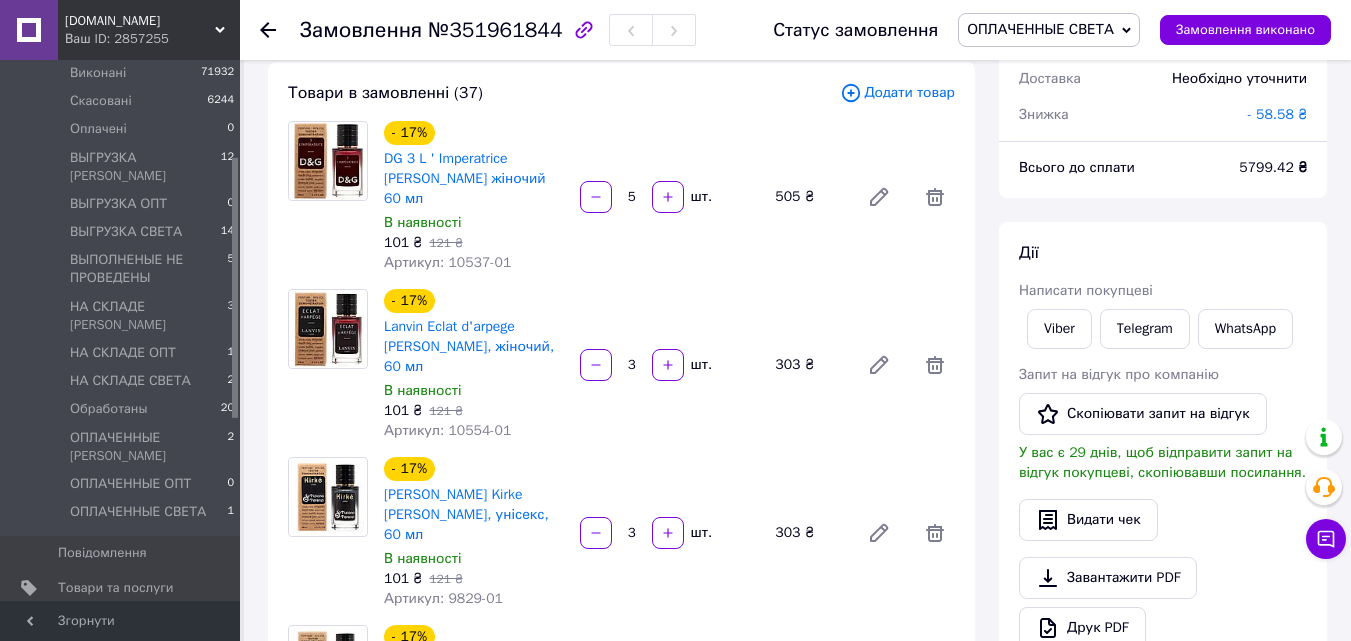 scroll, scrollTop: 200, scrollLeft: 0, axis: vertical 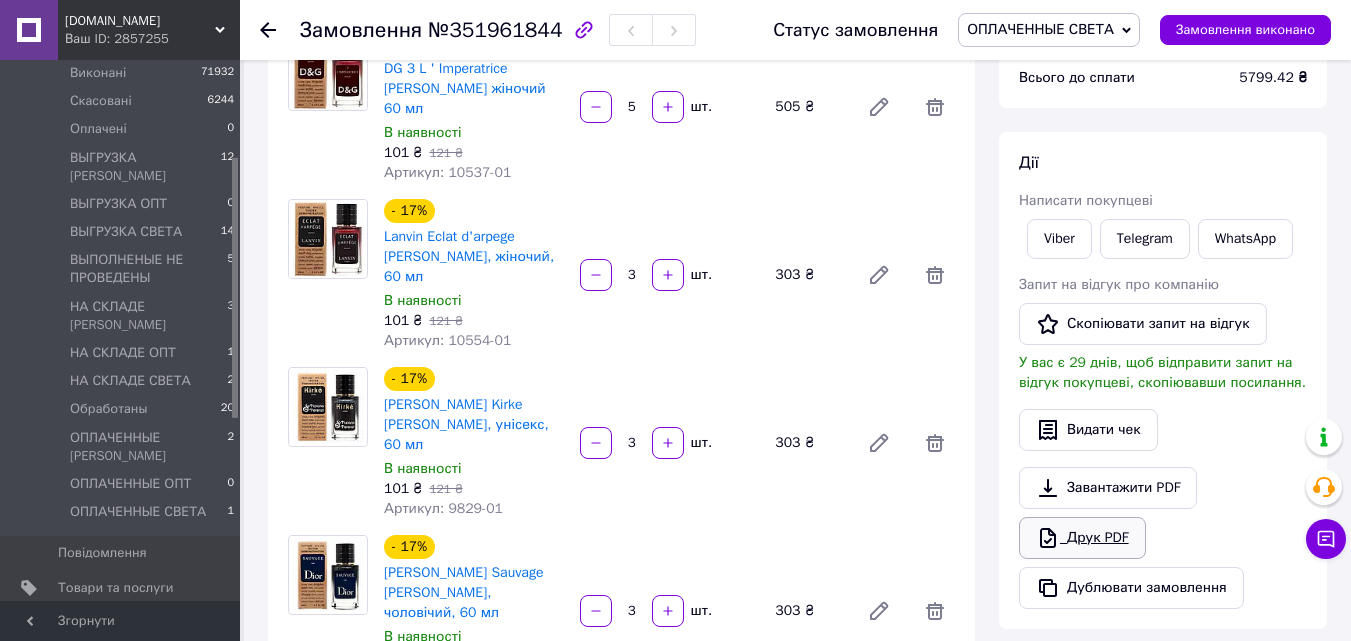 click on "Друк PDF" at bounding box center [1082, 538] 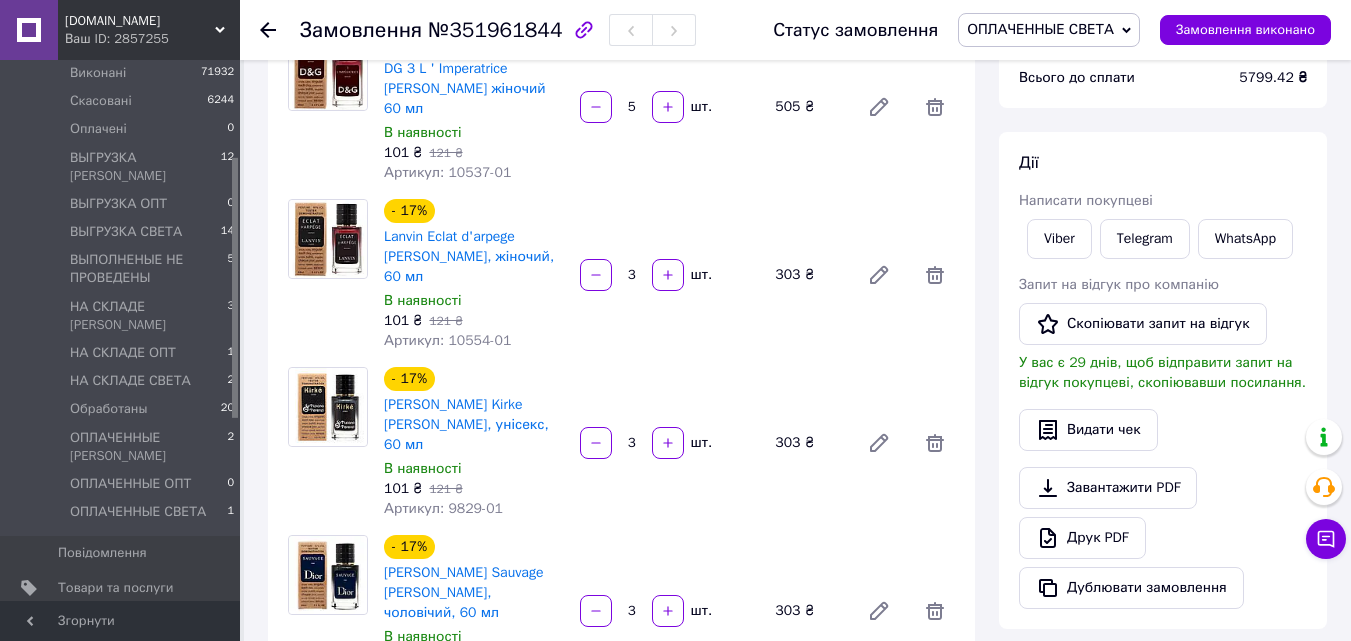 click 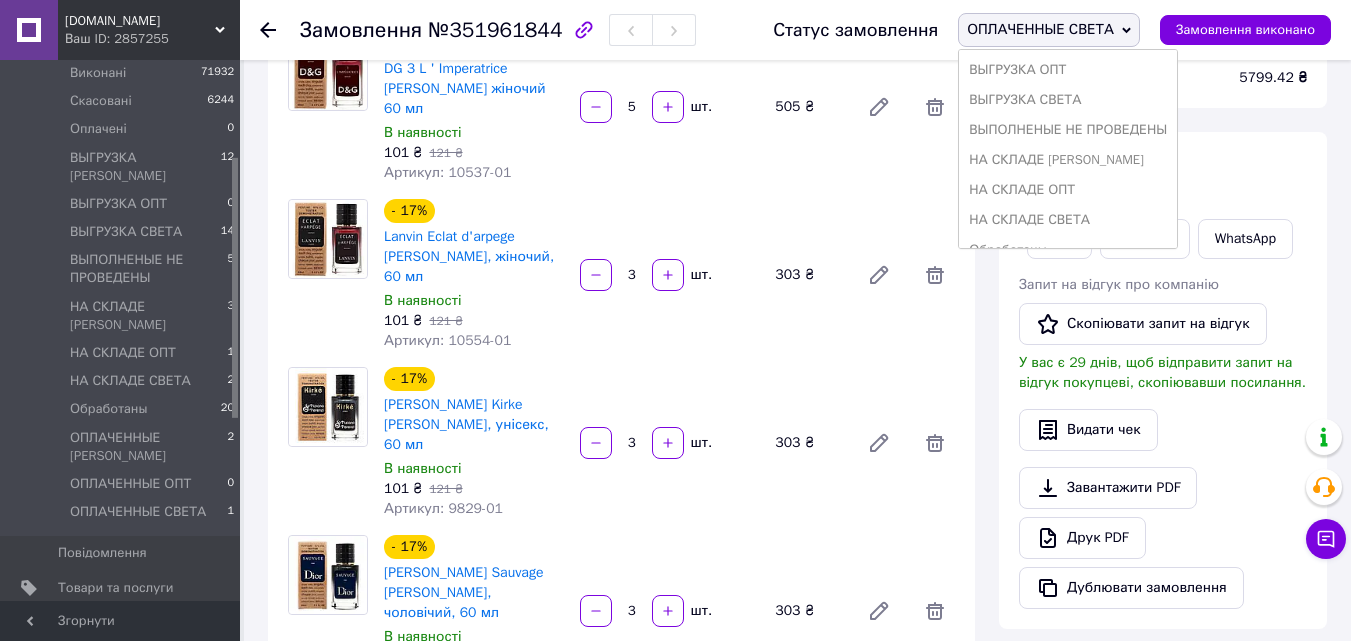 scroll, scrollTop: 200, scrollLeft: 0, axis: vertical 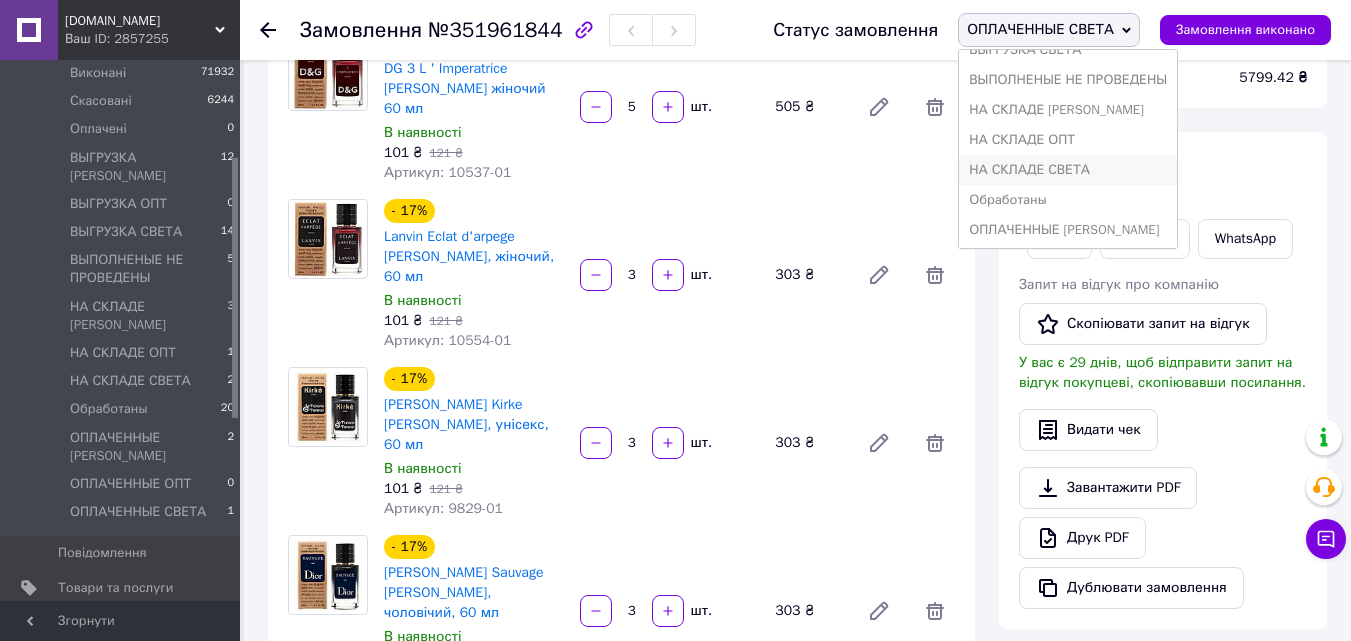 click on "НА СКЛАДЕ СВЕТА" at bounding box center (1068, 170) 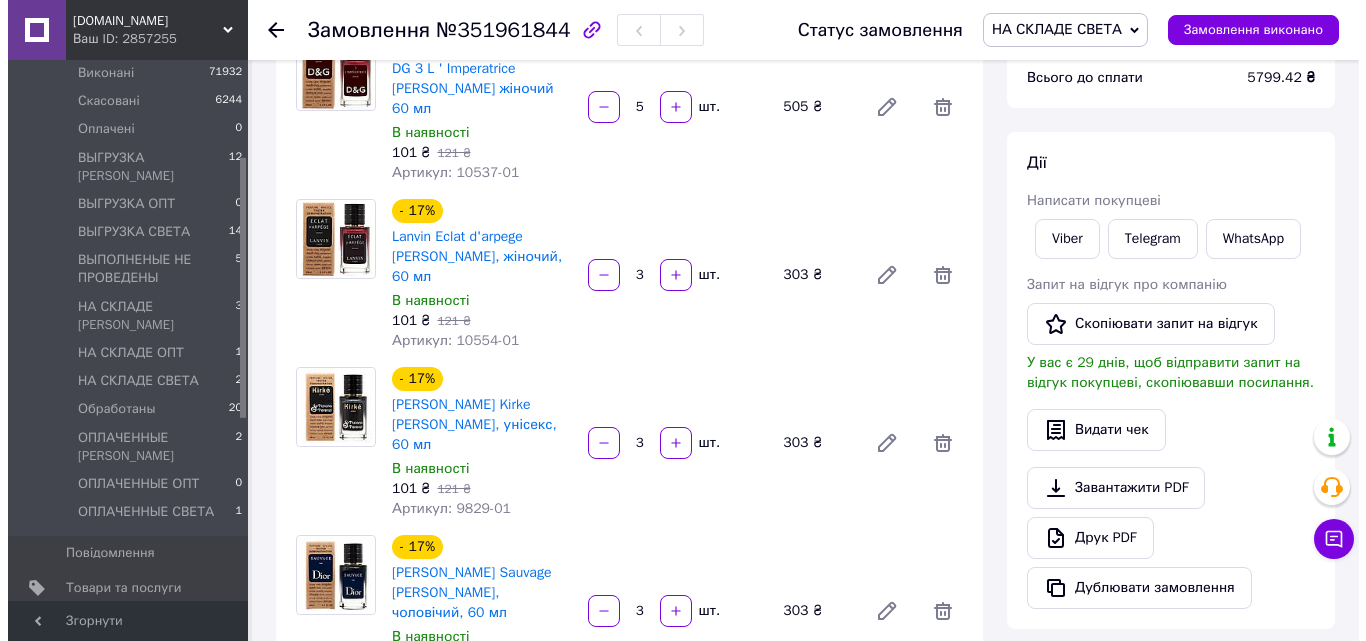 scroll, scrollTop: 0, scrollLeft: 0, axis: both 